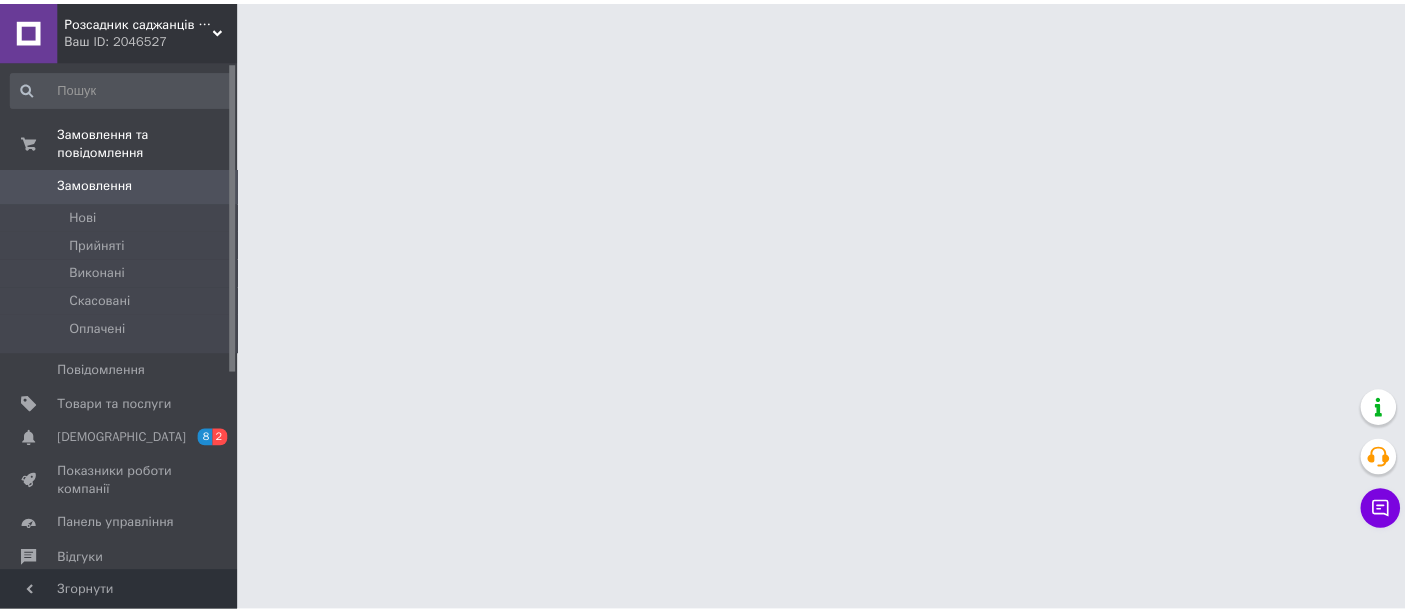 scroll, scrollTop: 0, scrollLeft: 0, axis: both 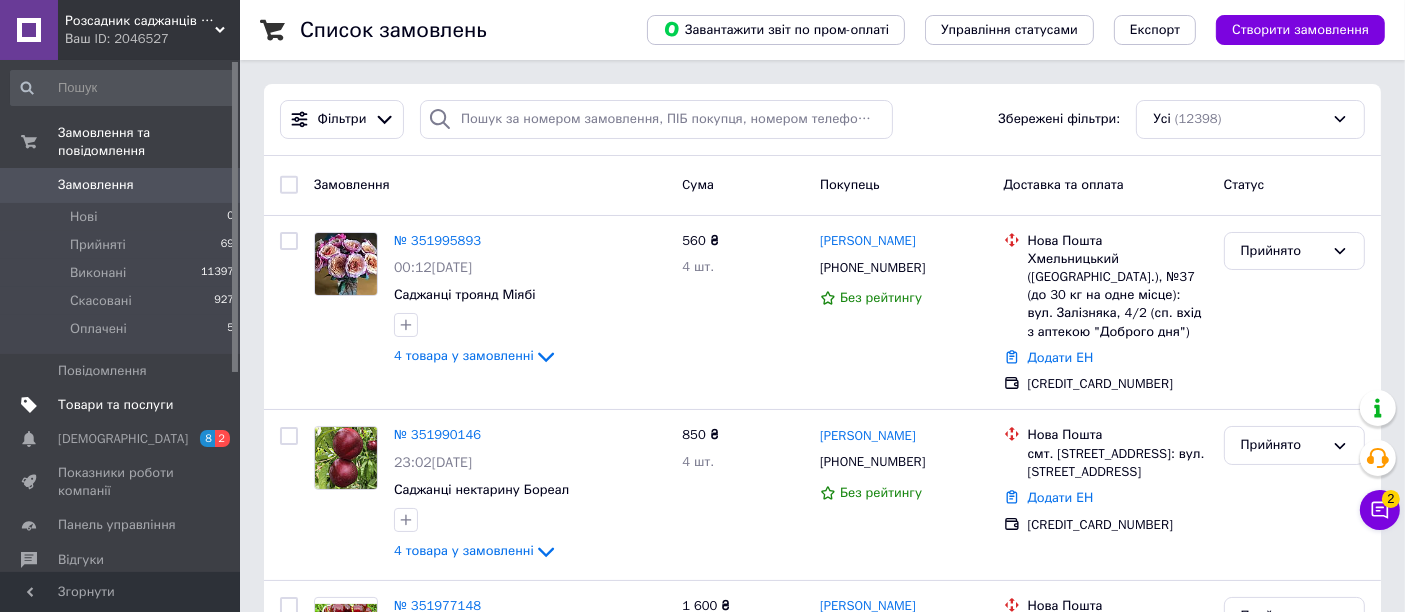 click on "Товари та послуги" at bounding box center (115, 405) 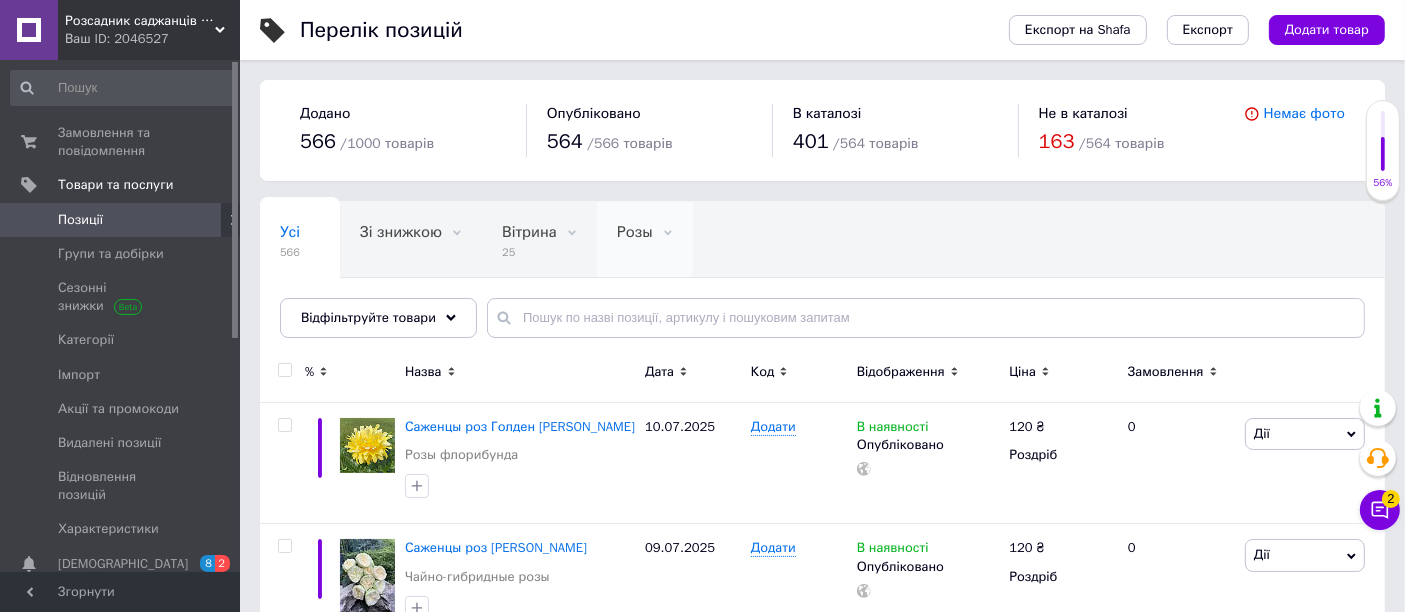 scroll, scrollTop: 111, scrollLeft: 0, axis: vertical 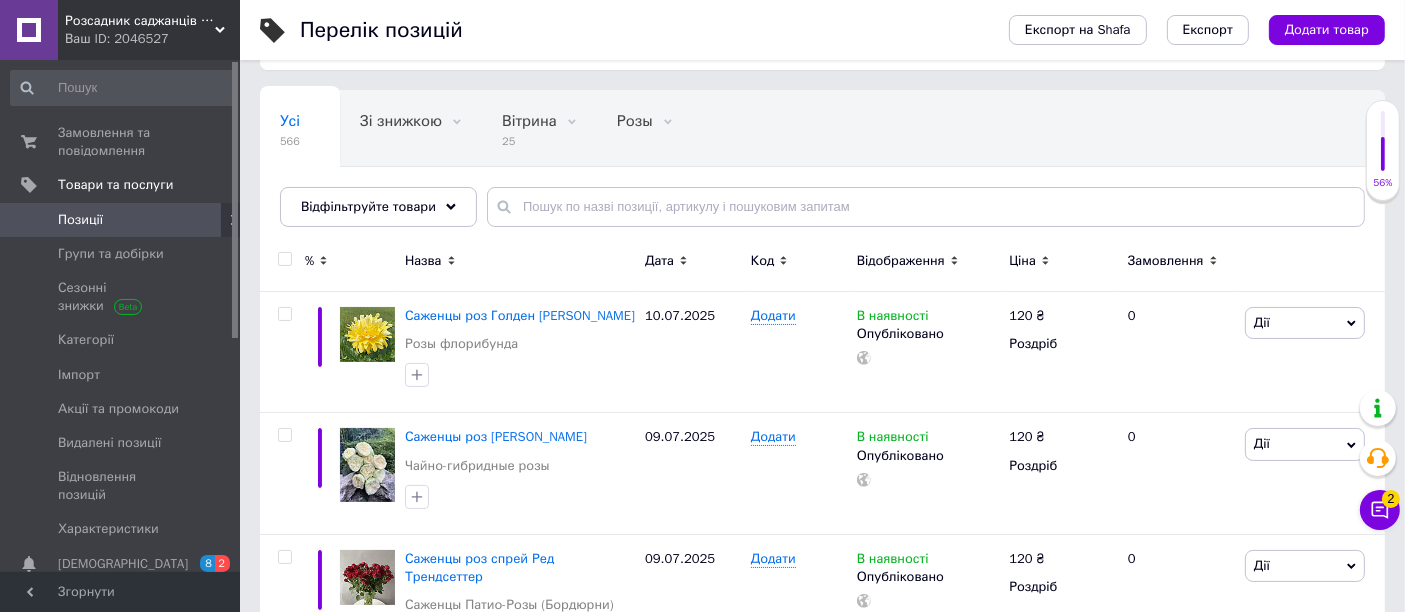 click on "Позиції" at bounding box center [123, 220] 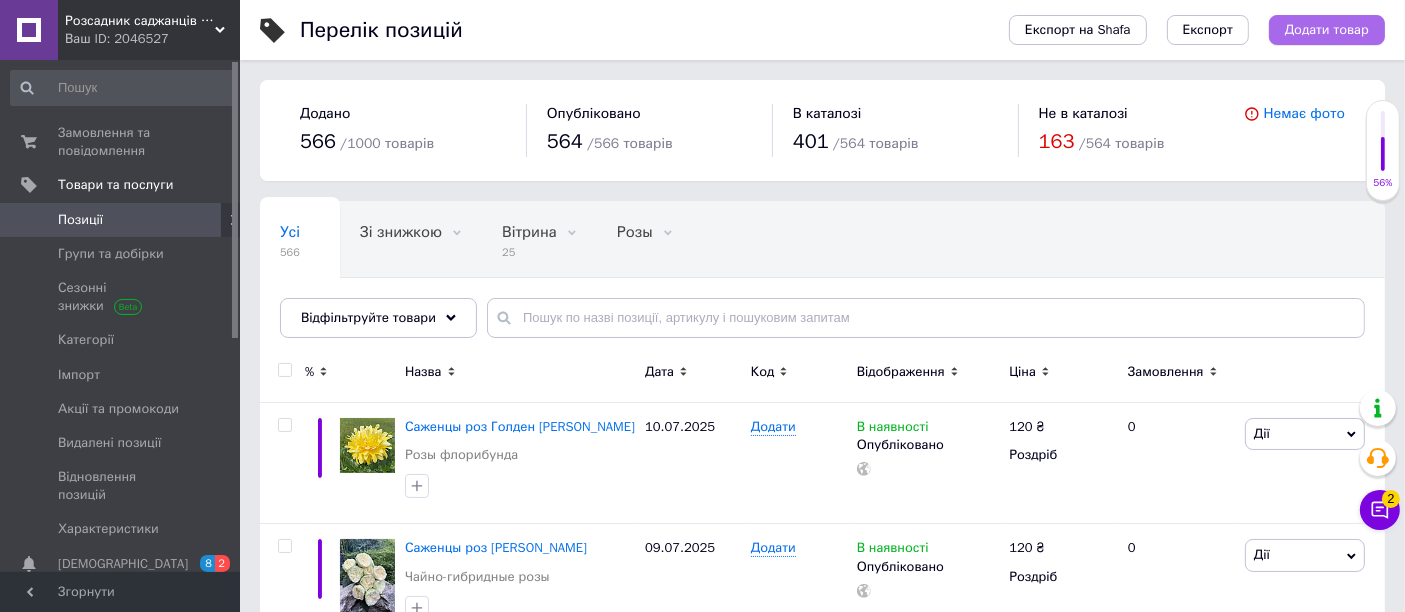 click on "Додати товар" at bounding box center (1327, 30) 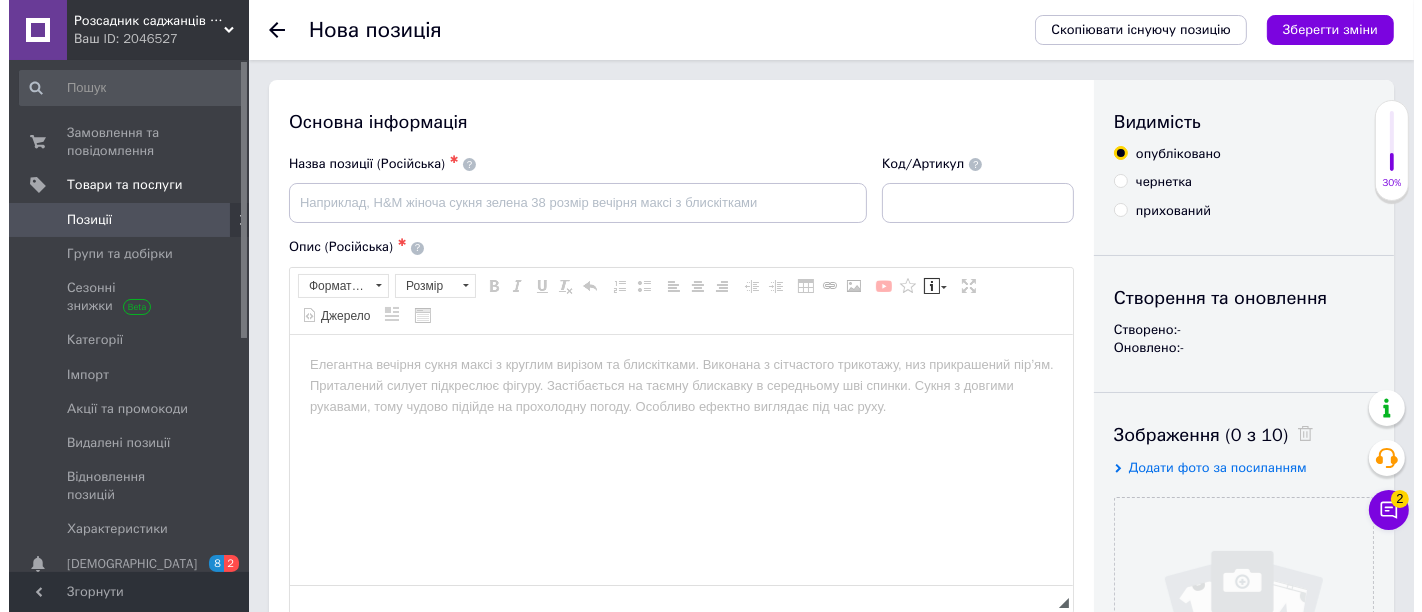 scroll, scrollTop: 0, scrollLeft: 0, axis: both 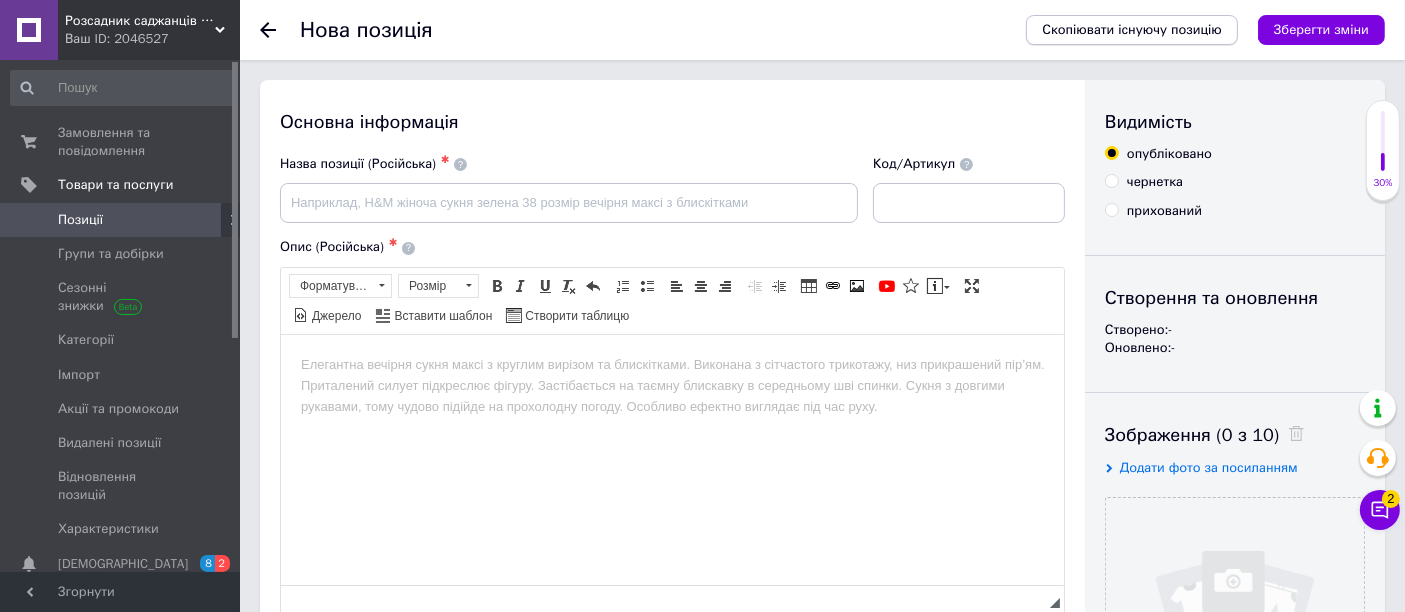 click on "Скопіювати існуючу позицію" at bounding box center [1132, 30] 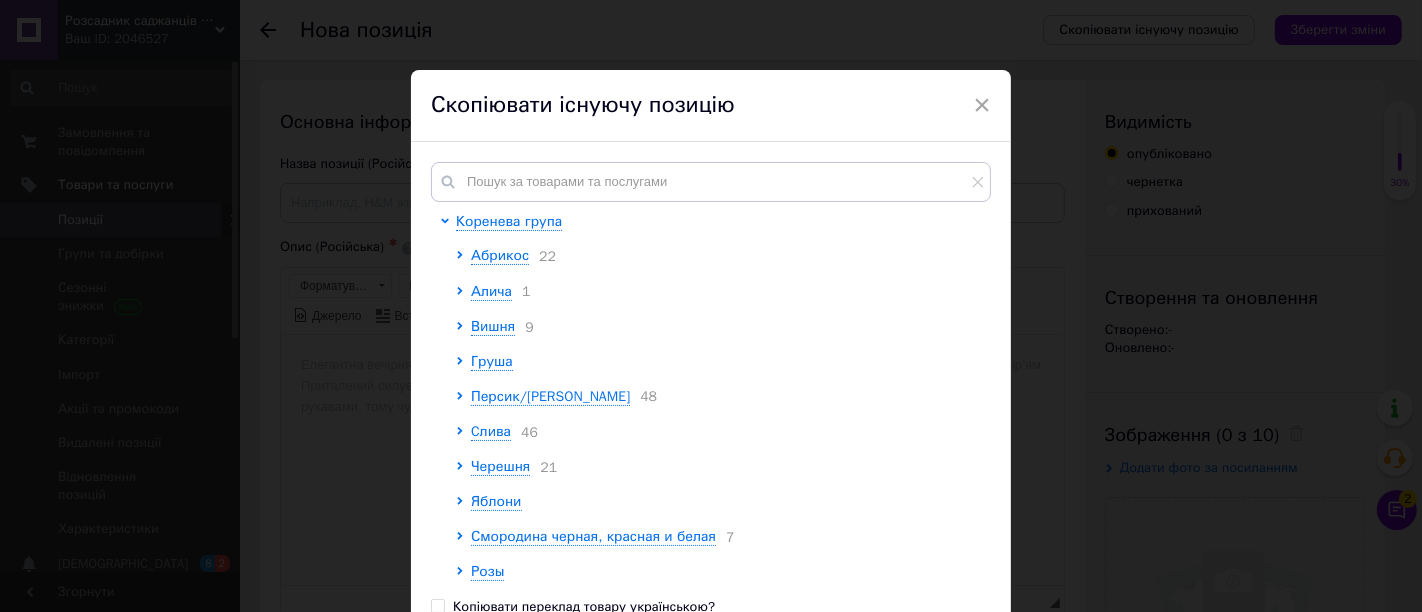 scroll, scrollTop: 222, scrollLeft: 0, axis: vertical 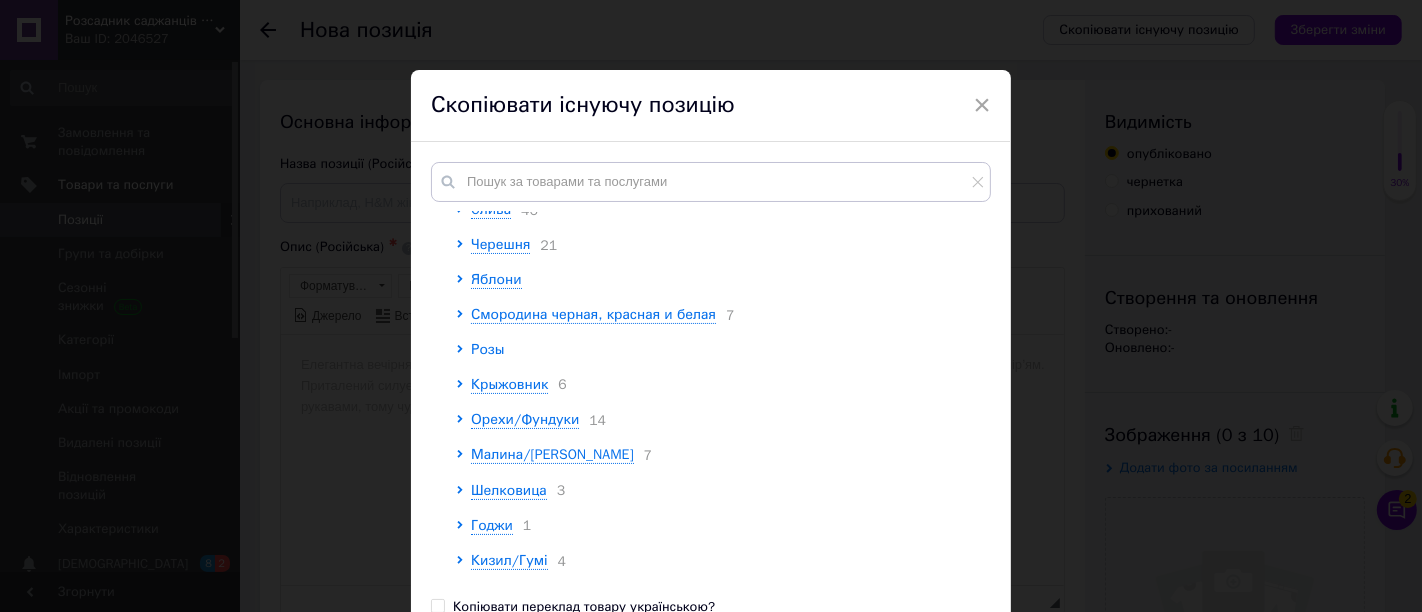 click on "Розы" at bounding box center (487, 349) 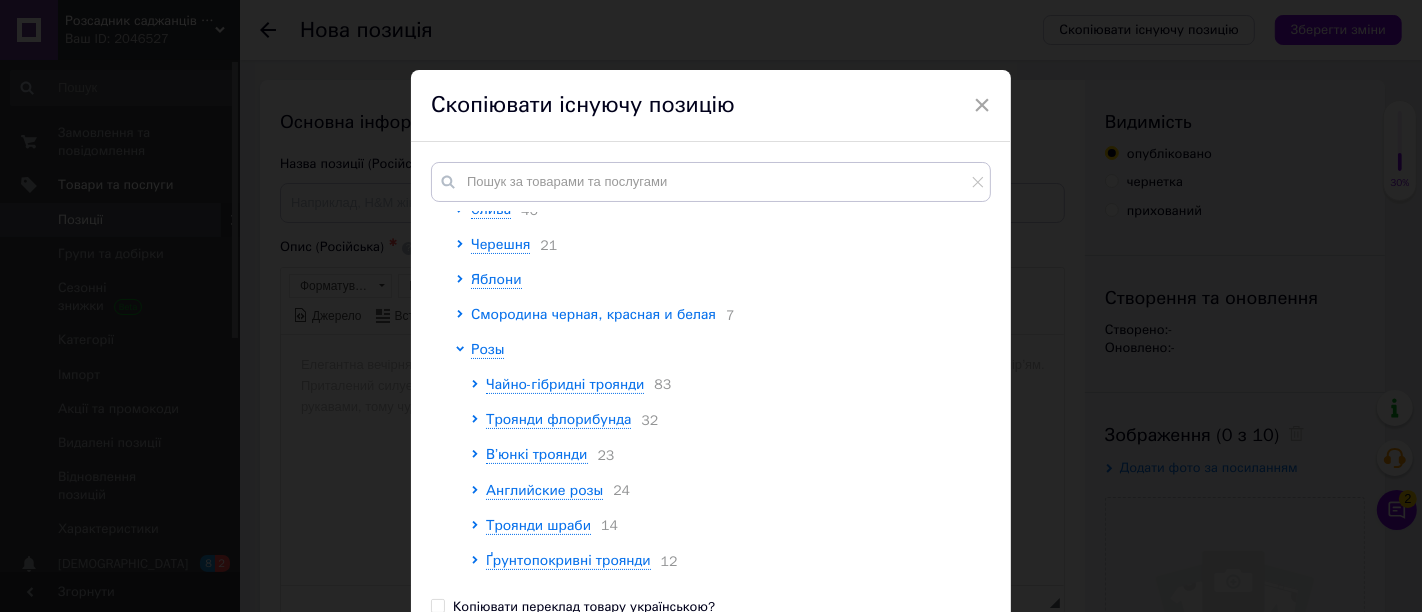 scroll, scrollTop: 333, scrollLeft: 0, axis: vertical 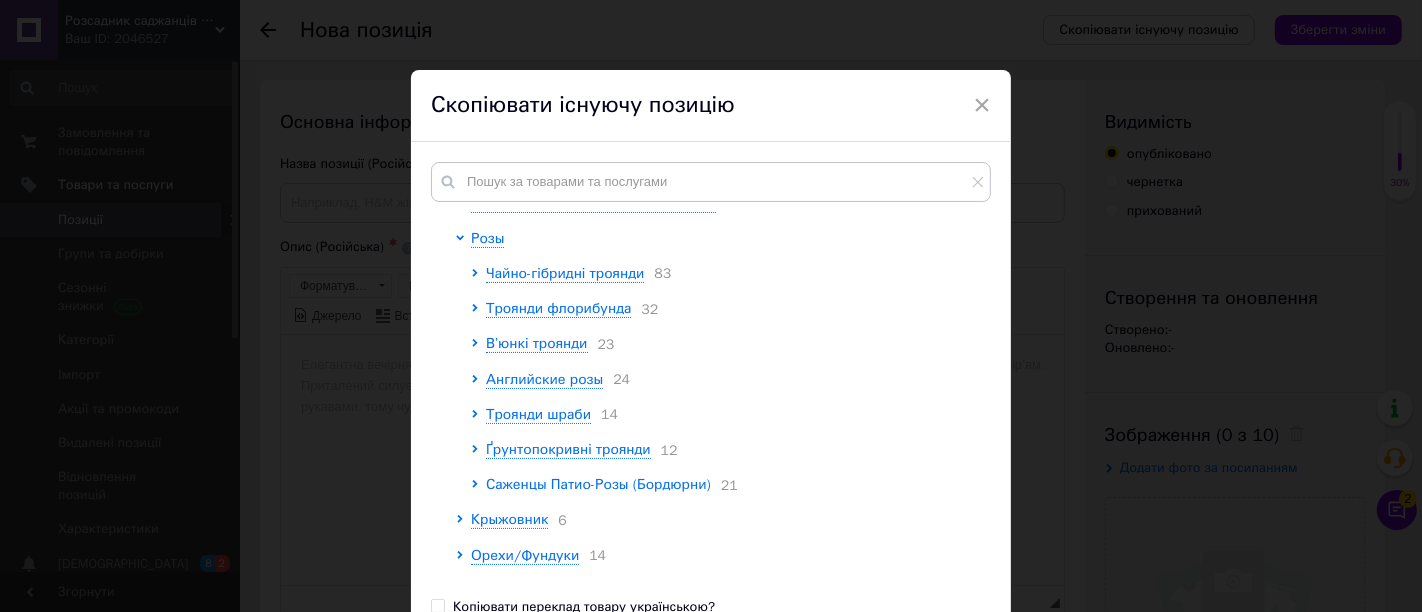 click on "Саженцы Патио-Розы (Бордюрни)" at bounding box center [598, 484] 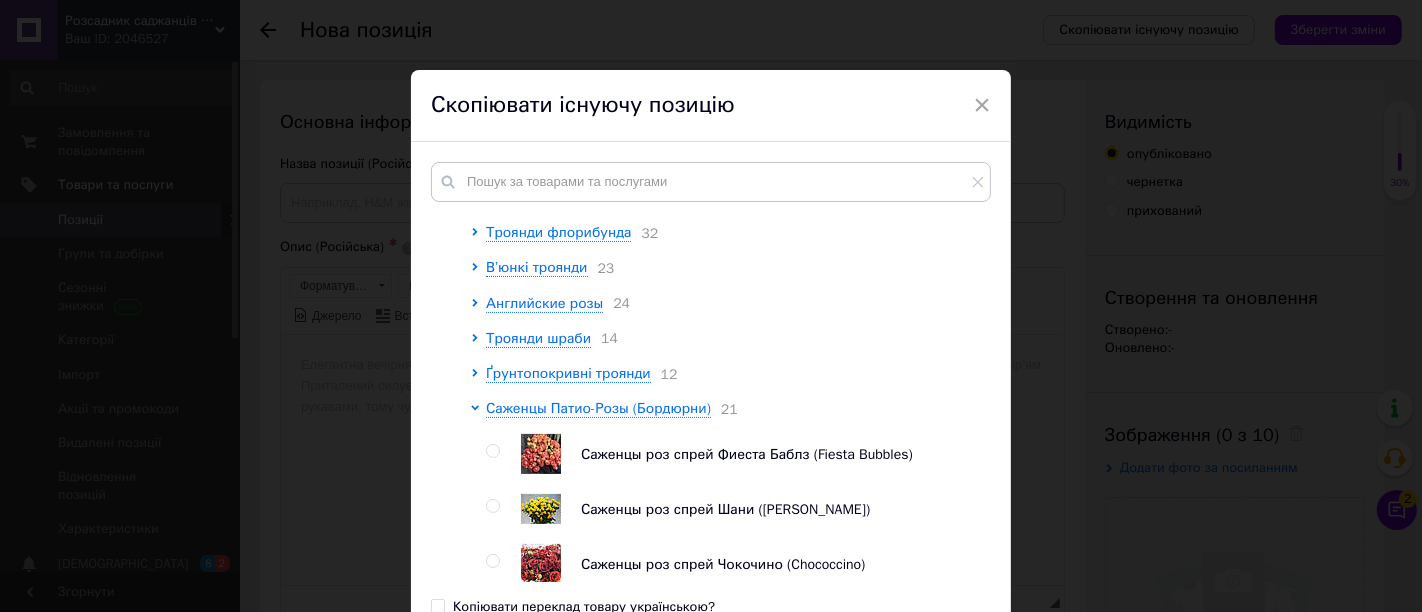 scroll, scrollTop: 444, scrollLeft: 0, axis: vertical 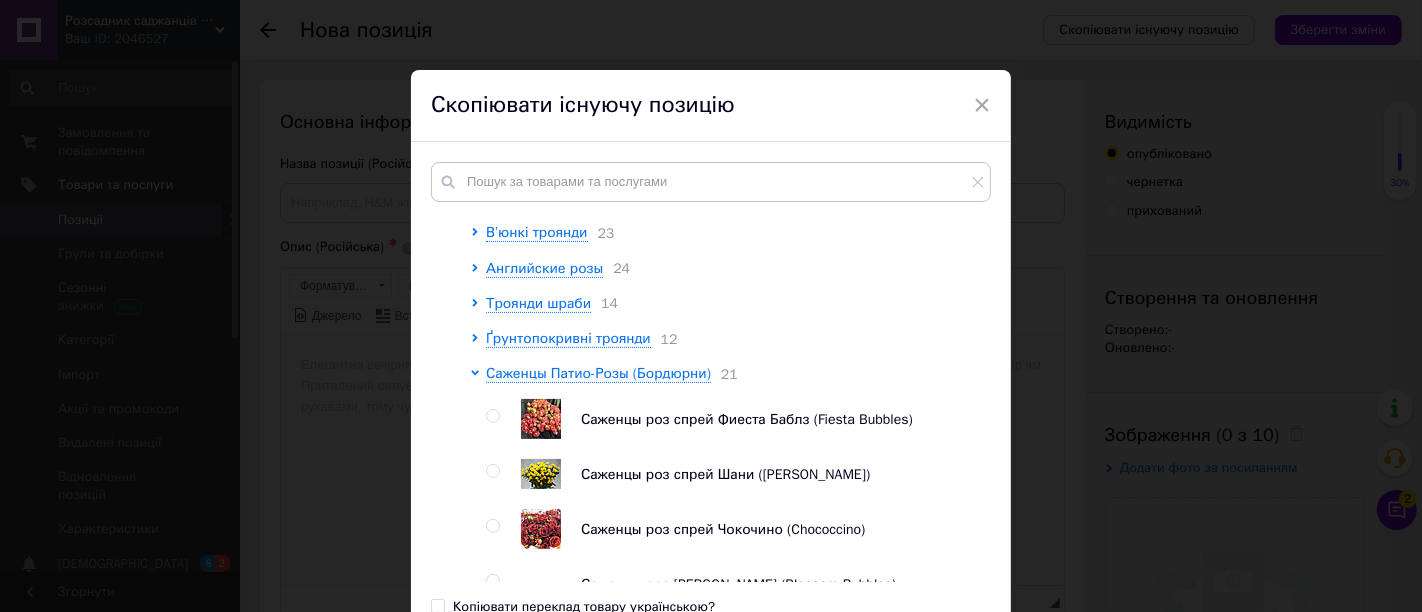 click at bounding box center (492, 416) 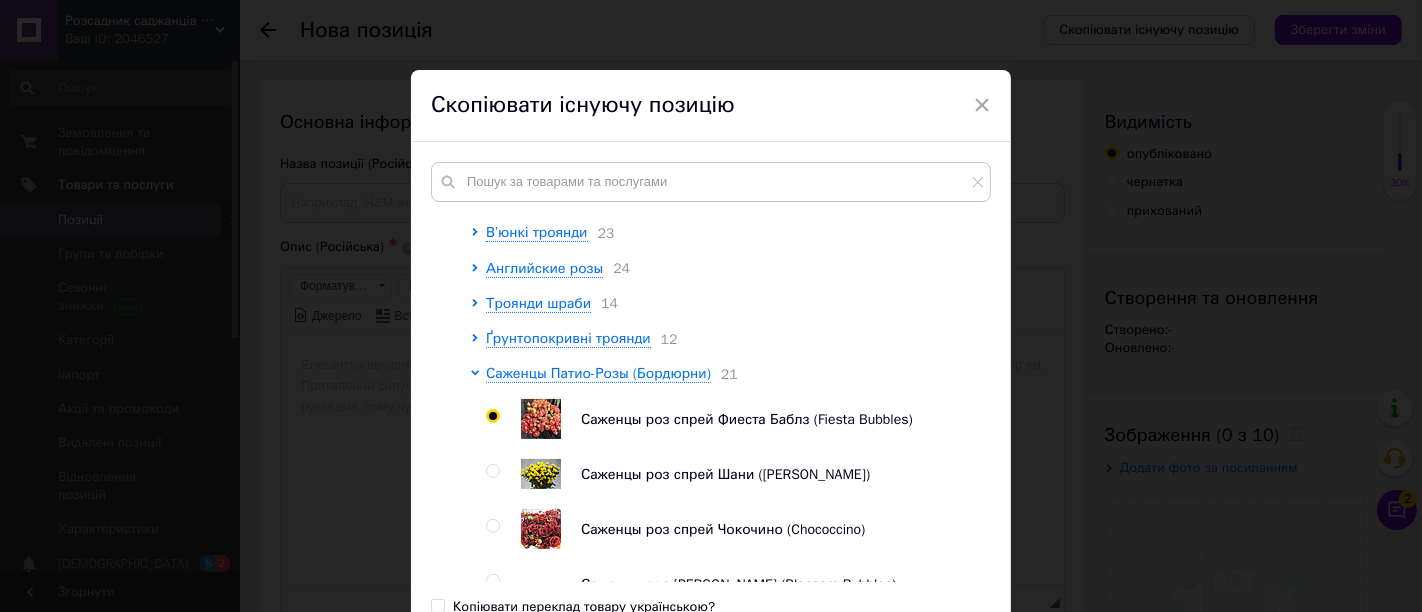 radio on "true" 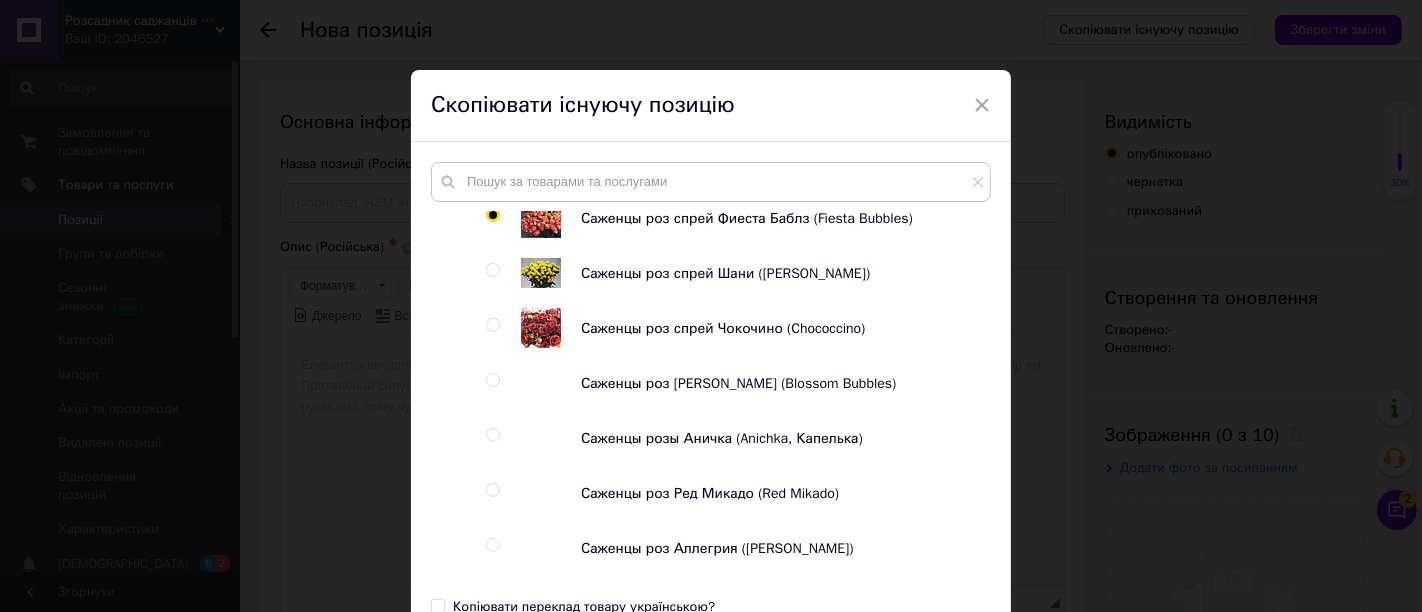 scroll, scrollTop: 666, scrollLeft: 0, axis: vertical 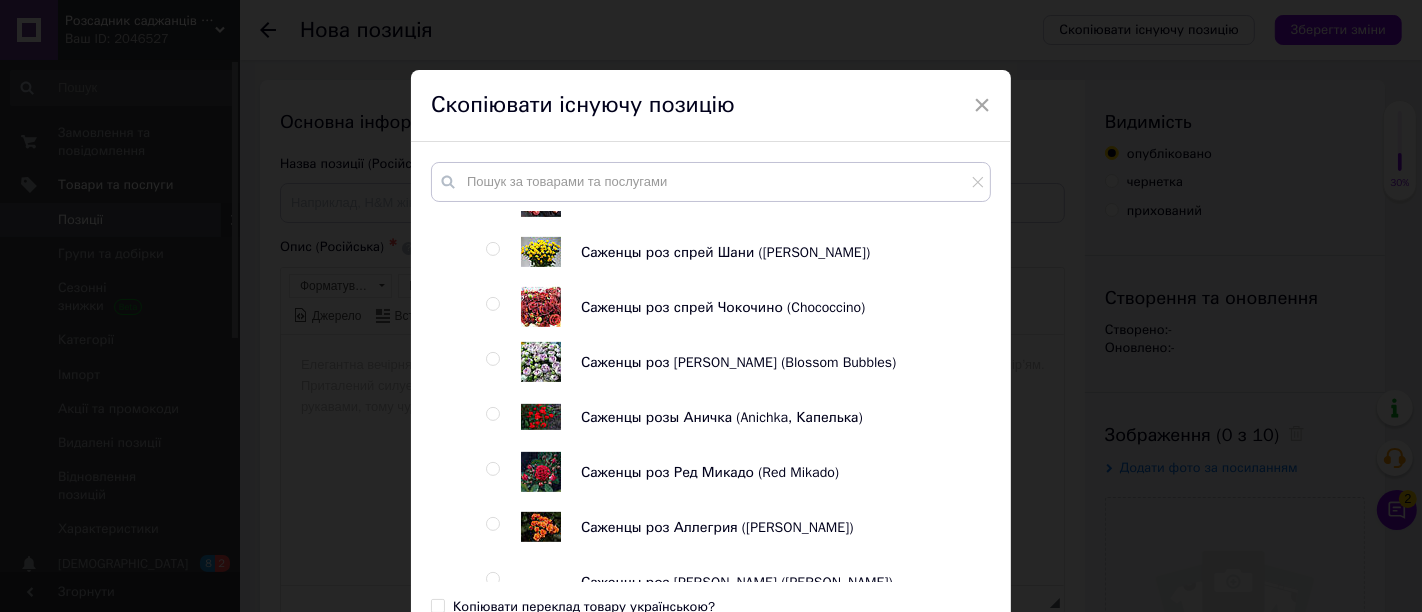 click on "Копіювати переклад товару українською?" at bounding box center (437, 605) 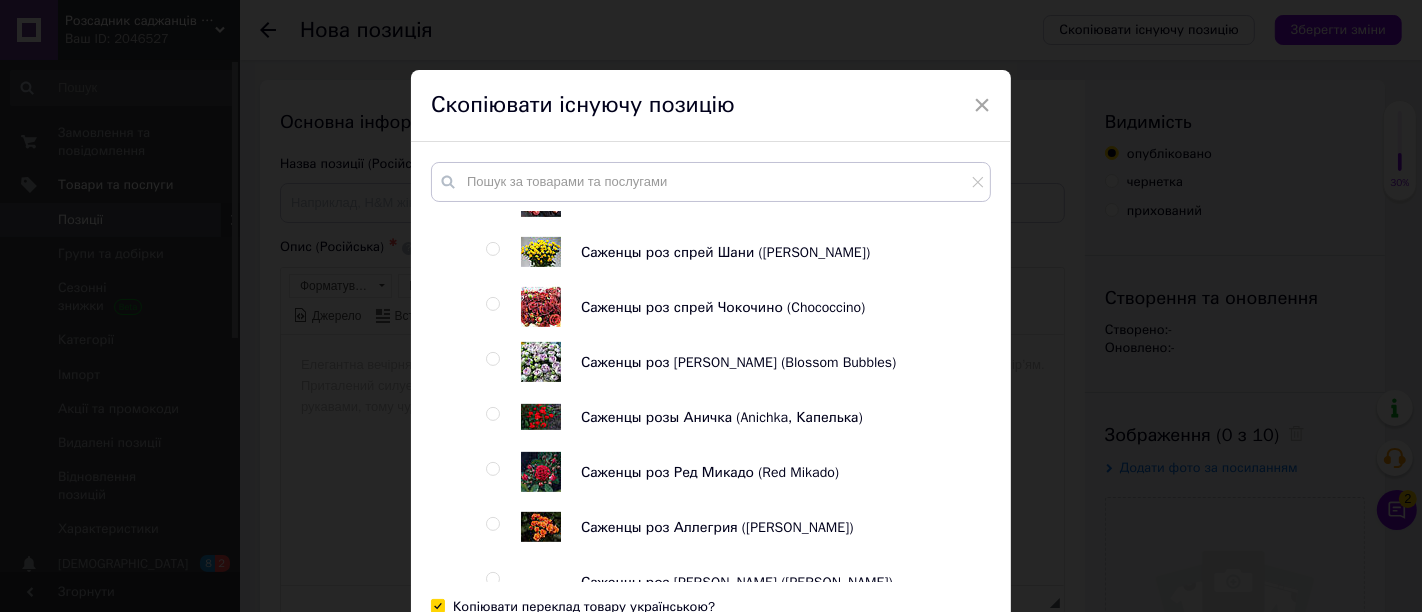checkbox on "true" 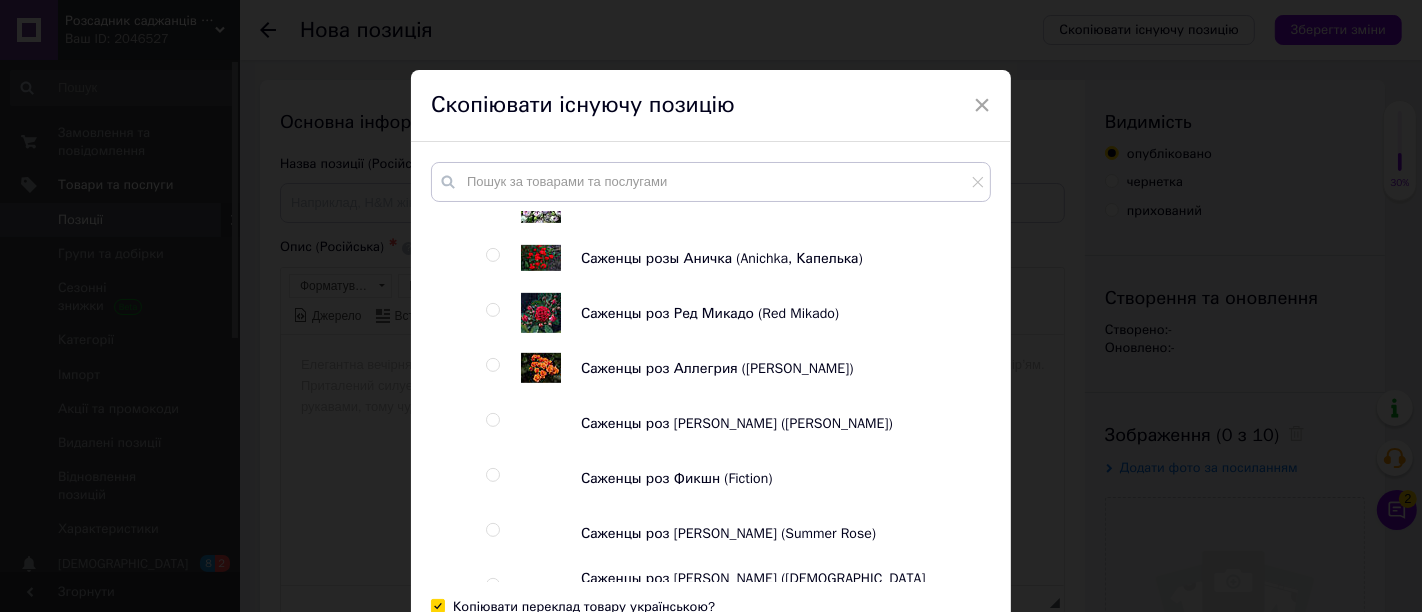 scroll, scrollTop: 1000, scrollLeft: 0, axis: vertical 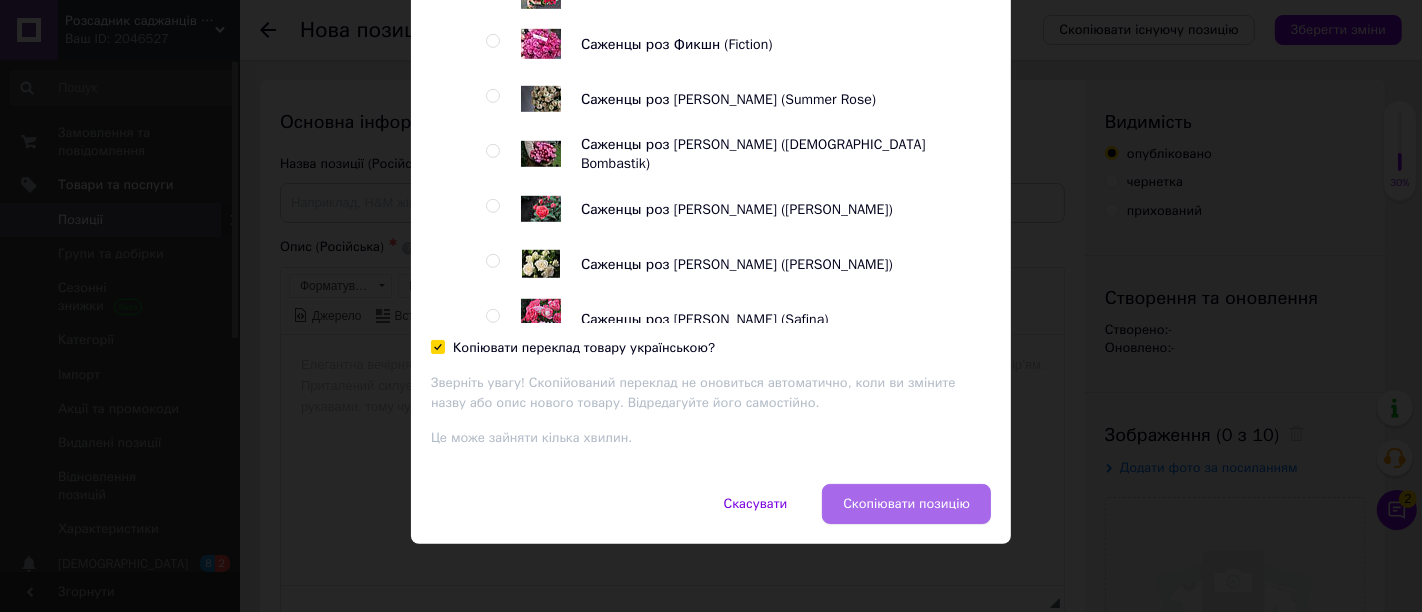 click on "Скопіювати позицію" at bounding box center (906, 504) 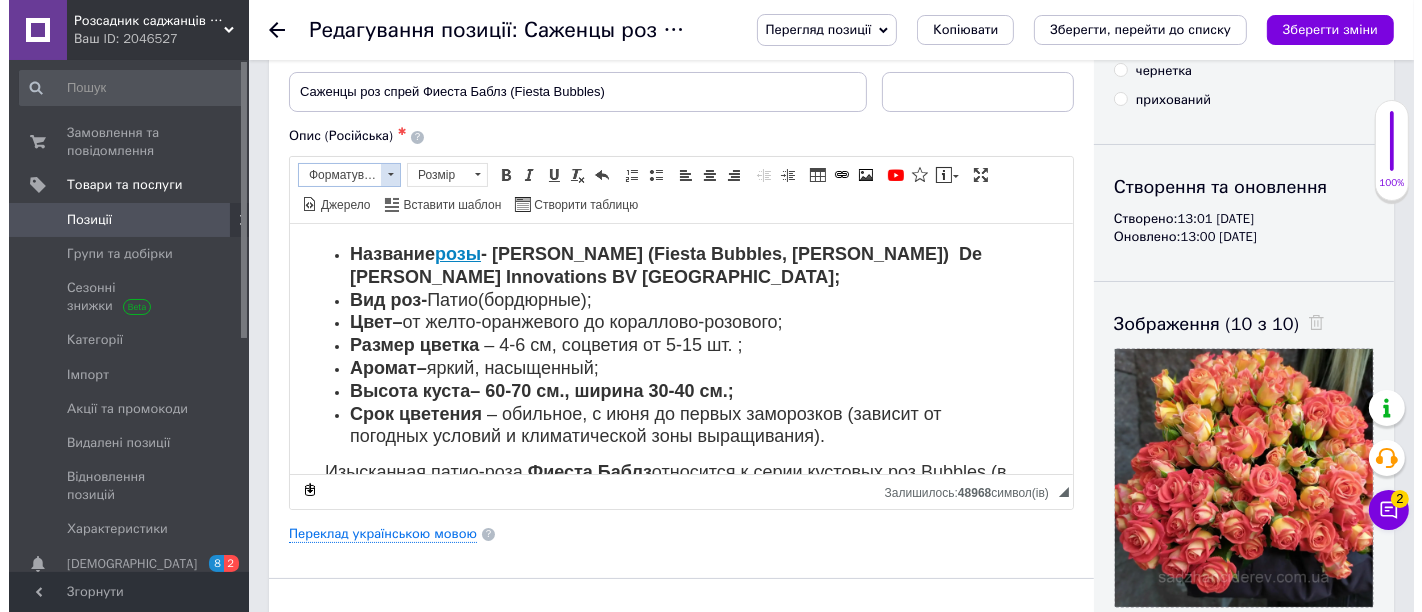 scroll, scrollTop: 222, scrollLeft: 0, axis: vertical 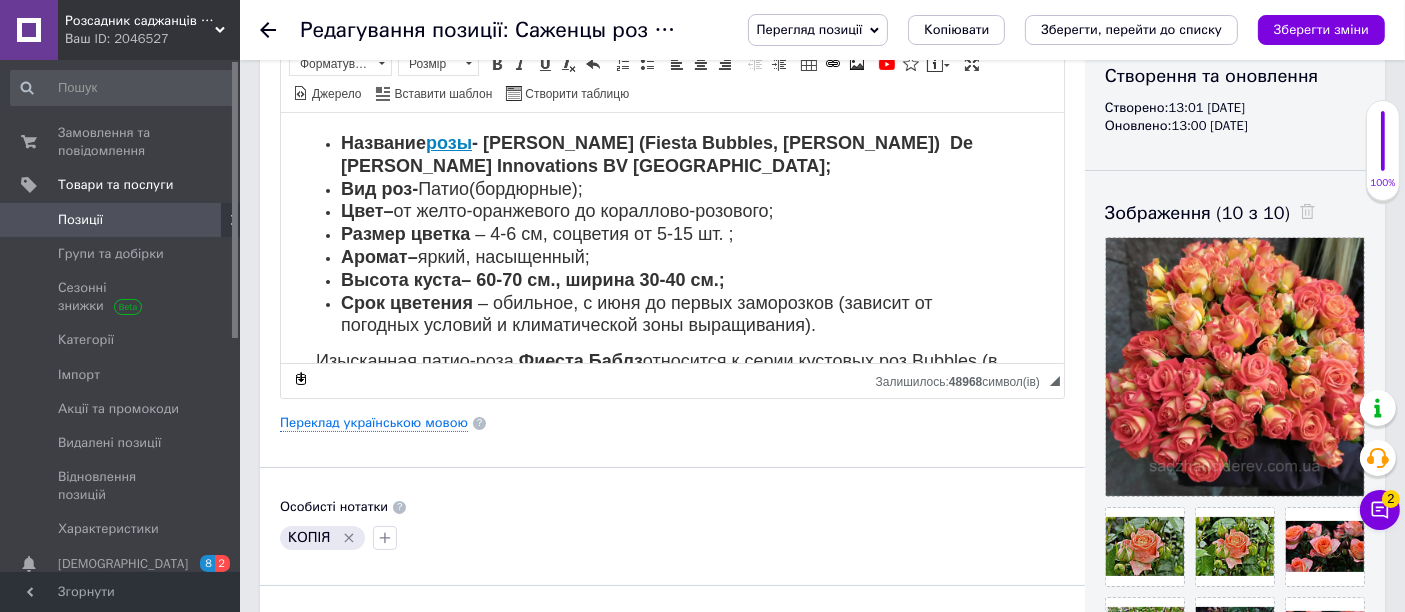 click 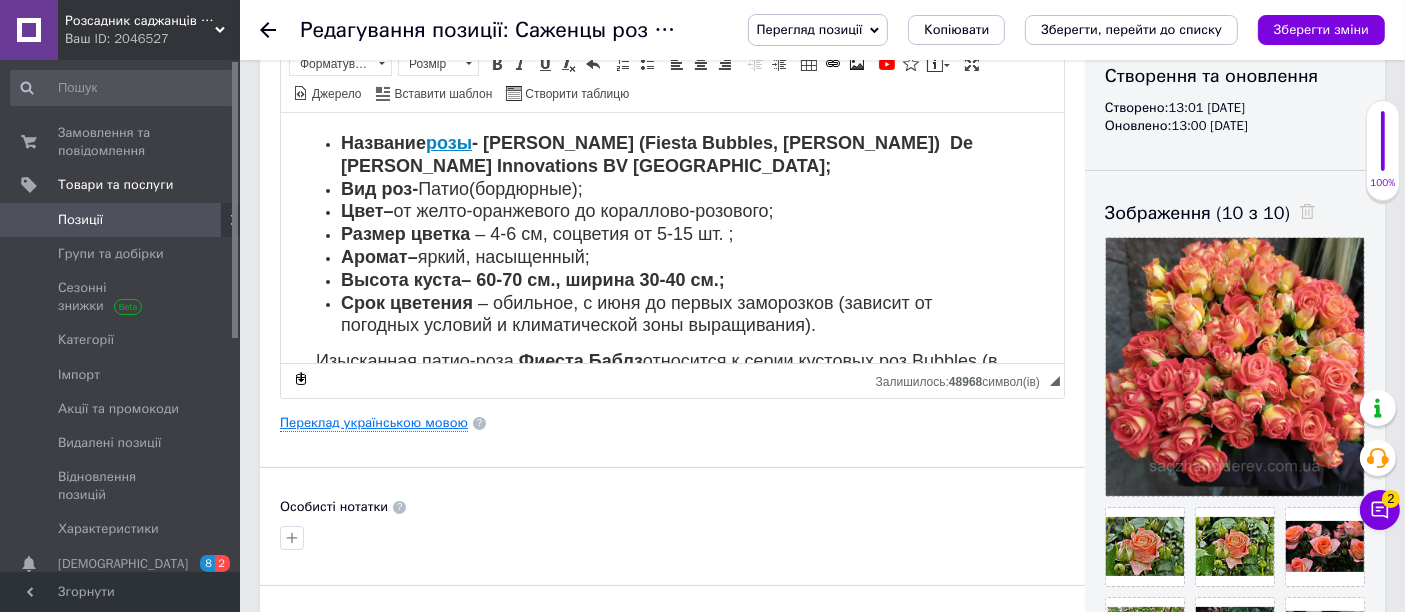 click on "Переклад українською мовою" at bounding box center [374, 423] 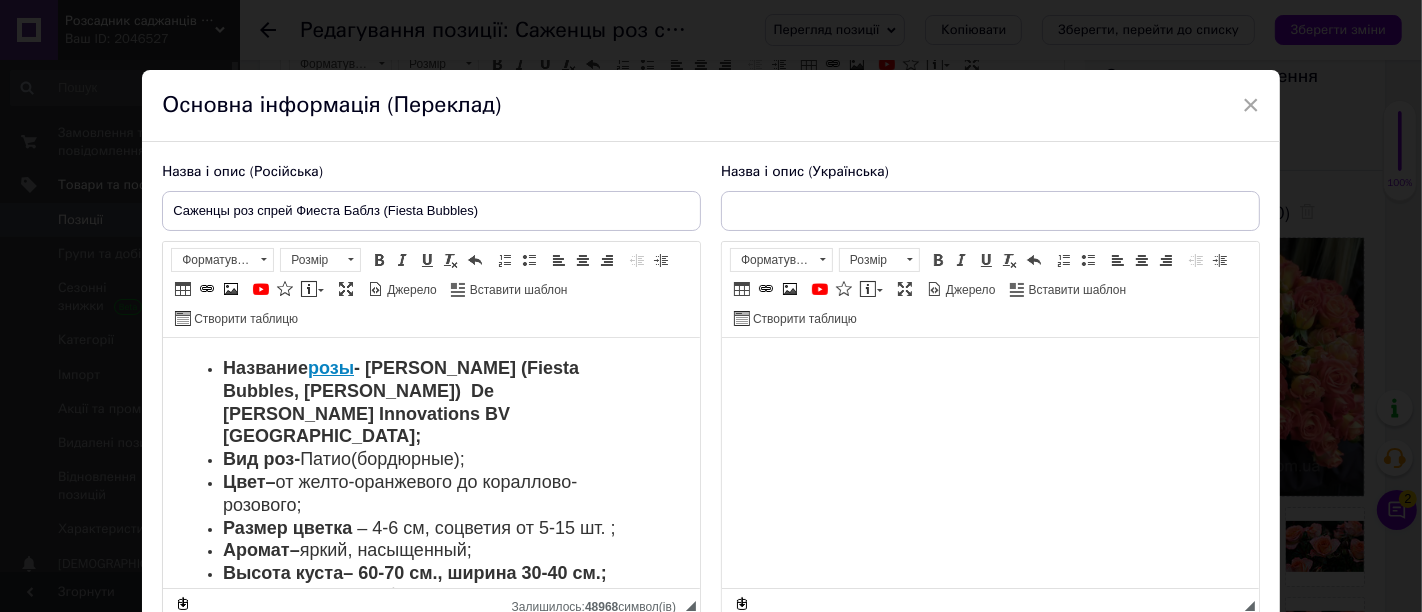 scroll, scrollTop: 0, scrollLeft: 0, axis: both 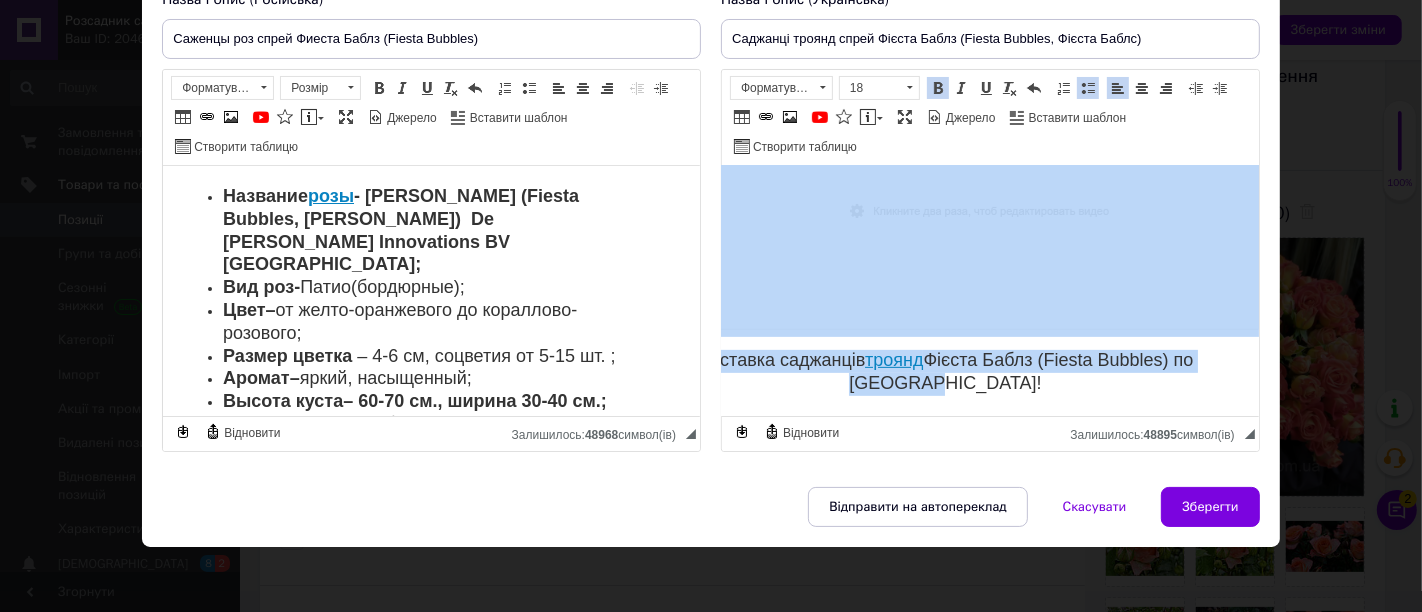 drag, startPoint x: 769, startPoint y: 205, endPoint x: 1777, endPoint y: 661, distance: 1106.3453 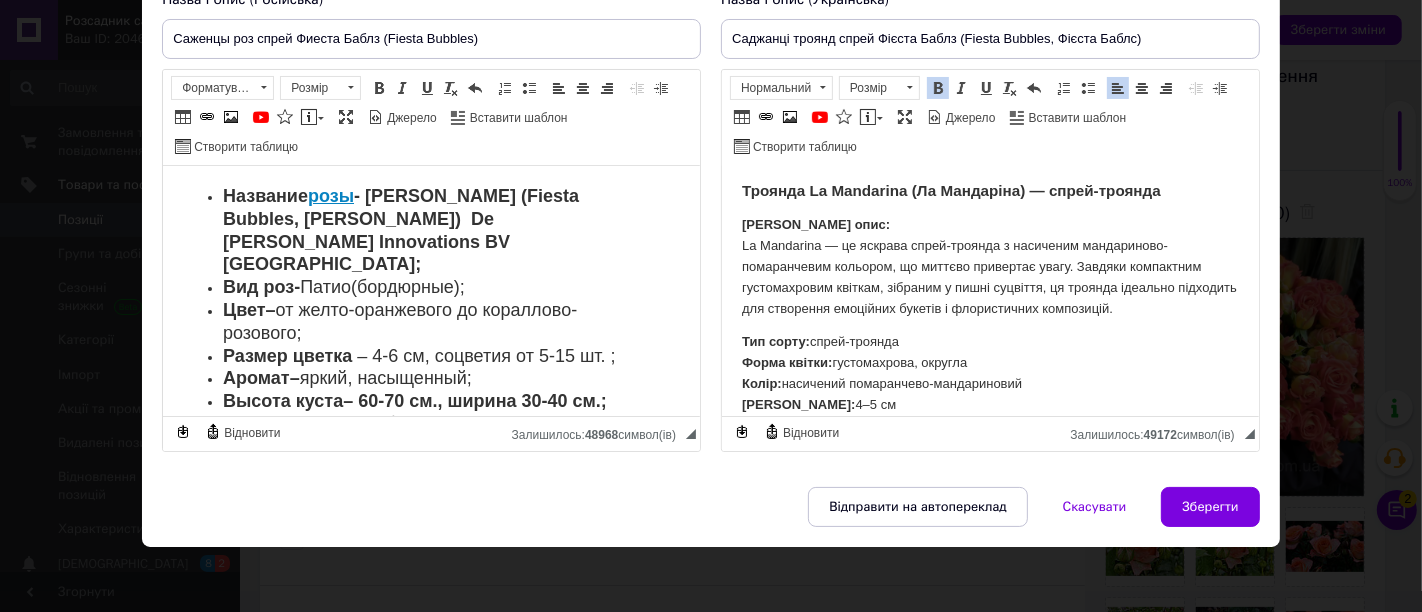 scroll, scrollTop: 0, scrollLeft: 0, axis: both 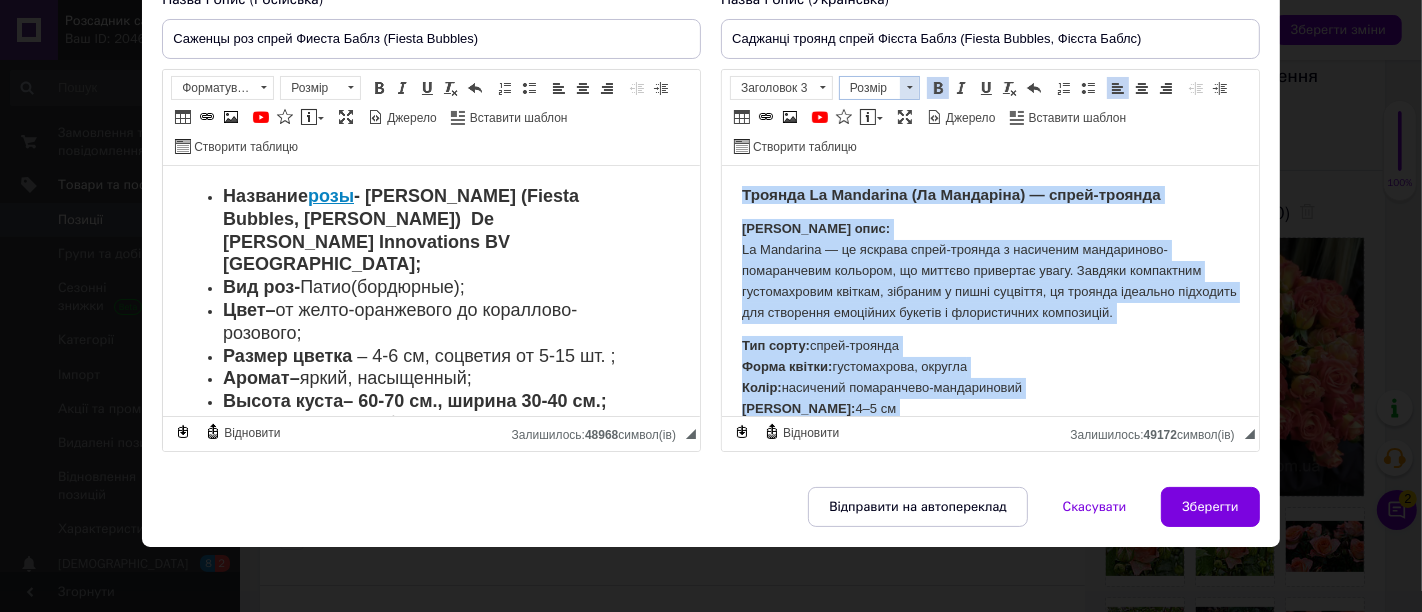 click at bounding box center (909, 88) 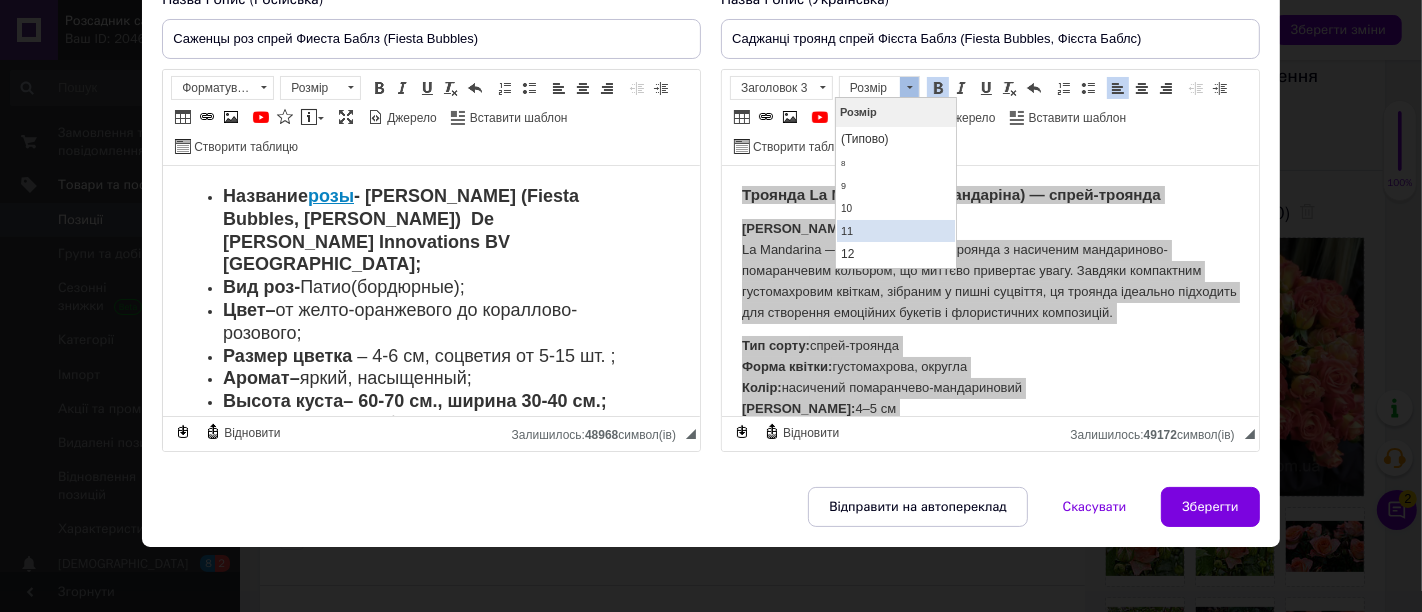 scroll, scrollTop: 111, scrollLeft: 0, axis: vertical 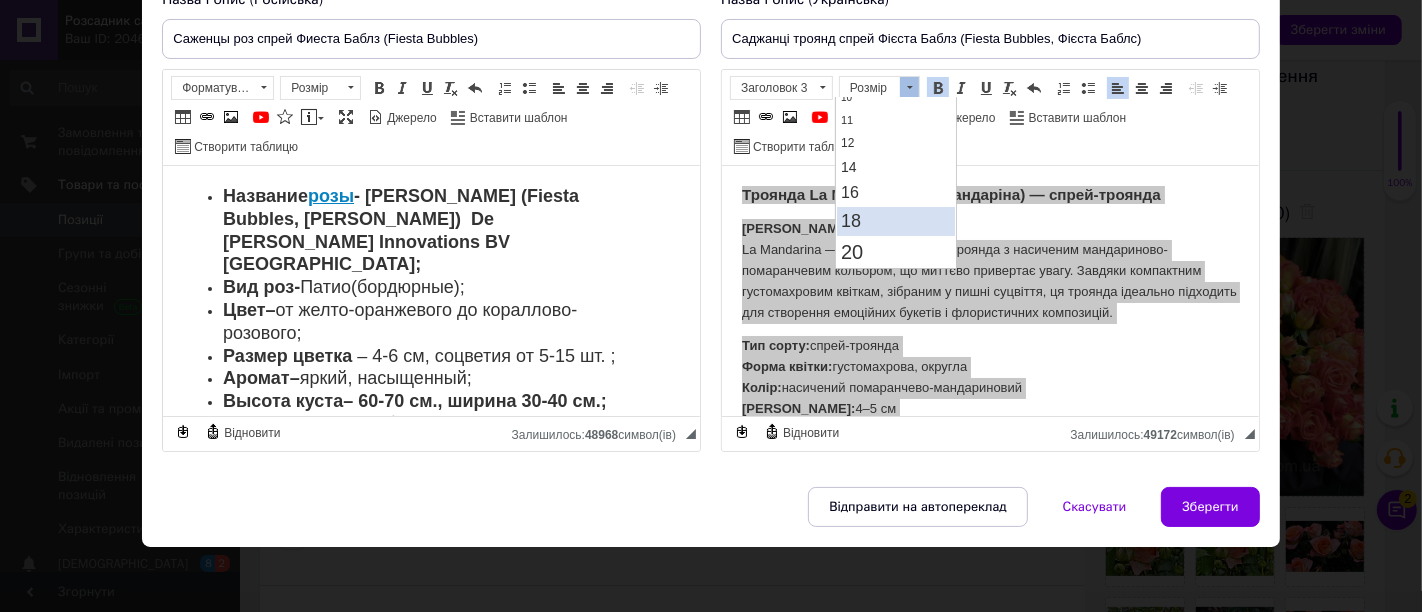 click on "18" at bounding box center (896, 220) 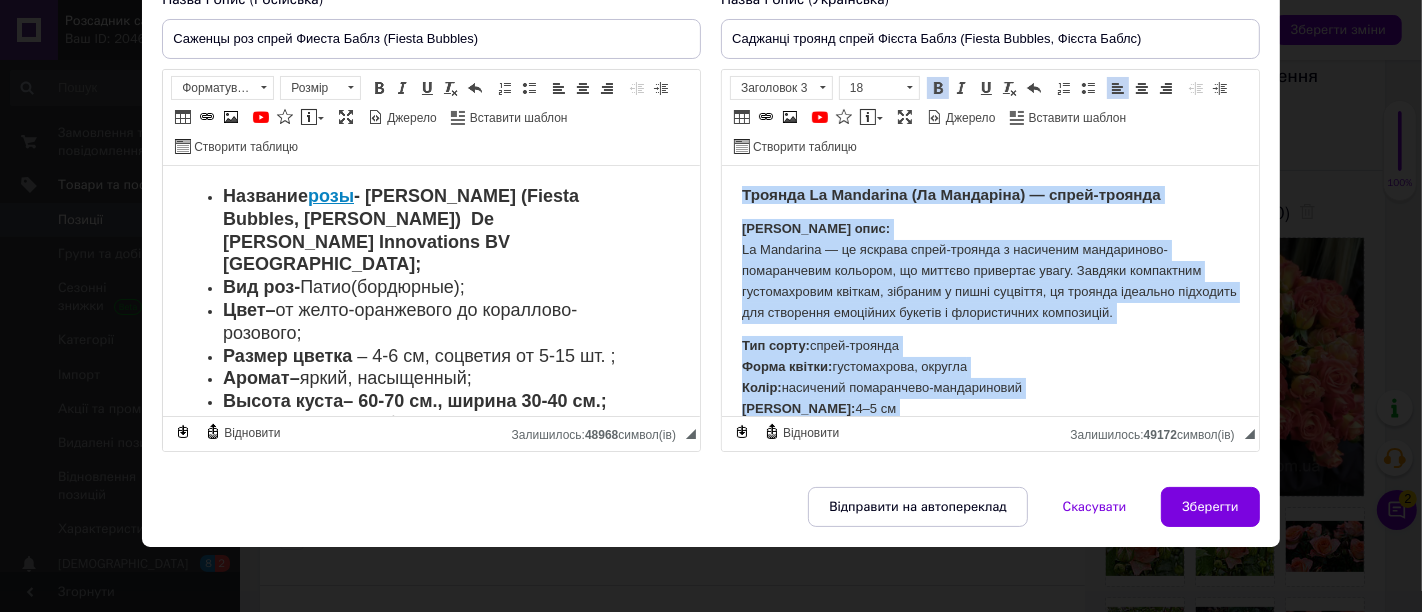 scroll, scrollTop: 0, scrollLeft: 0, axis: both 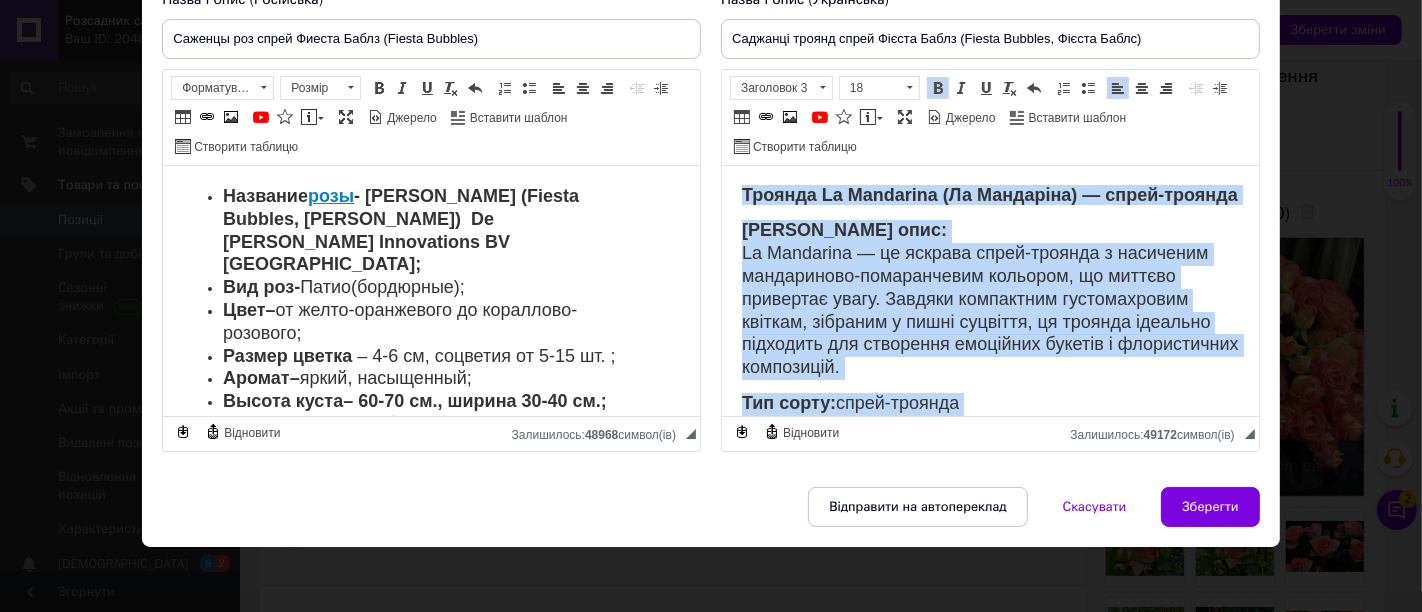 click on "Короткий опис: La Mandarina — це яскрава спрей-троянда з насиченим мандариново-помаранчевим кольором, що миттєво привертає увагу. Завдяки компактним густомахровим квіткам, зібраним у пишні суцвіття, ця троянда ідеально підходить для створення емоційних букетів і флористичних композицій." at bounding box center [989, 298] 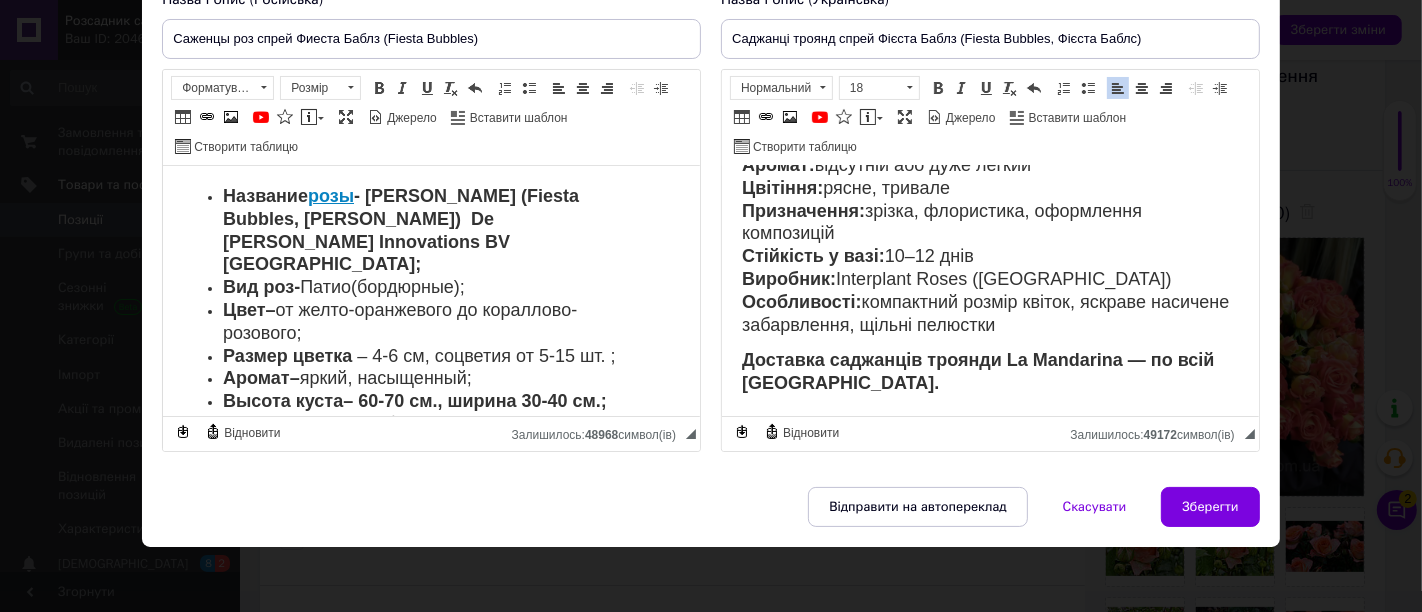 scroll, scrollTop: 360, scrollLeft: 0, axis: vertical 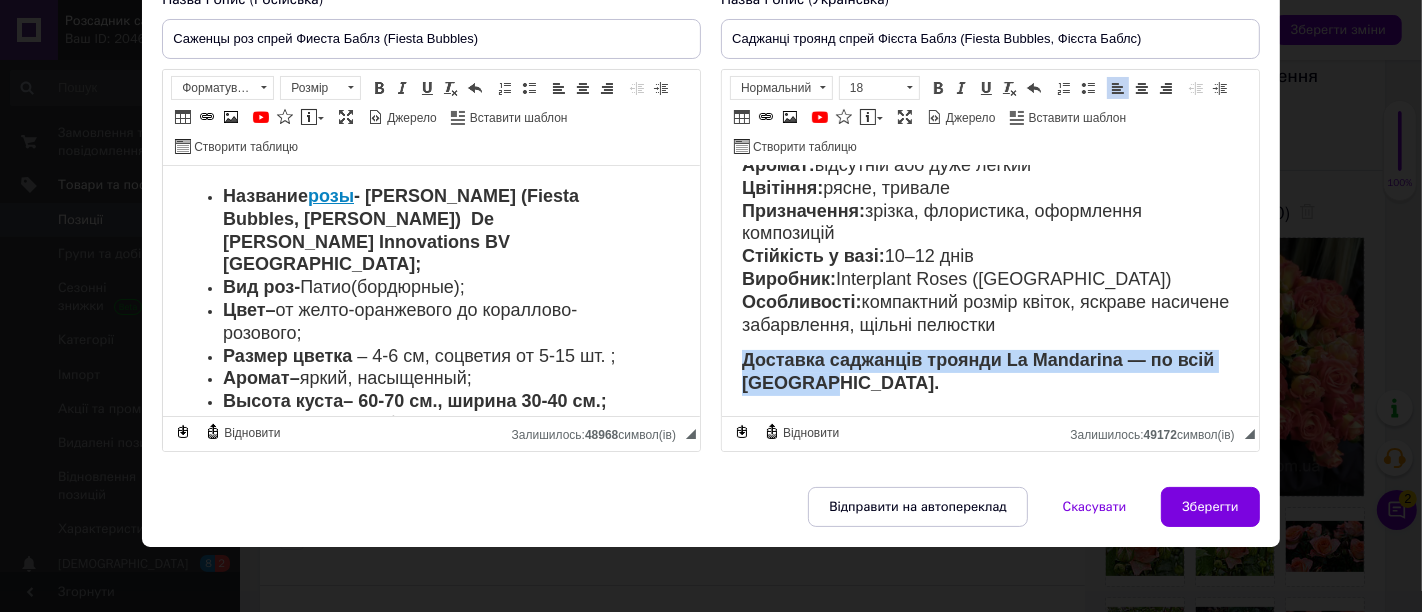 drag, startPoint x: 808, startPoint y: 387, endPoint x: 731, endPoint y: 344, distance: 88.19297 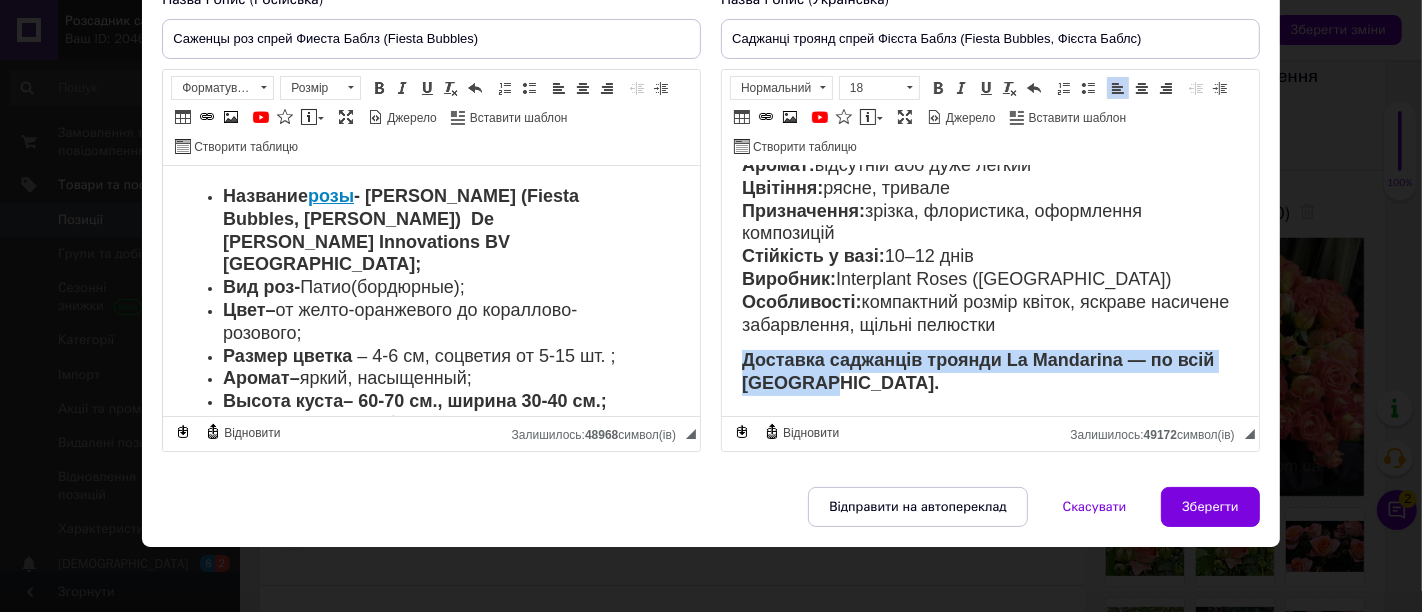 click on "Троянда La Mandarina (Ла Мандаріна) — спрей-троянда Короткий опис: La Mandarina — це яскрава спрей-троянда з насиченим мандариново-помаранчевим кольором, що миттєво привертає увагу. Завдяки компактним густомахровим квіткам, зібраним у пишні суцвіття, ця троянда ідеально підходить для створення емоційних букетів і флористичних композицій. Тип сорту:  спрей-троянда Форма квітки:  густомахрова, округла [GEOGRAPHIC_DATA]:  насичений помаранчево-мандариновий Діаметр квітки:  4–5 см Кількість бутонів на стеблі:  5–8 Аромат:  відсутній або дуже легкий Цвітіння:  рясне, тривале" at bounding box center (989, 115) 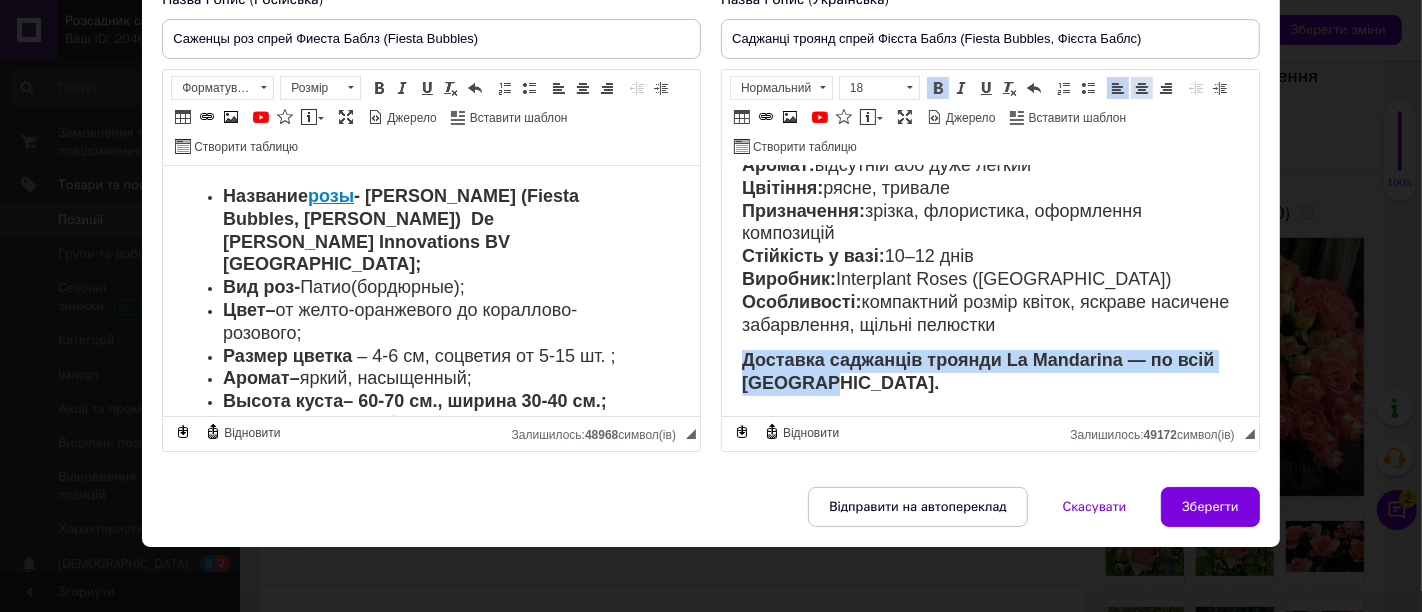 click at bounding box center (1142, 88) 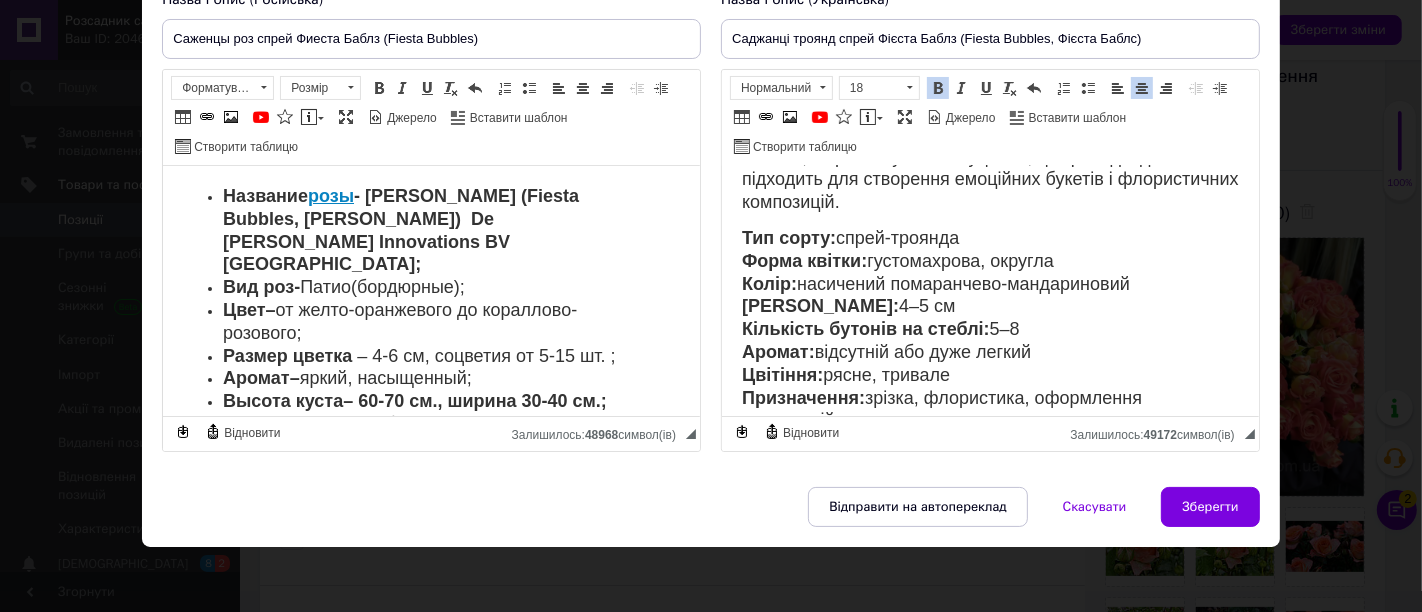 scroll, scrollTop: 0, scrollLeft: 0, axis: both 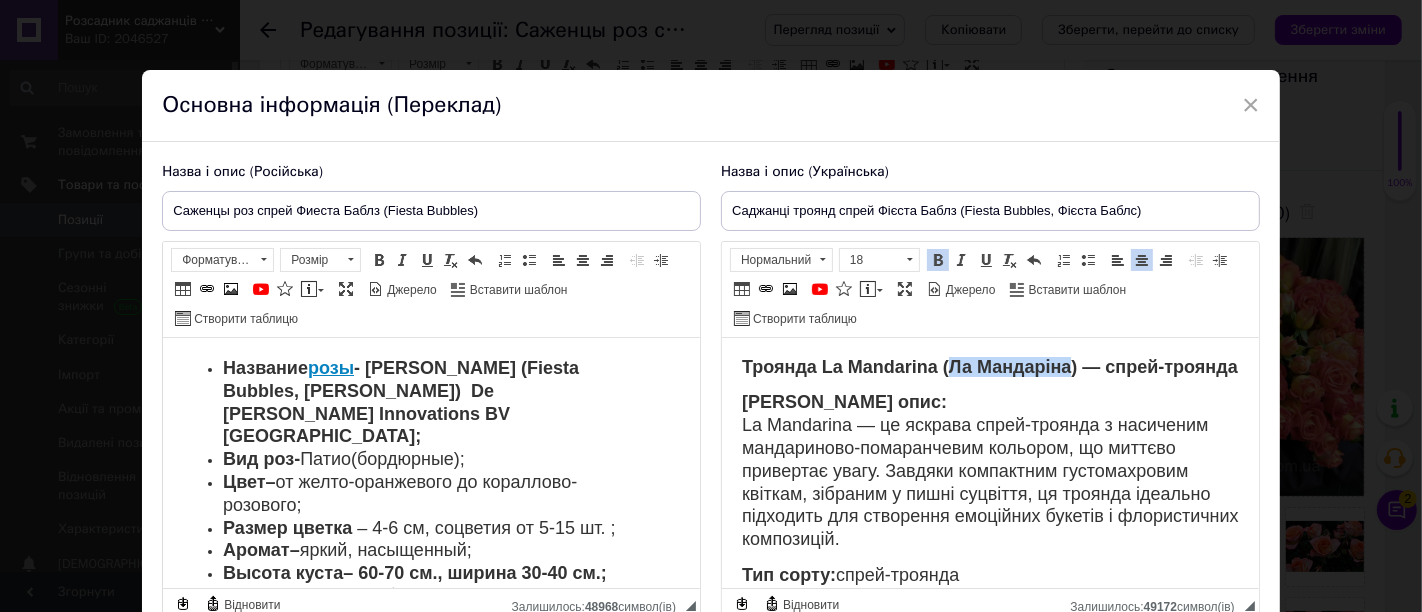 drag, startPoint x: 950, startPoint y: 375, endPoint x: 1070, endPoint y: 371, distance: 120.06665 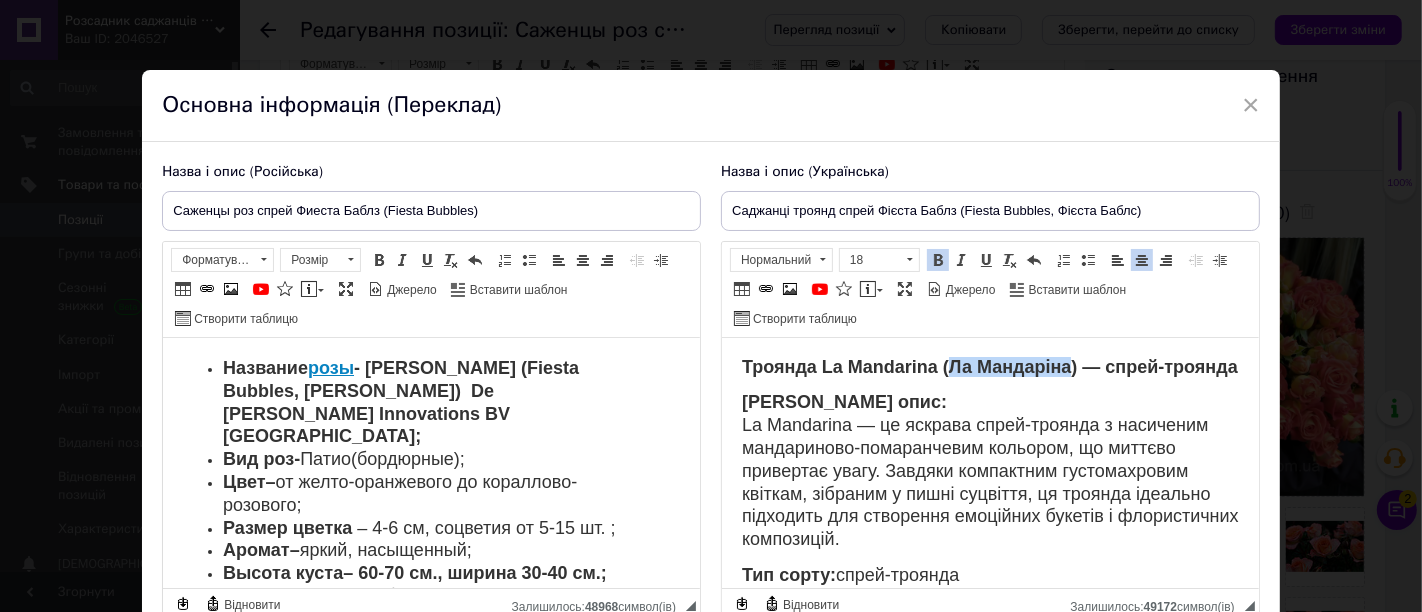 click on "Троянда La Mandarina (Ла Мандаріна) — спрей-троянда" at bounding box center (989, 367) 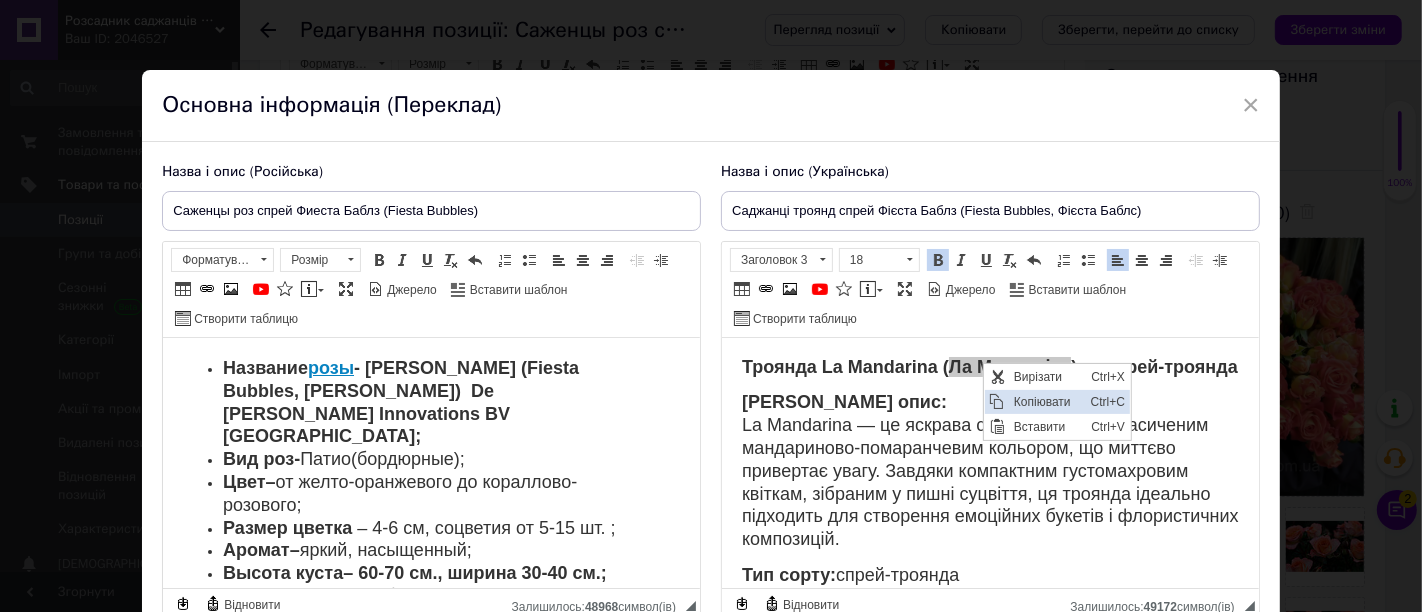 scroll, scrollTop: 0, scrollLeft: 0, axis: both 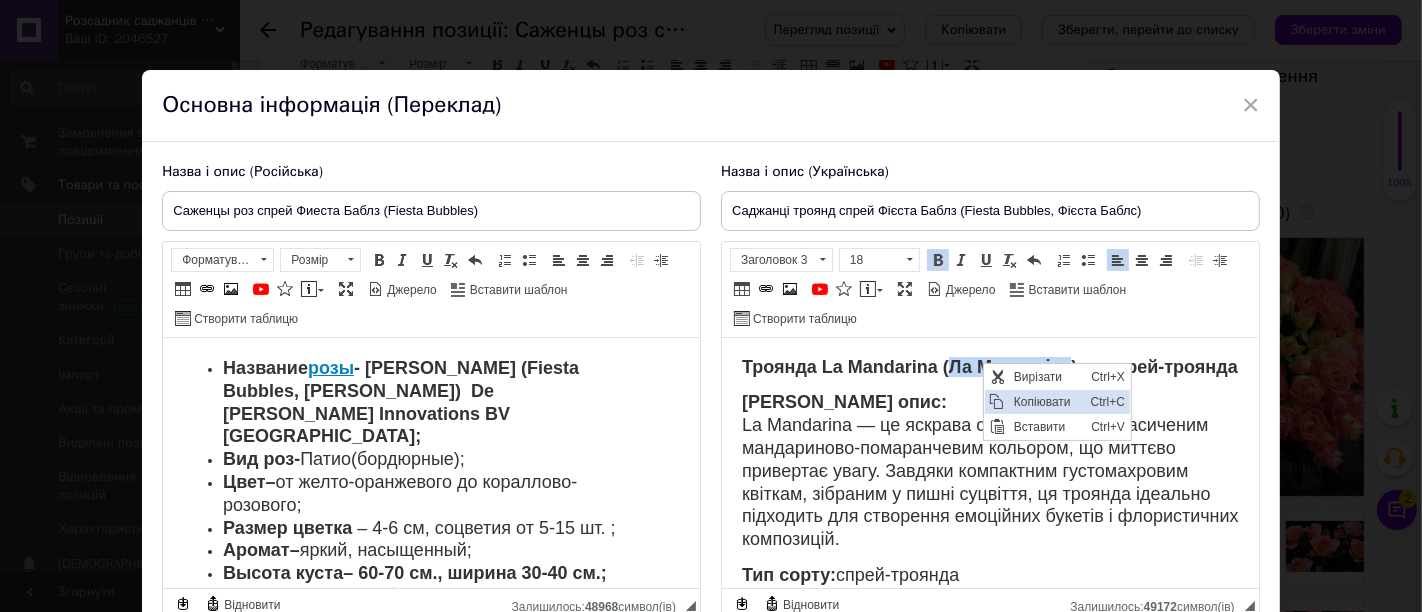 copy on "Ла Мандаріна" 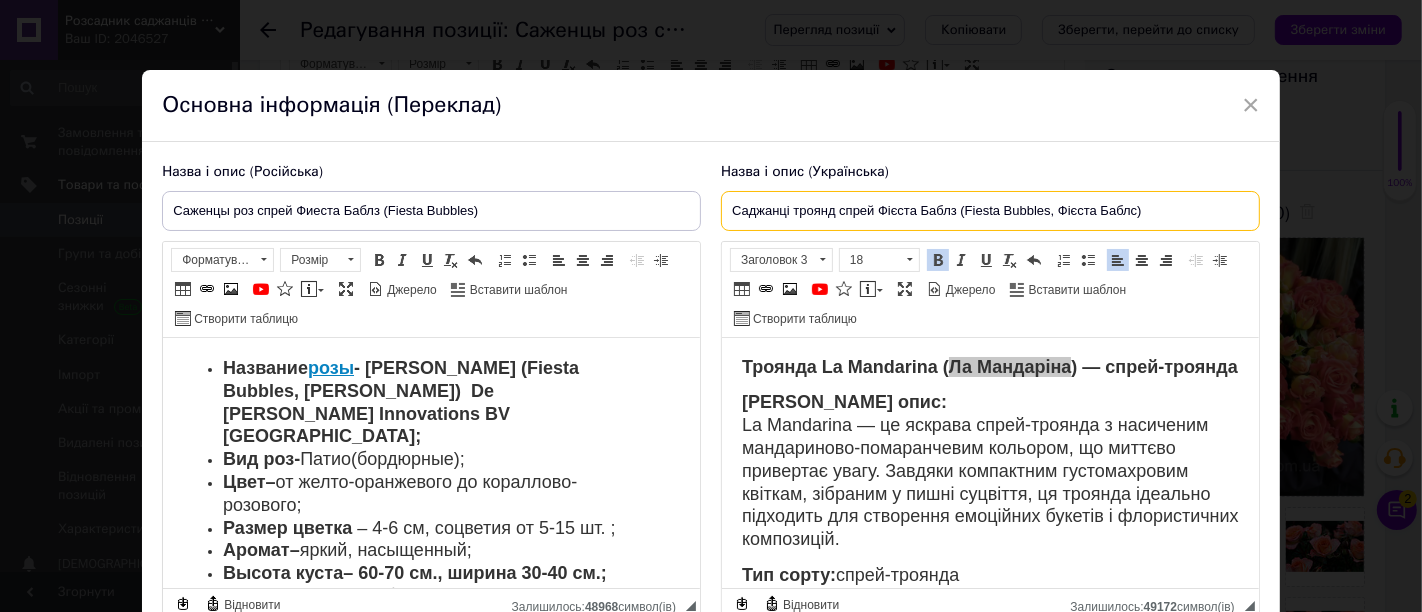 drag, startPoint x: 882, startPoint y: 212, endPoint x: 1008, endPoint y: 211, distance: 126.00397 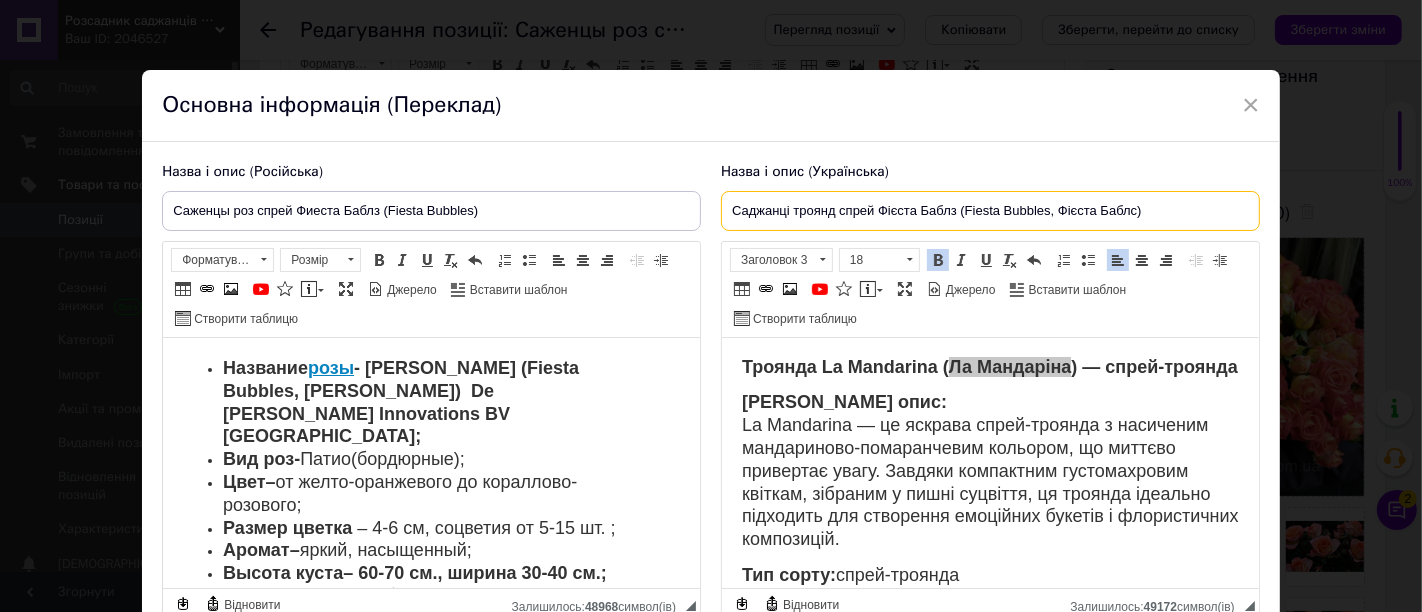click on "Саджанці троянд спрей Фієста Баблз (Fiesta Bubbles, Фієста Баблс)" at bounding box center [990, 211] 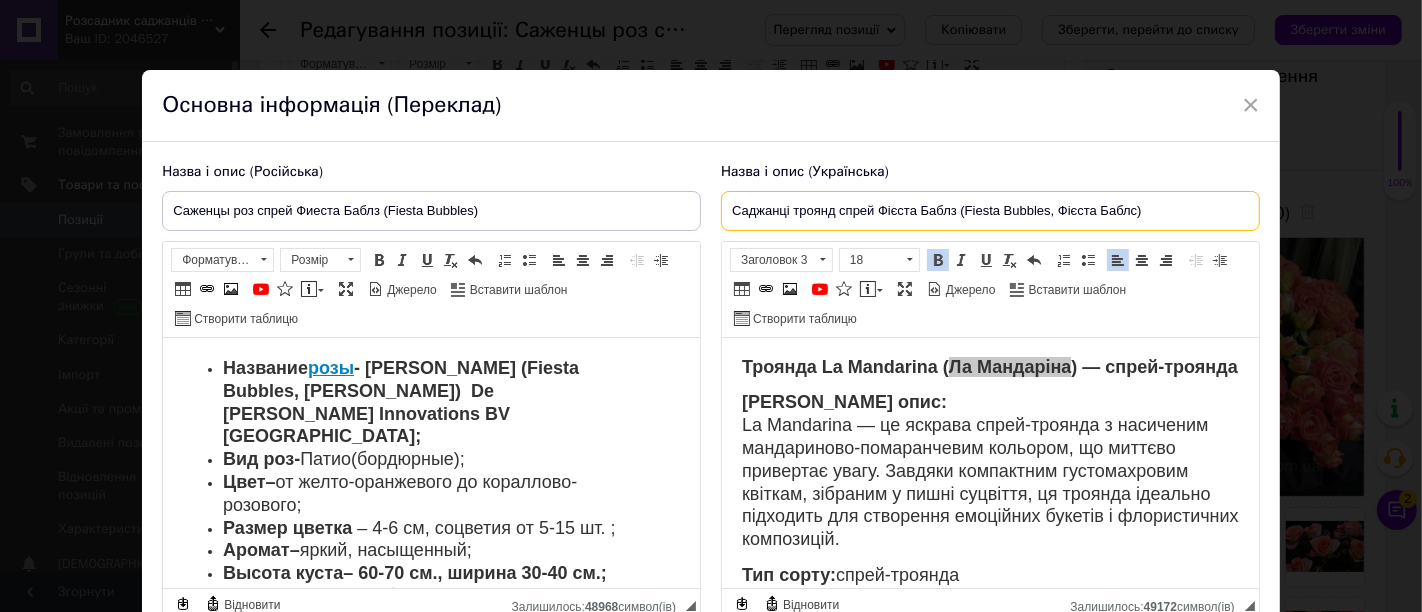 paste on "а [PERSON_NAME]" 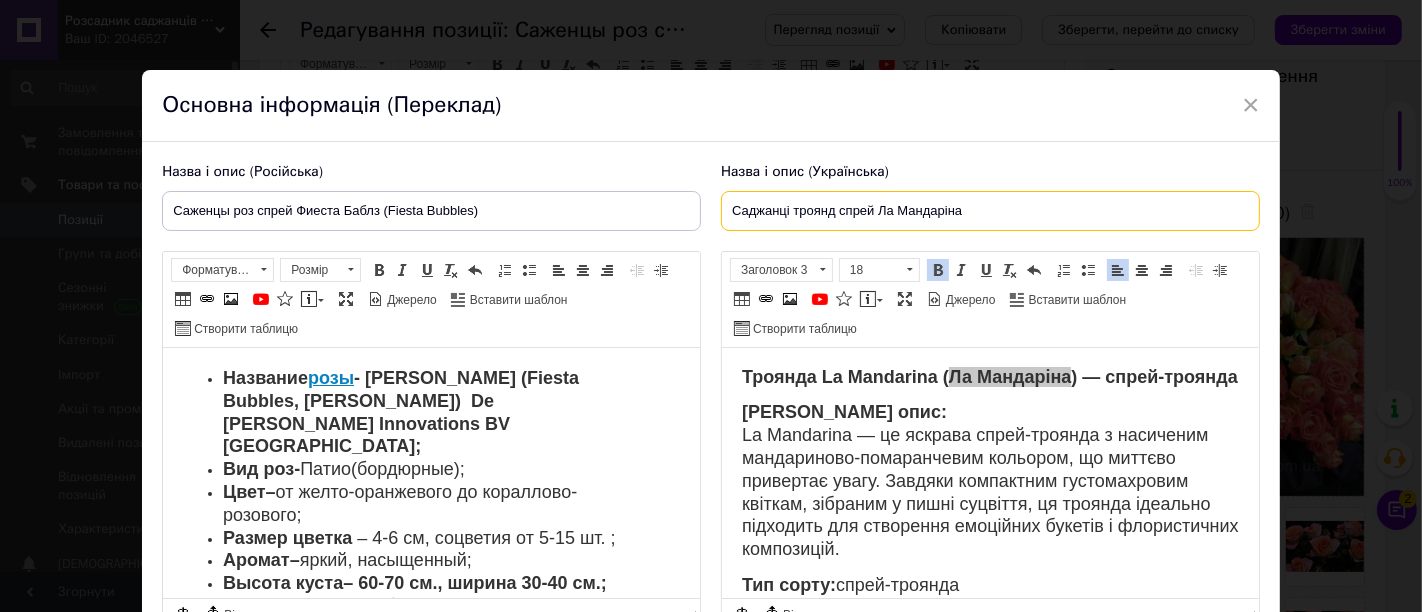 type on "Саджанці троянд спрей Ла Мандаріна" 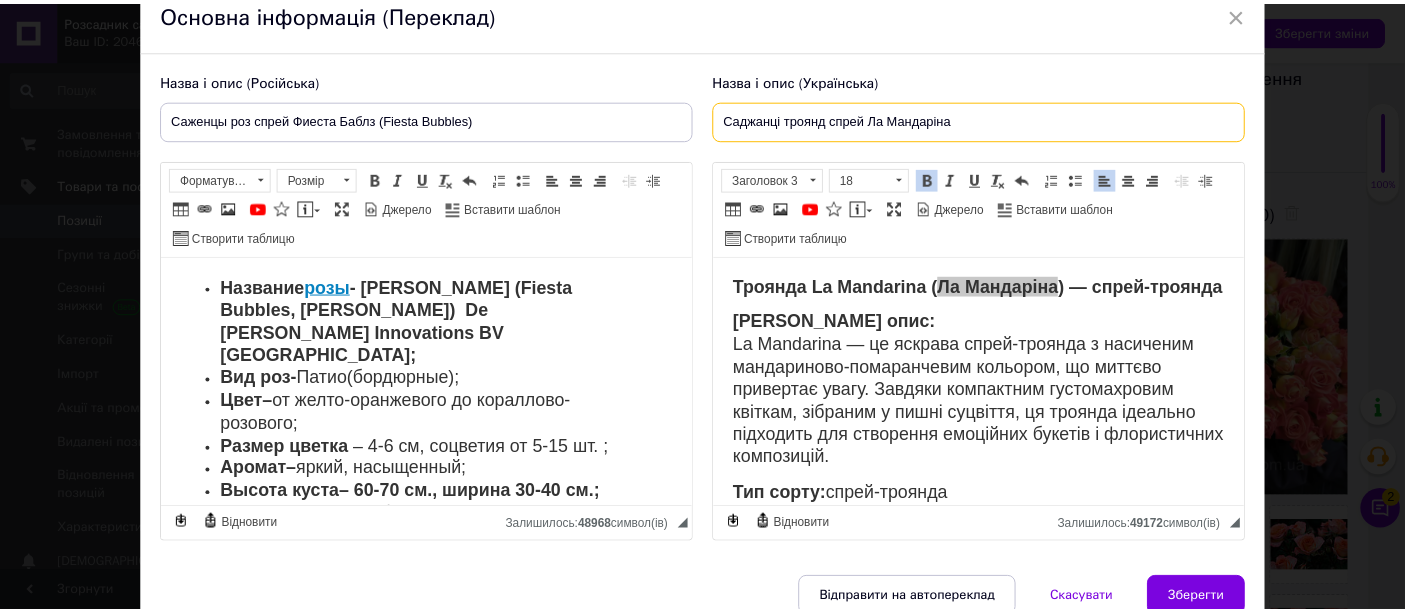 scroll, scrollTop: 182, scrollLeft: 0, axis: vertical 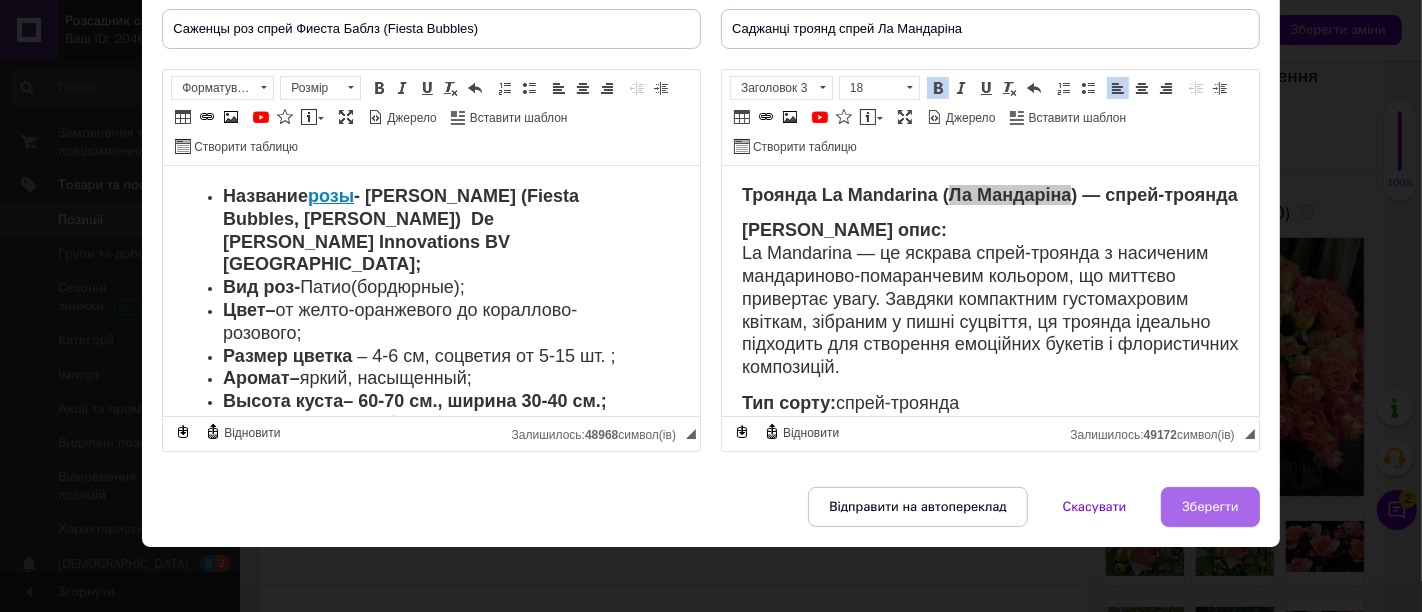 click on "Зберегти" at bounding box center (1210, 507) 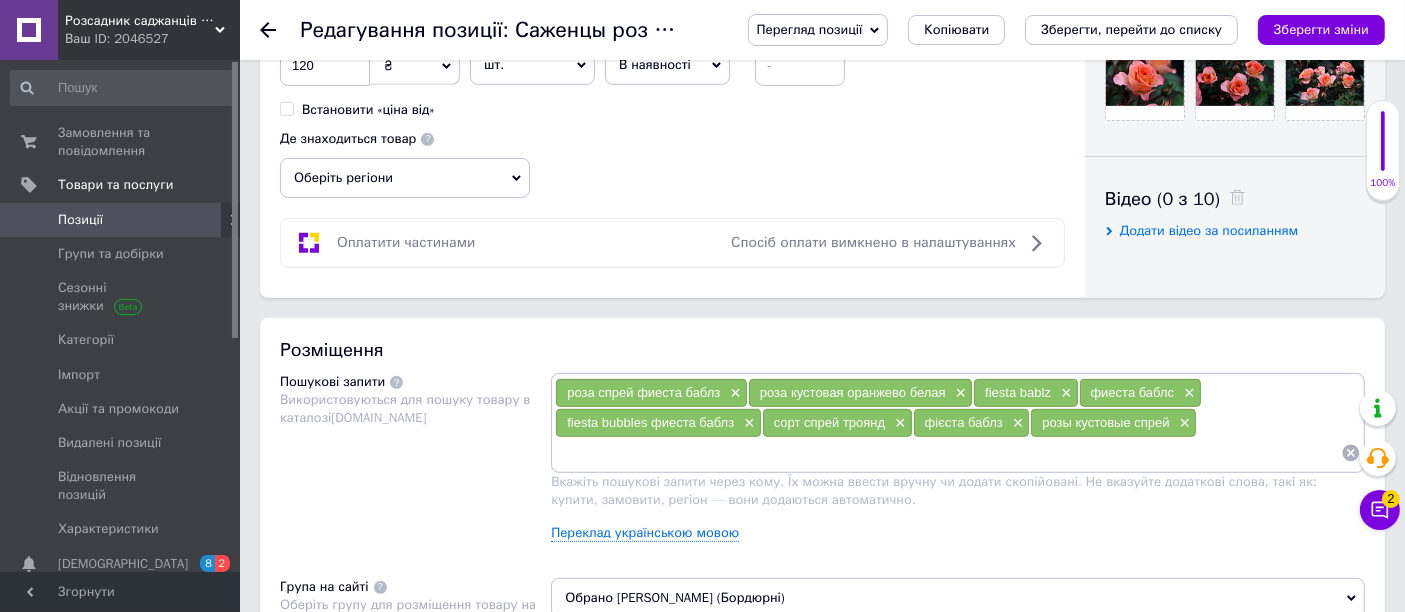 scroll, scrollTop: 888, scrollLeft: 0, axis: vertical 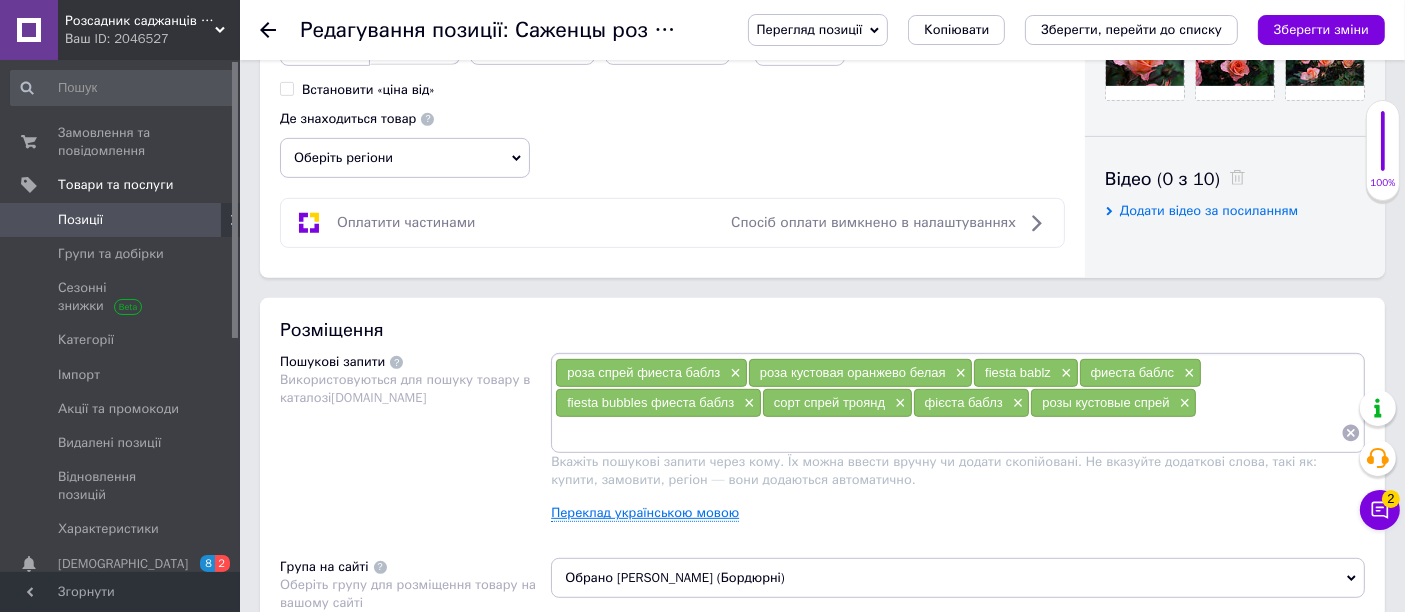 click on "Переклад українською мовою" at bounding box center (645, 513) 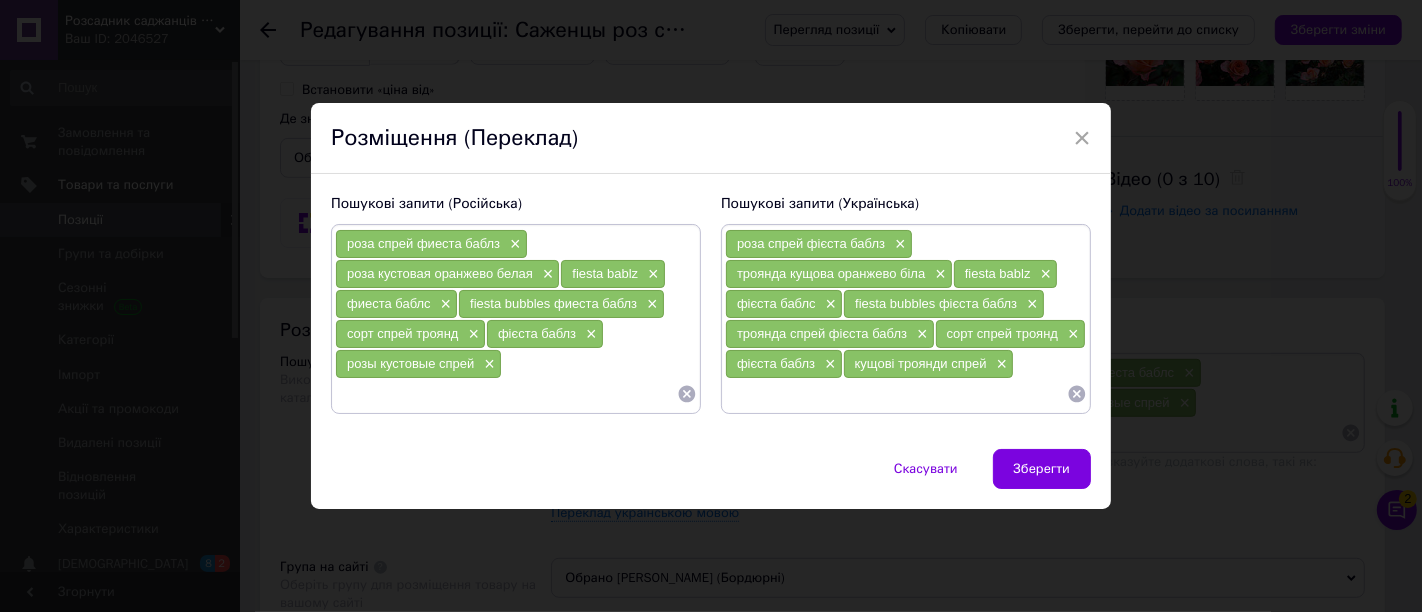 click at bounding box center (896, 394) 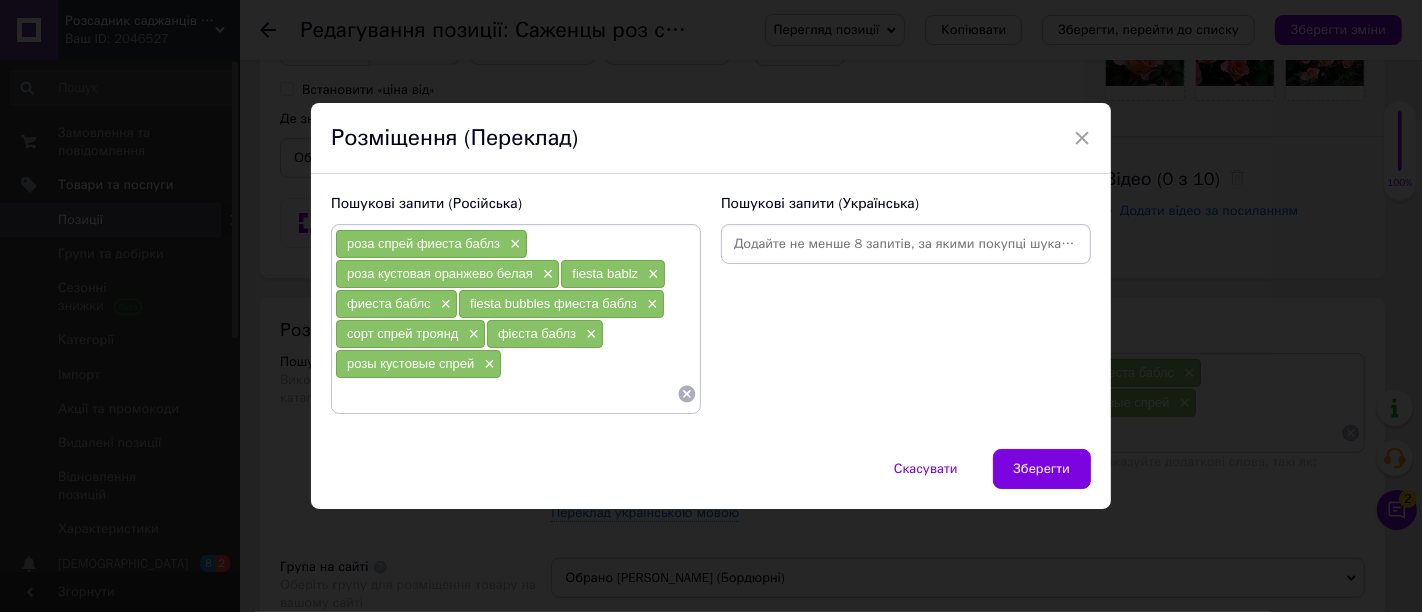 click at bounding box center (906, 244) 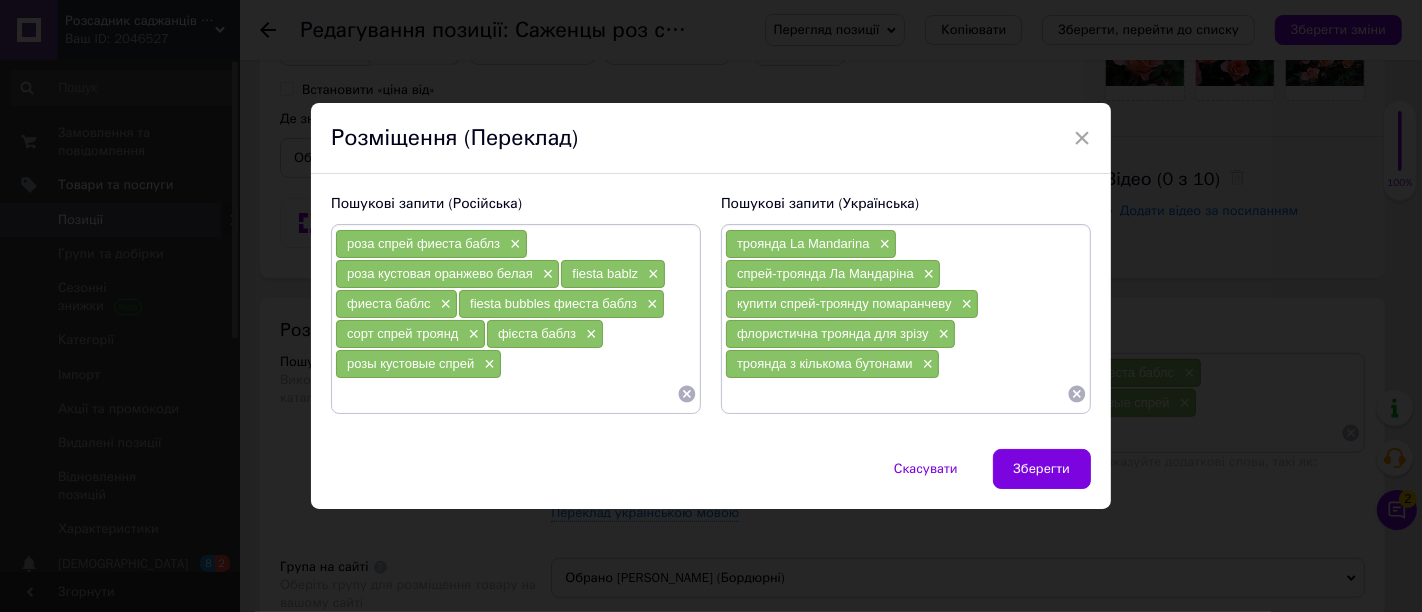 click 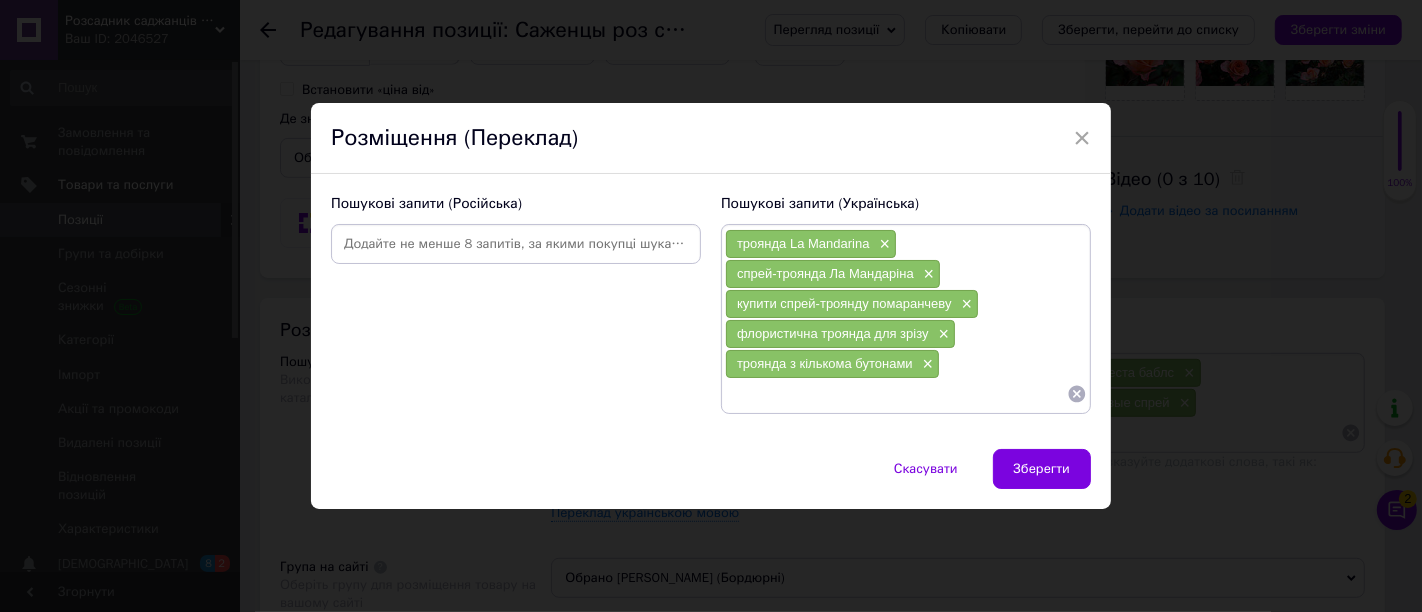 click at bounding box center (516, 244) 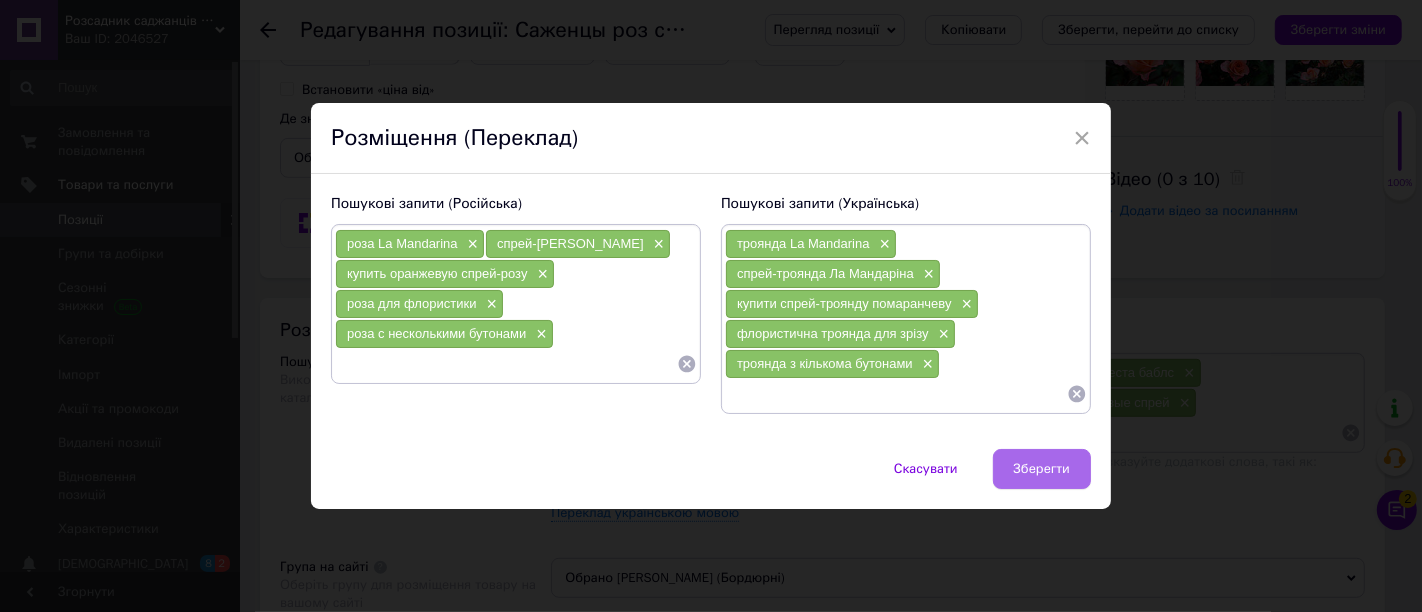 click on "Зберегти" at bounding box center (1042, 469) 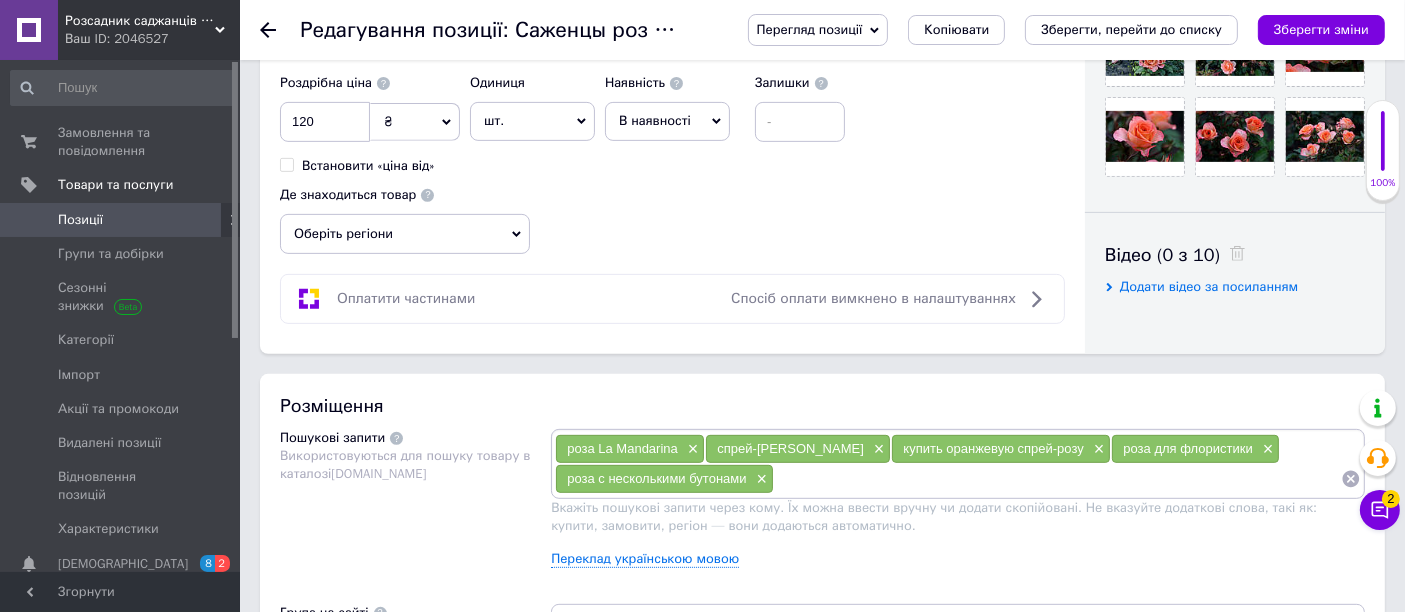 scroll, scrollTop: 777, scrollLeft: 0, axis: vertical 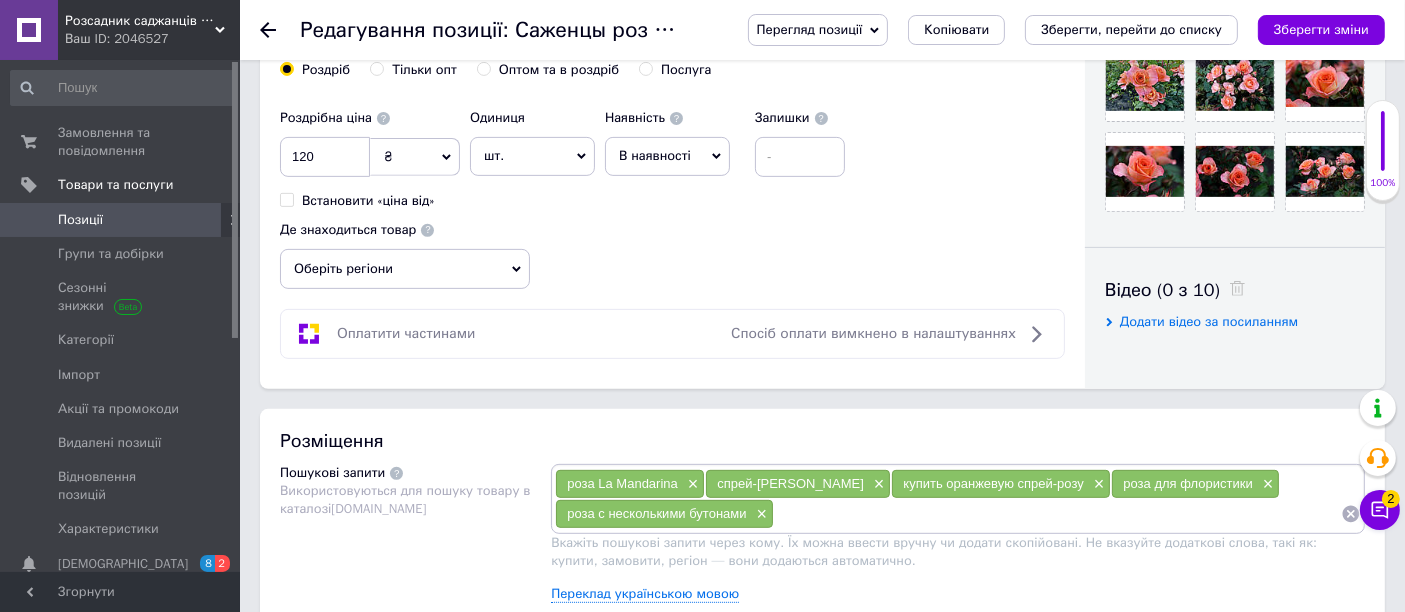 click on "Оберіть регіони" at bounding box center [405, 269] 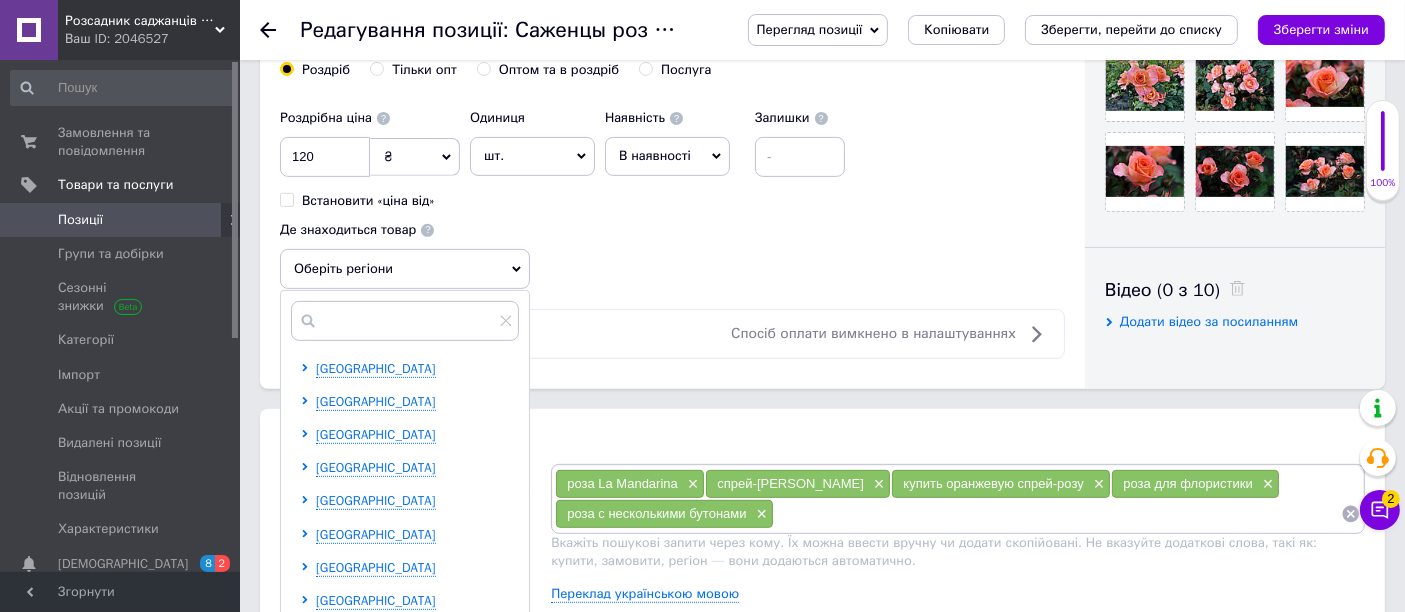 scroll, scrollTop: 411, scrollLeft: 0, axis: vertical 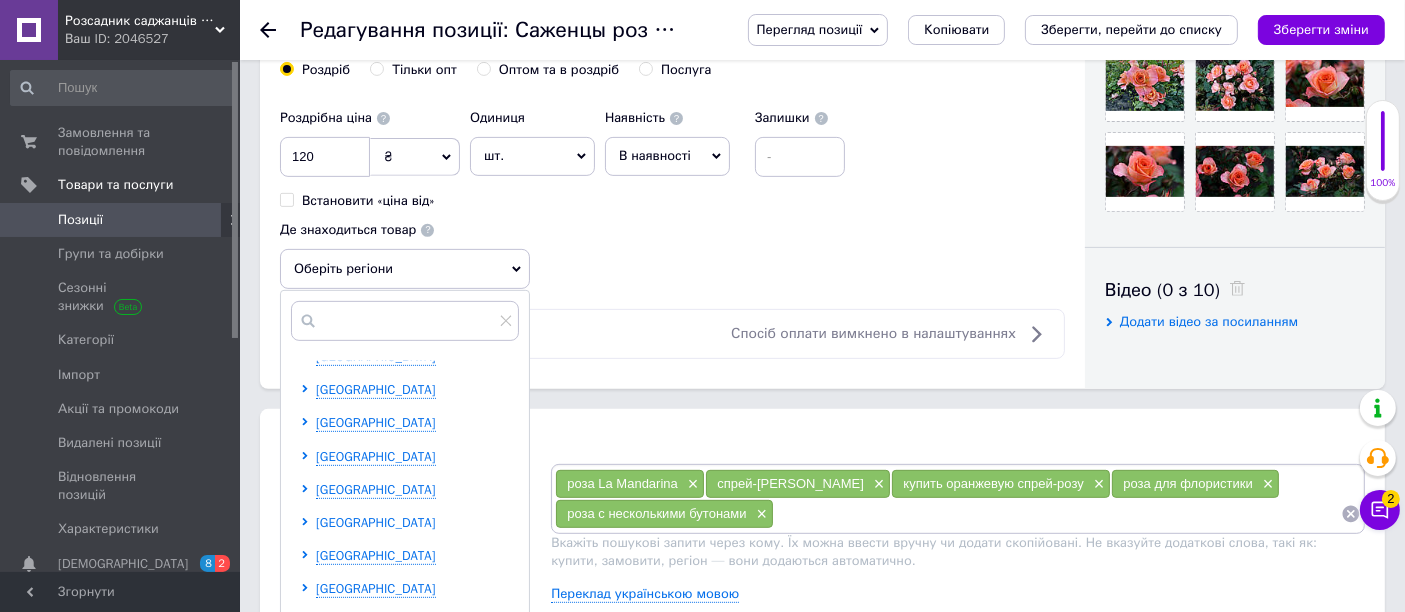 click on "[GEOGRAPHIC_DATA]" at bounding box center (376, 522) 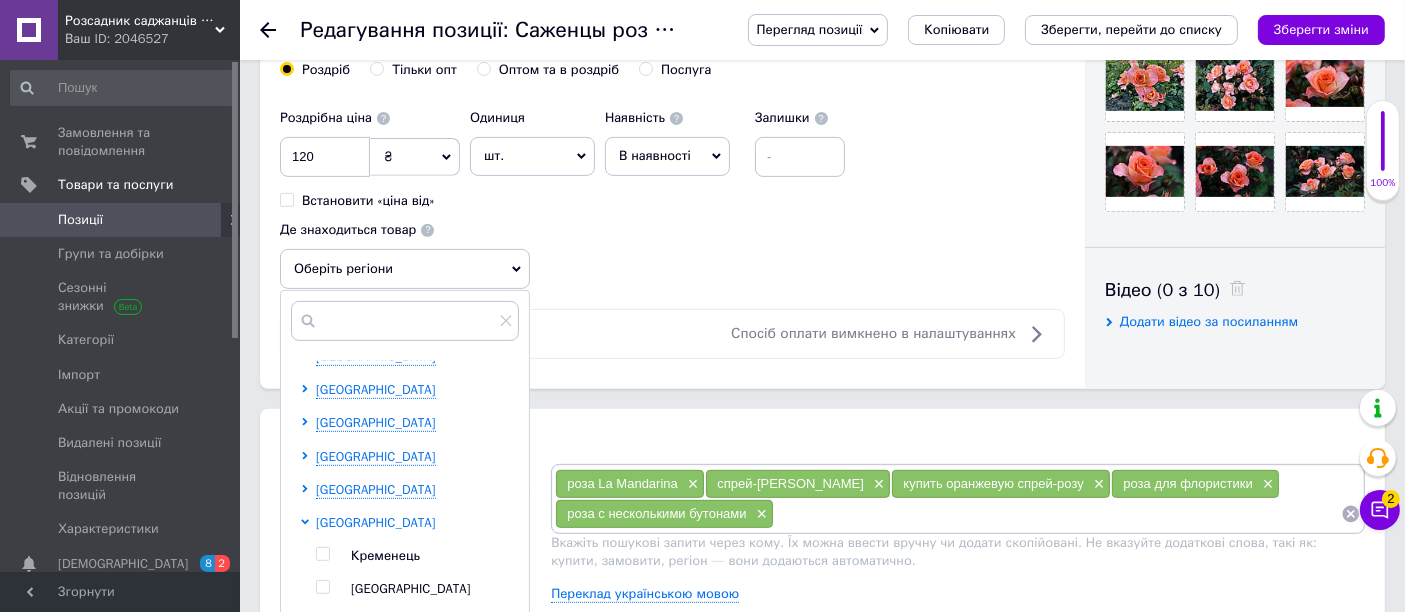scroll, scrollTop: 511, scrollLeft: 0, axis: vertical 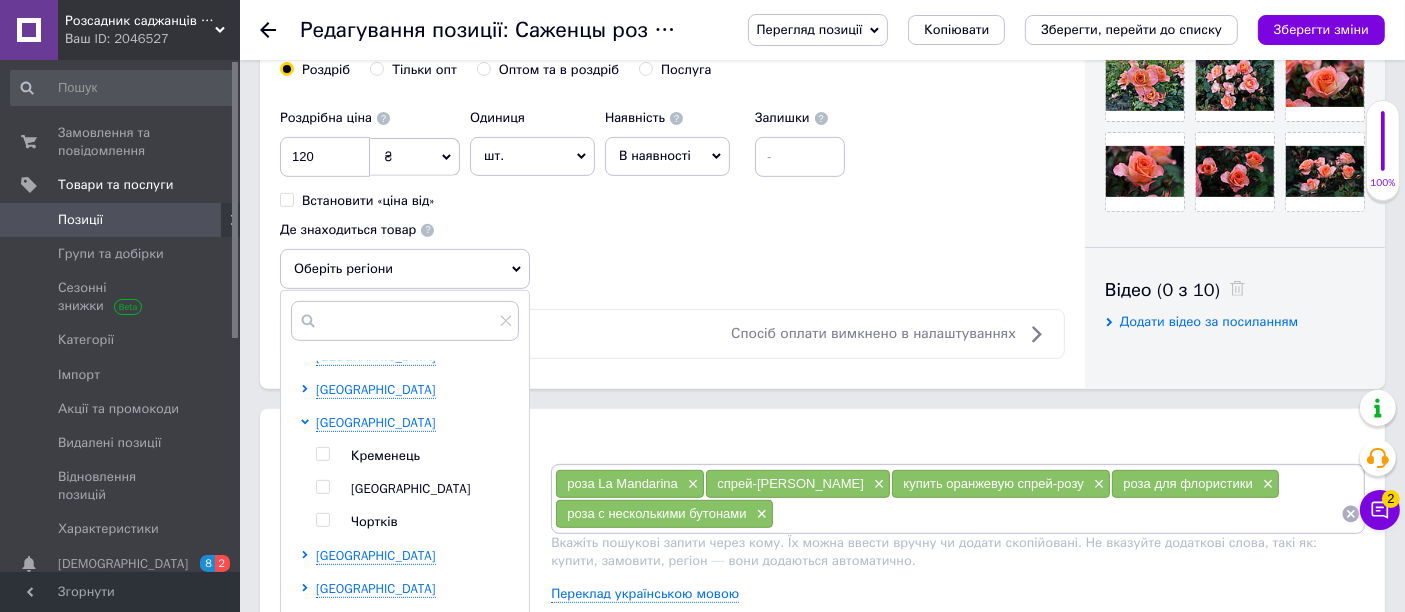 drag, startPoint x: 347, startPoint y: 487, endPoint x: 329, endPoint y: 483, distance: 18.439089 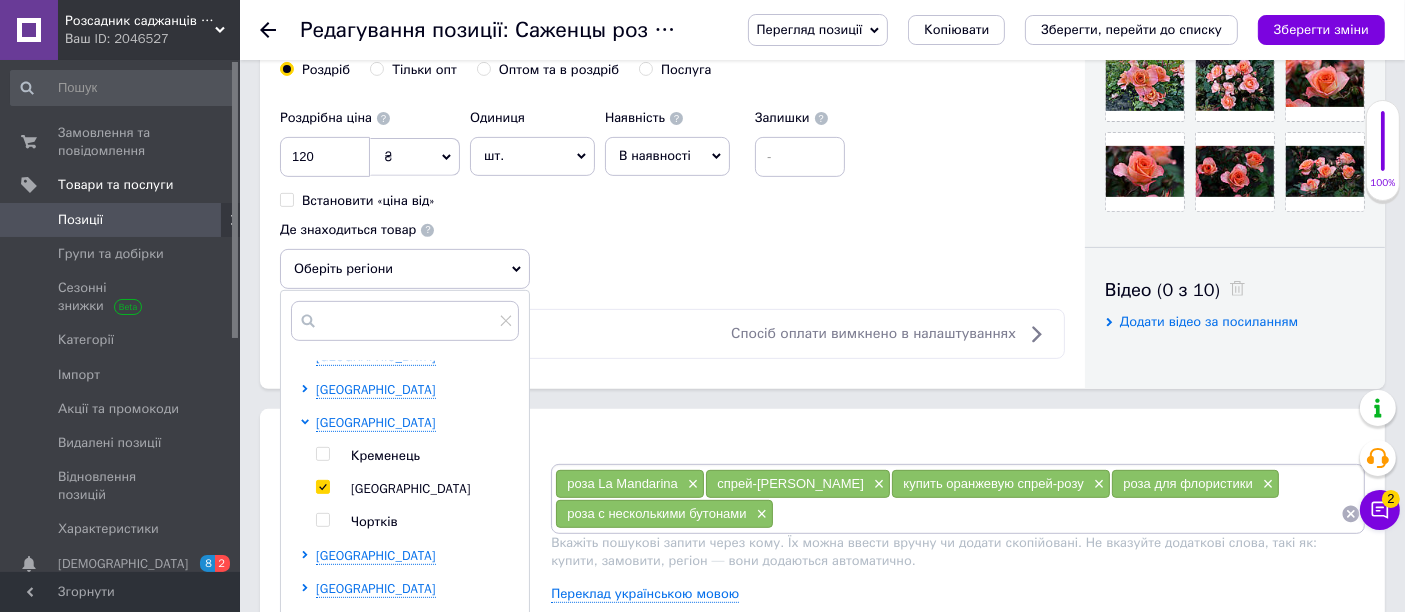 checkbox on "true" 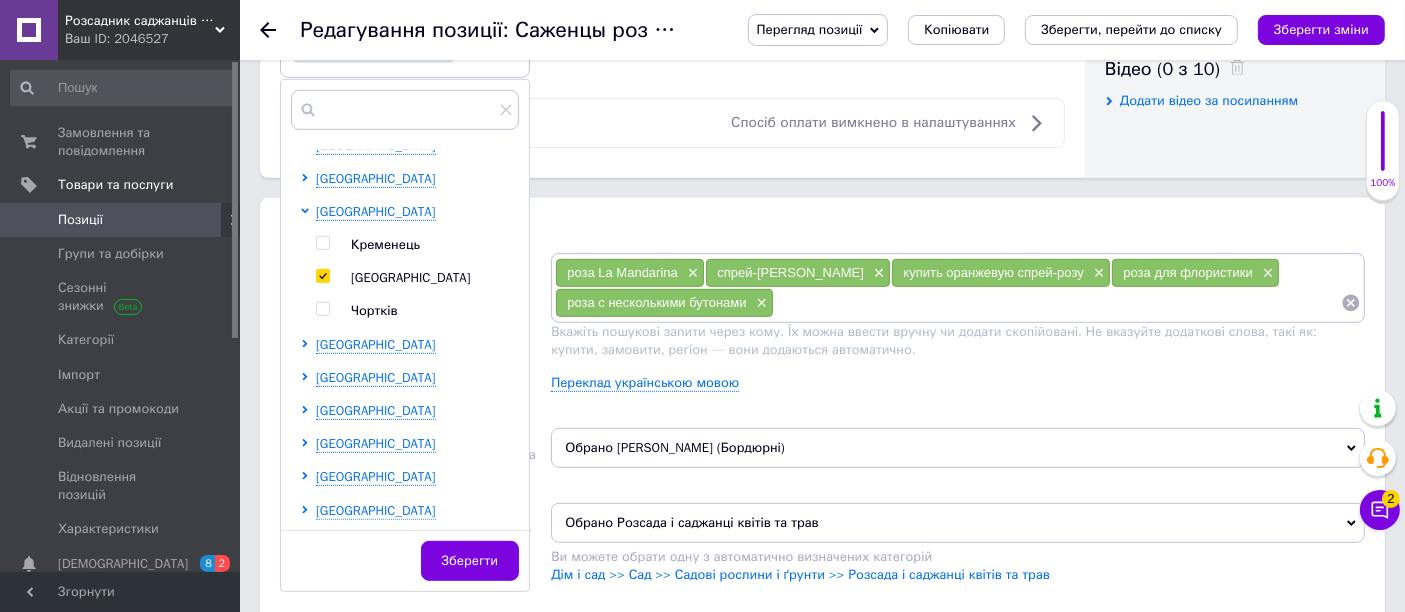 scroll, scrollTop: 1000, scrollLeft: 0, axis: vertical 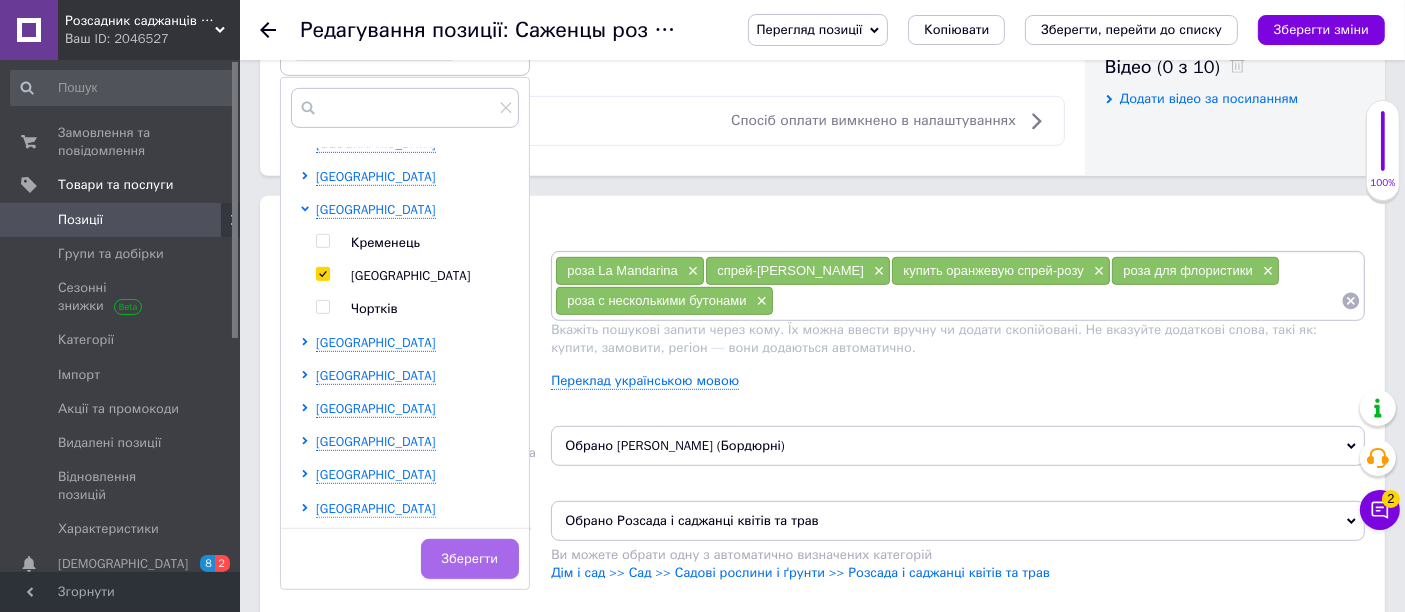 click on "Зберегти" at bounding box center (470, 559) 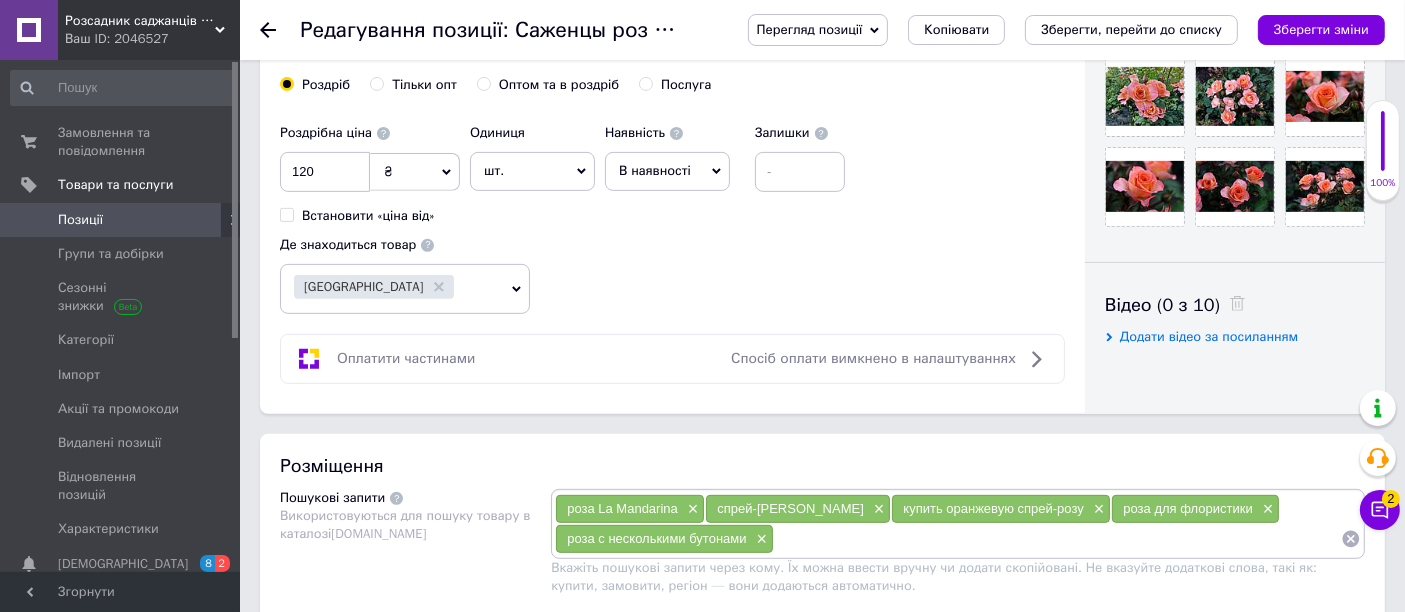 scroll, scrollTop: 666, scrollLeft: 0, axis: vertical 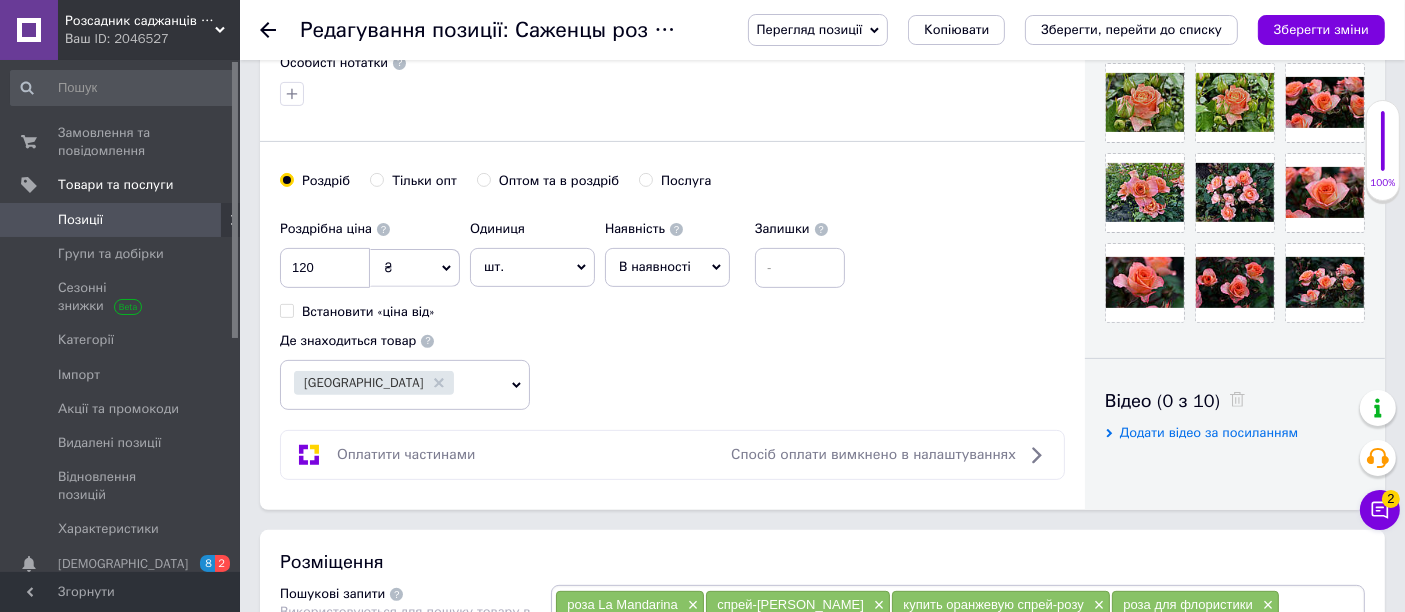 drag, startPoint x: 375, startPoint y: 341, endPoint x: 336, endPoint y: 279, distance: 73.24616 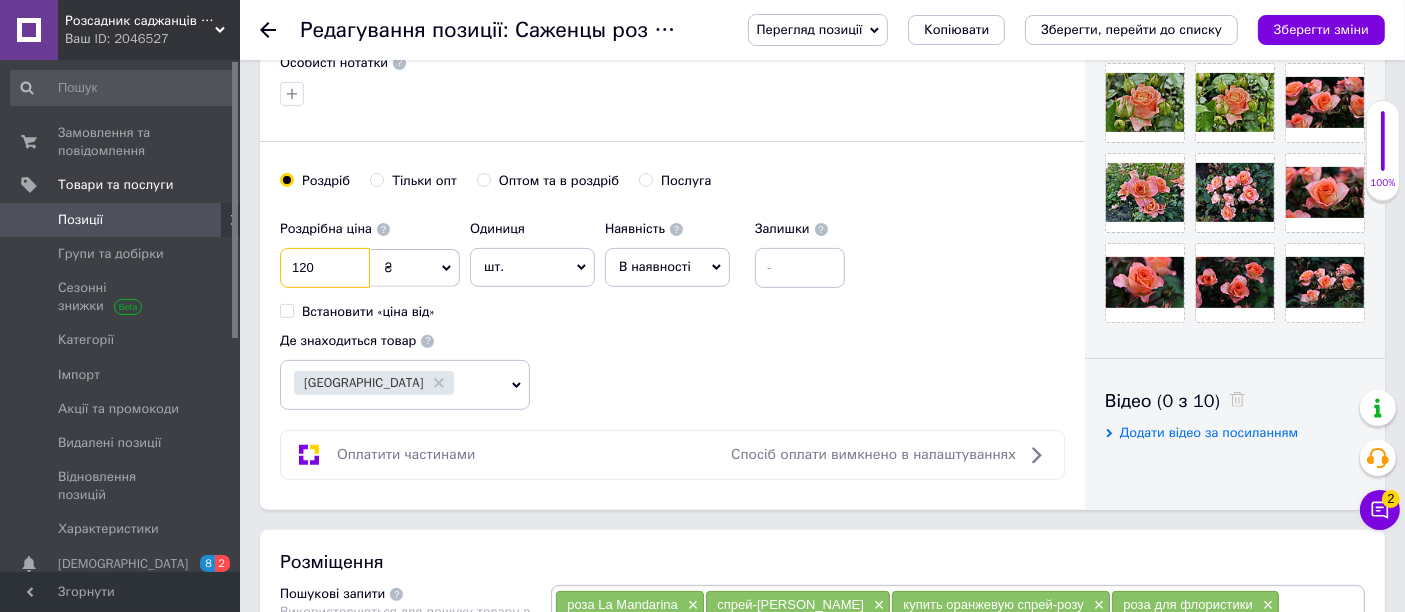 drag, startPoint x: 332, startPoint y: 268, endPoint x: 277, endPoint y: 266, distance: 55.03635 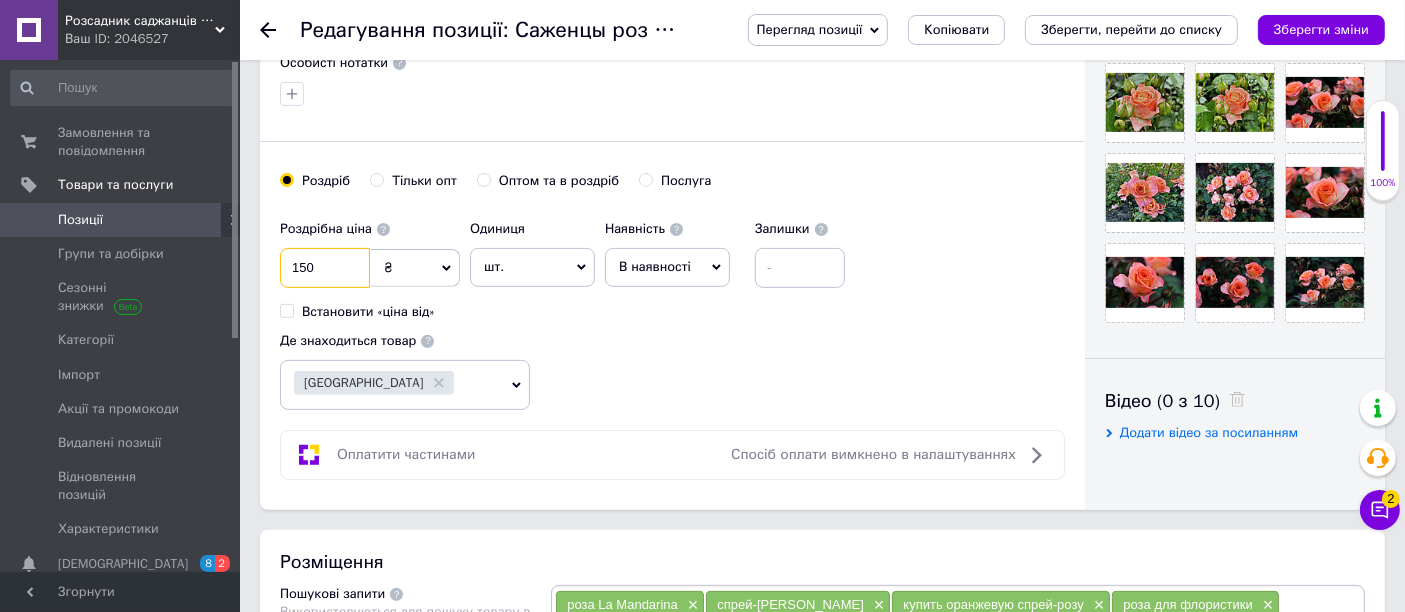 type on "150" 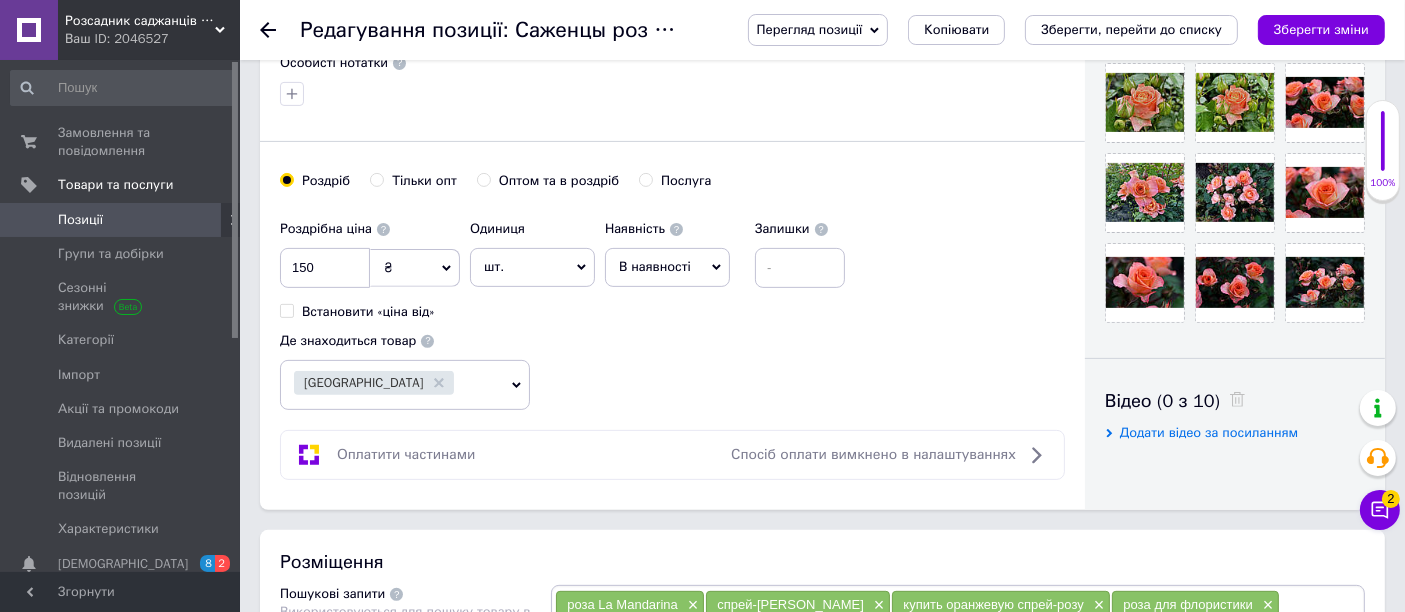 click on "Основна інформація Назва позиції (Російська) ✱ Саженцы роз спрей Фиеста Баблз (Fiesta Bubbles) Код/Артикул Опис (Російська) ✱
Название  розы  -   Фиеста Баблз ( Fiesta   Bubbles , Фиеста Баблс)  De [PERSON_NAME] Innovations BV Нидерланды ;
Вид роз  -  Патио(бордюрные);
Цвет  –  от желто-оранжевого до кораллово-розового;
Размер цветка   – 4-6 см, соцветия от 5-15 шт. ;
Аромат  –   яркий, насыщенный;
Высота куста  – 60-70 см., ширина 30-40 см.;
Срок цветения   – обильное, с июня до первых заморозков (зависит от погодных условий и климатической зоны выращивания).
Изысканная   патио-роза
роз" at bounding box center [672, -38] 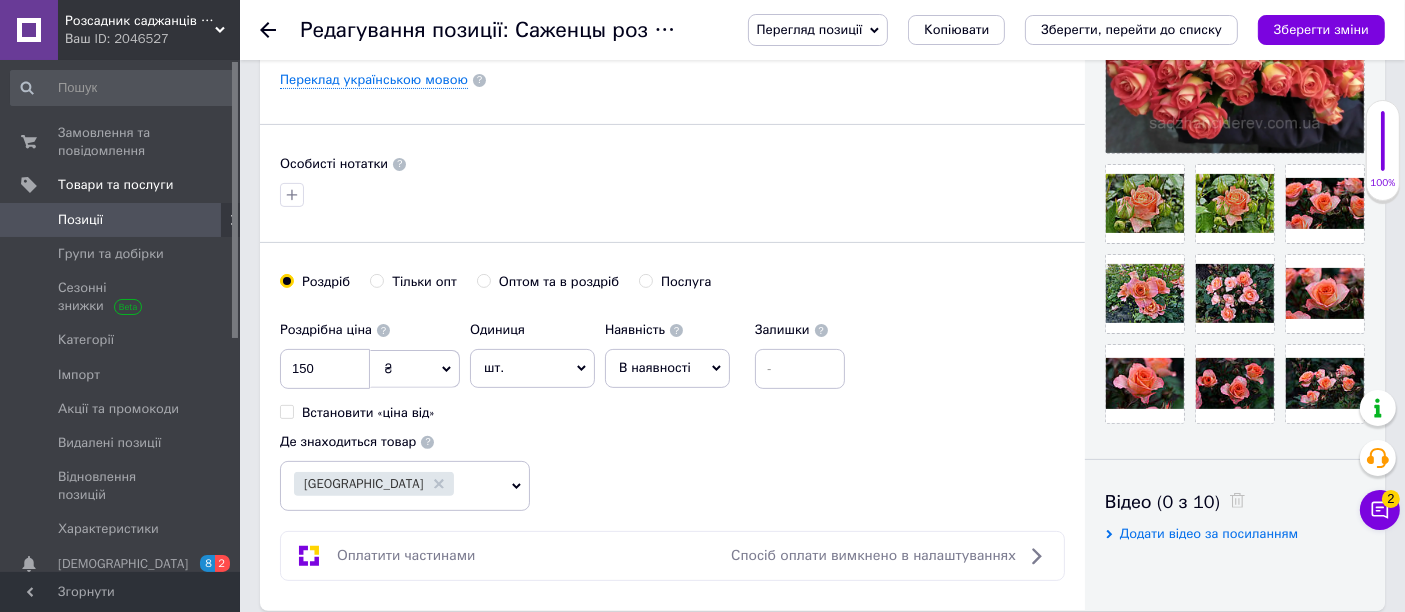 scroll, scrollTop: 444, scrollLeft: 0, axis: vertical 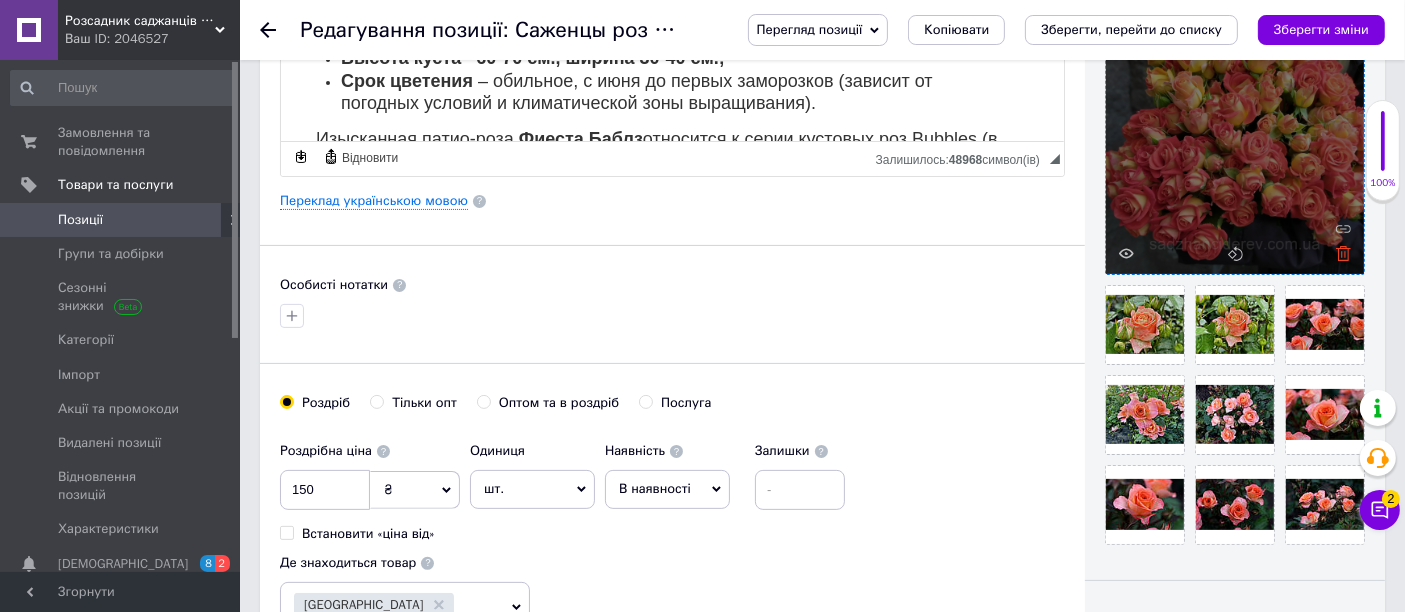 click 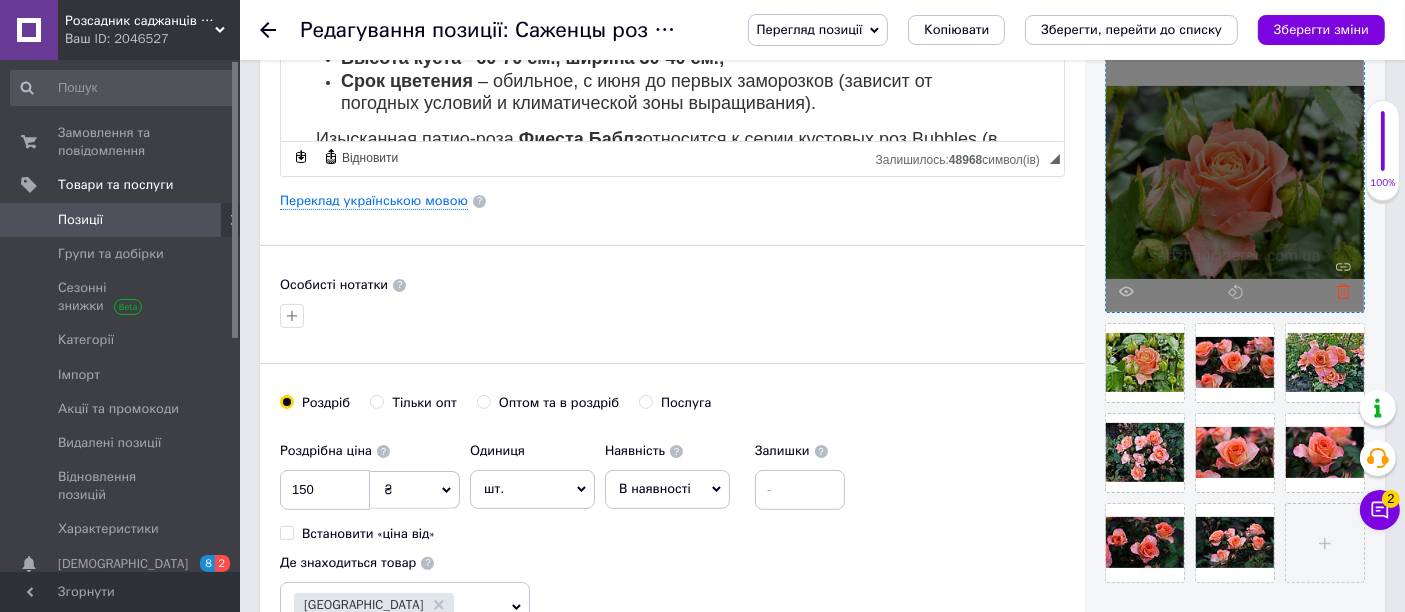 click 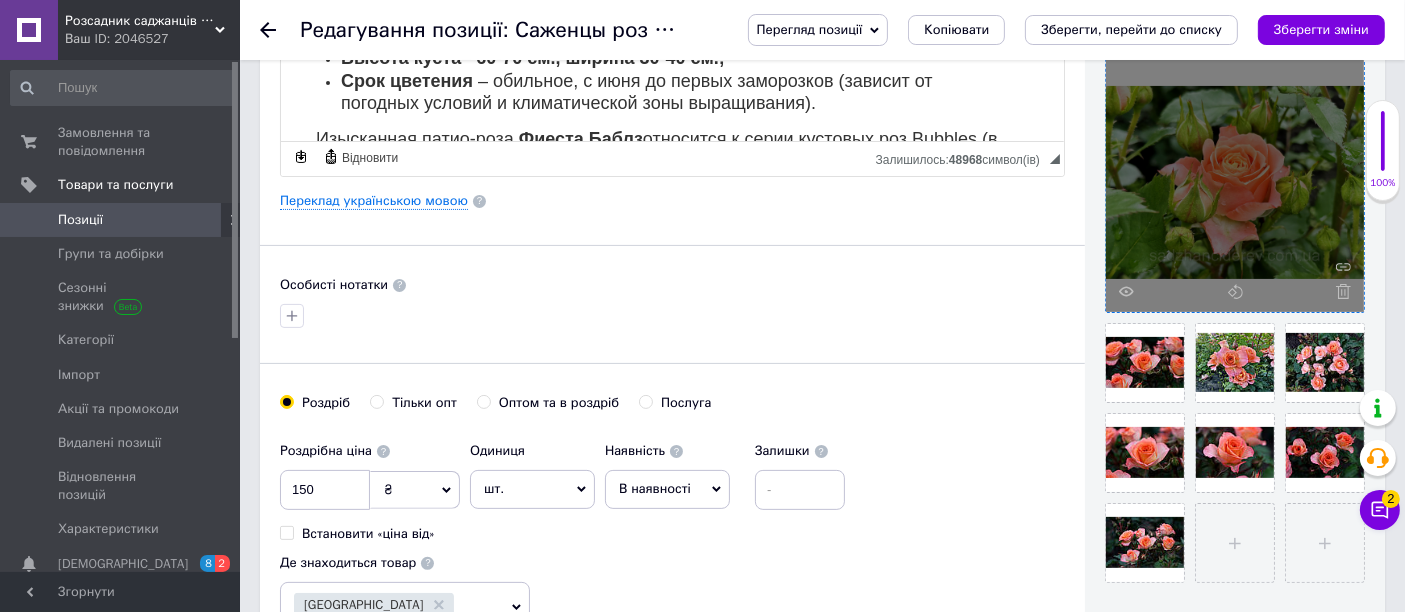 click 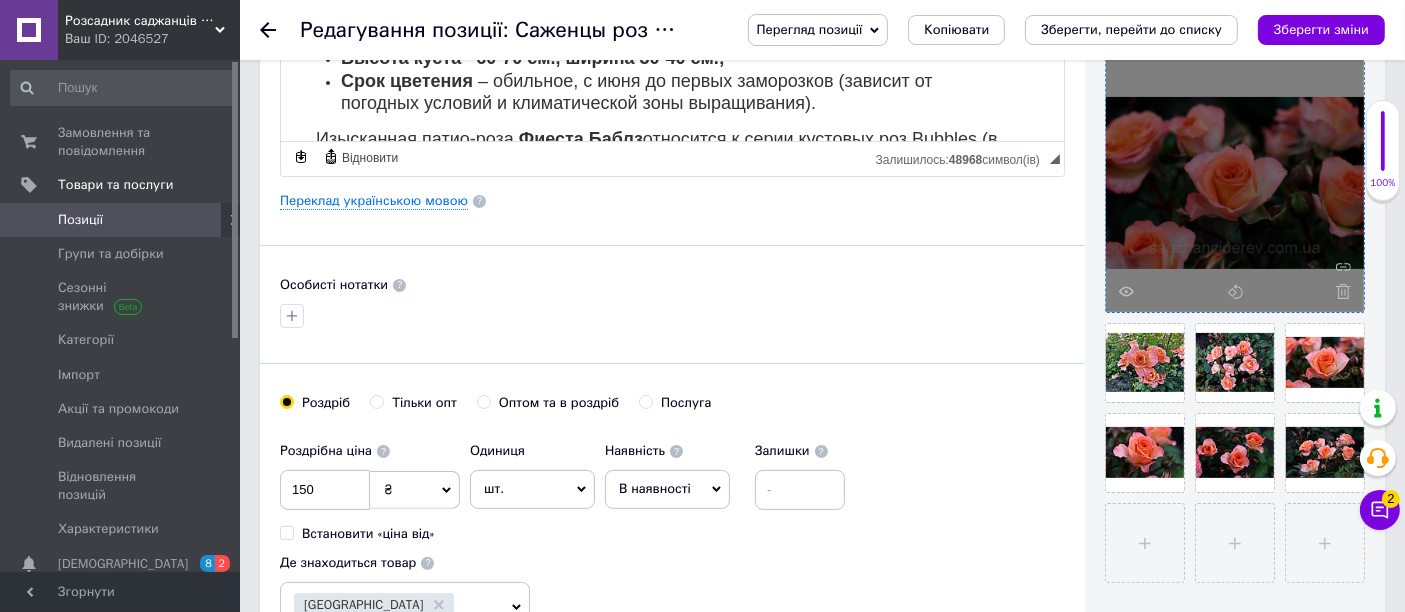 click 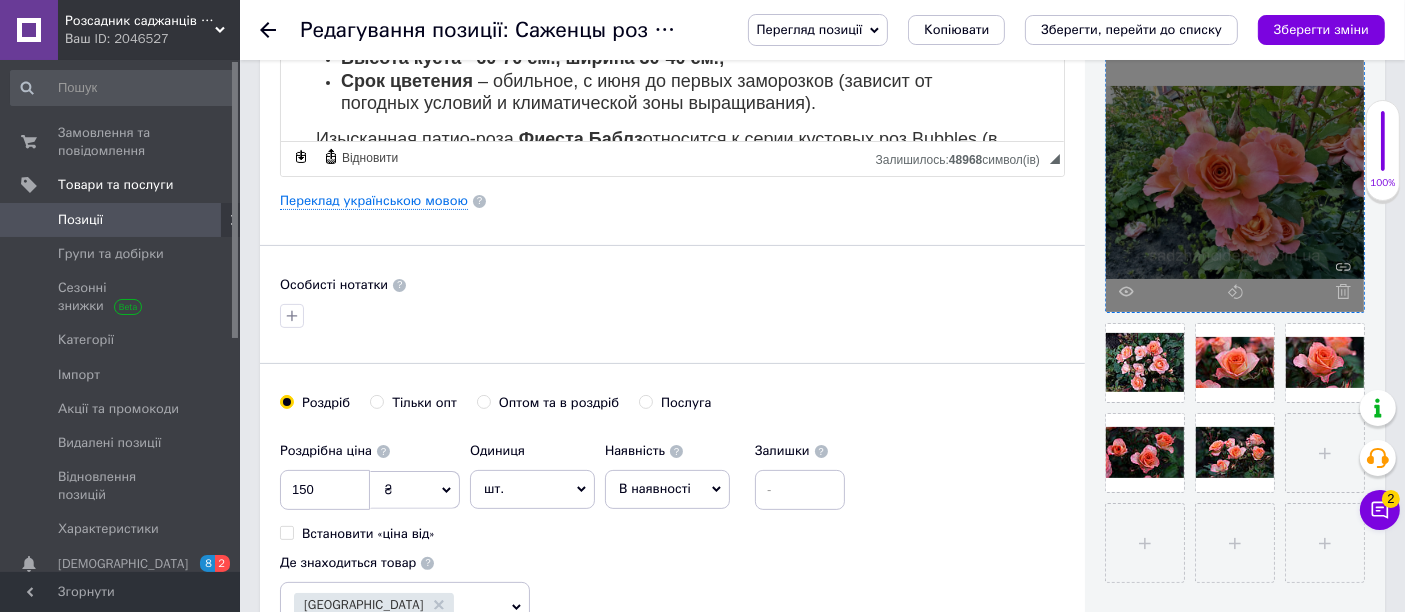 click 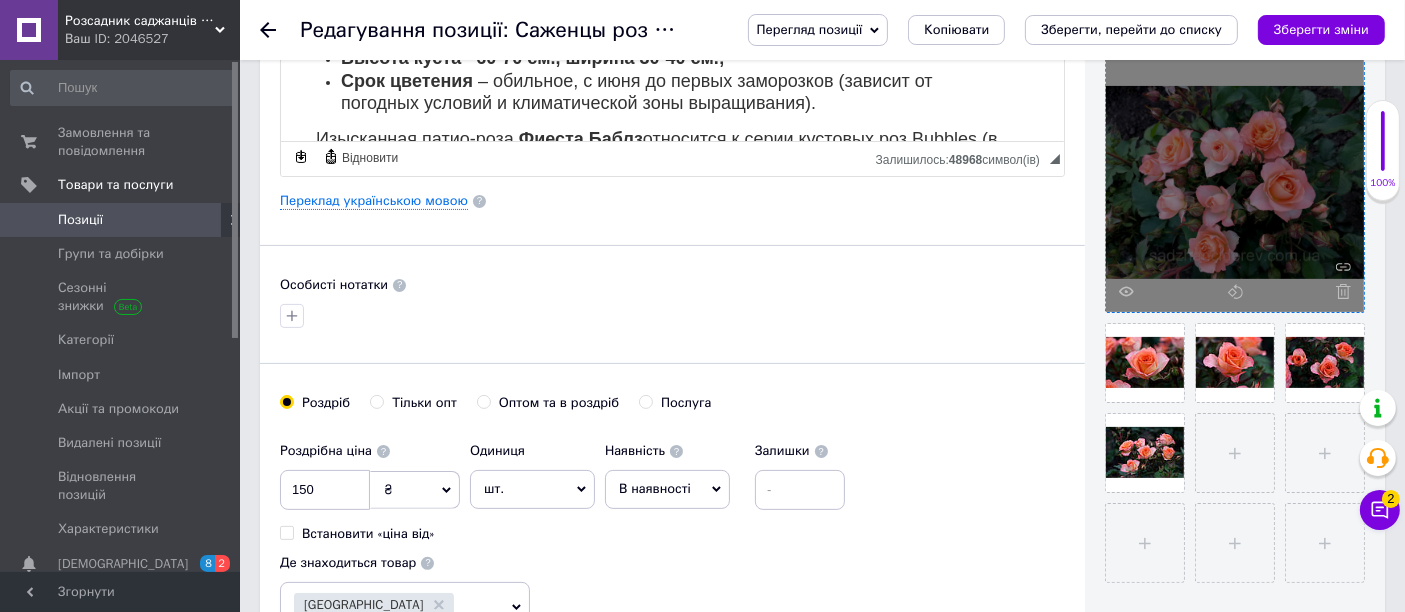 click 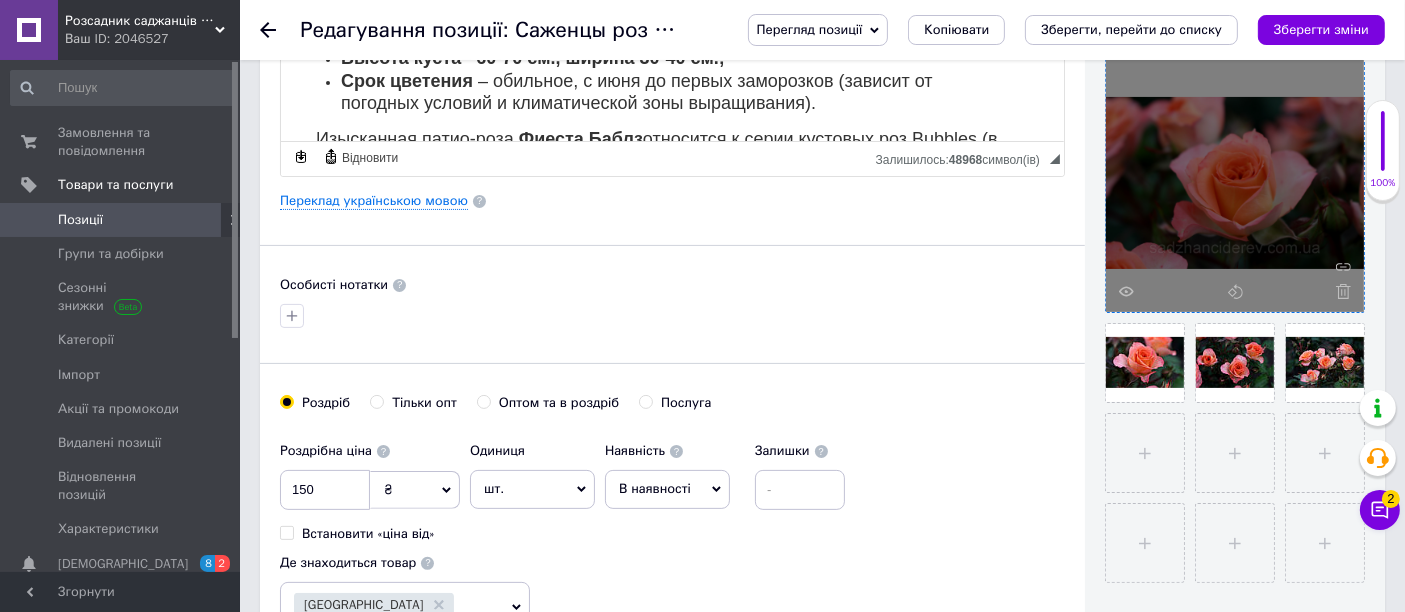 click 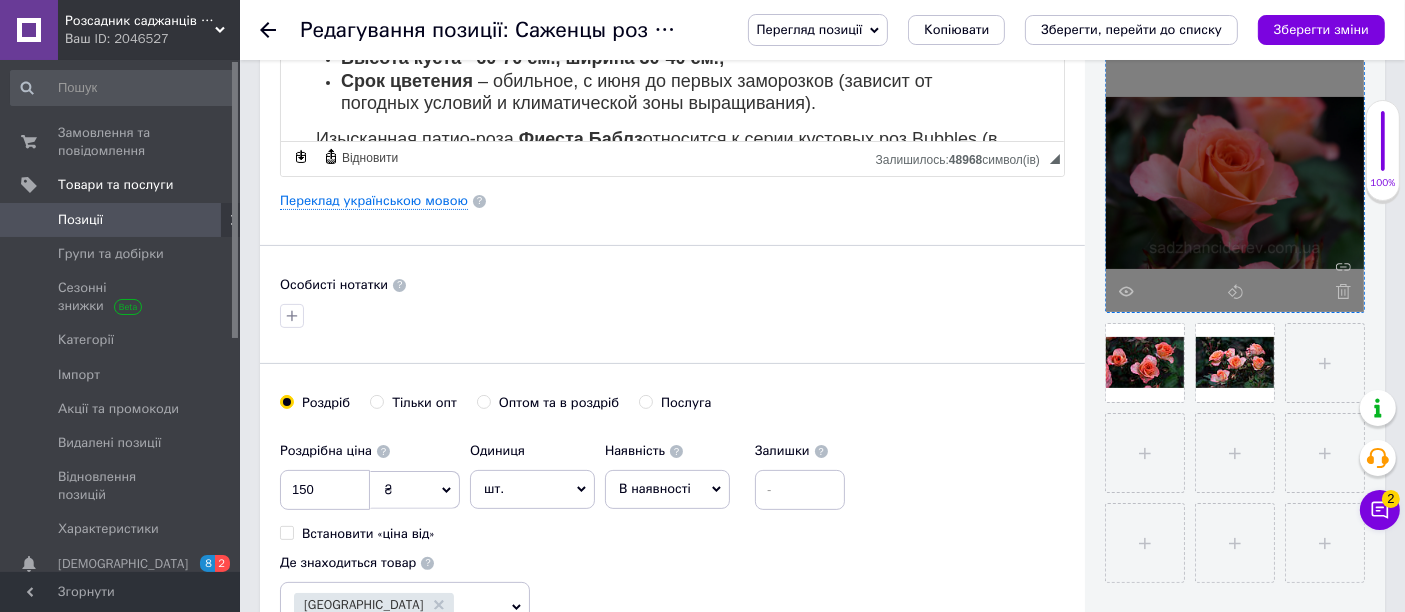 click 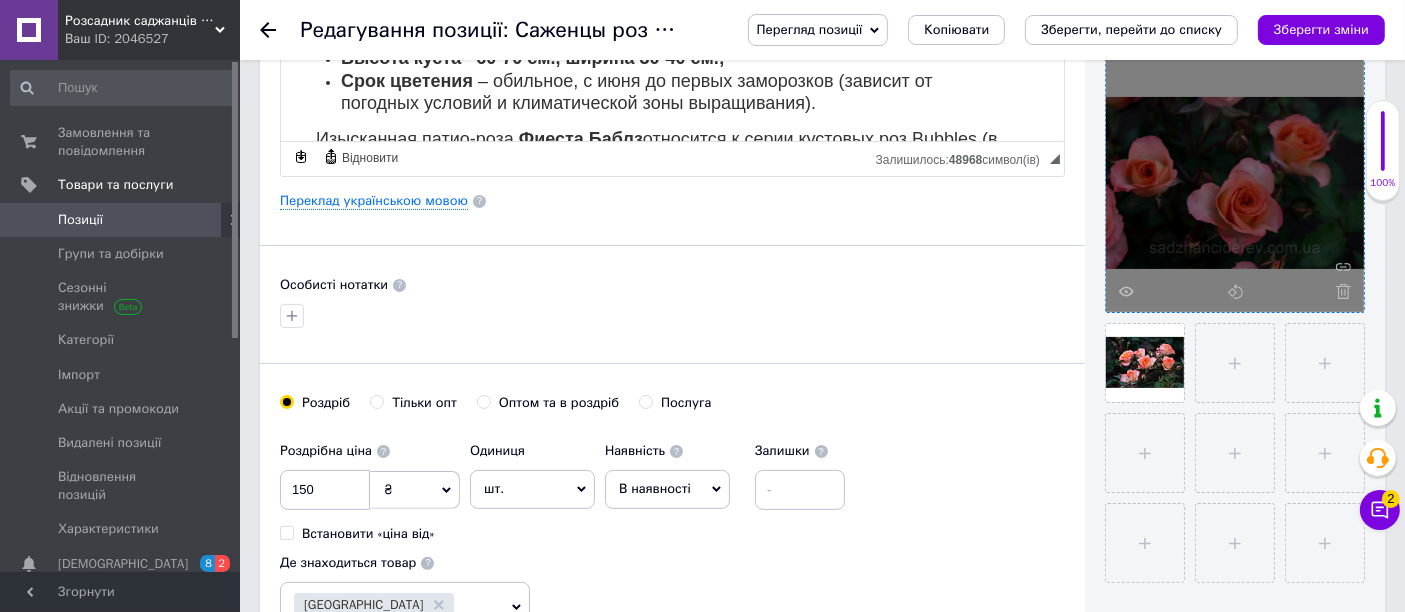 click 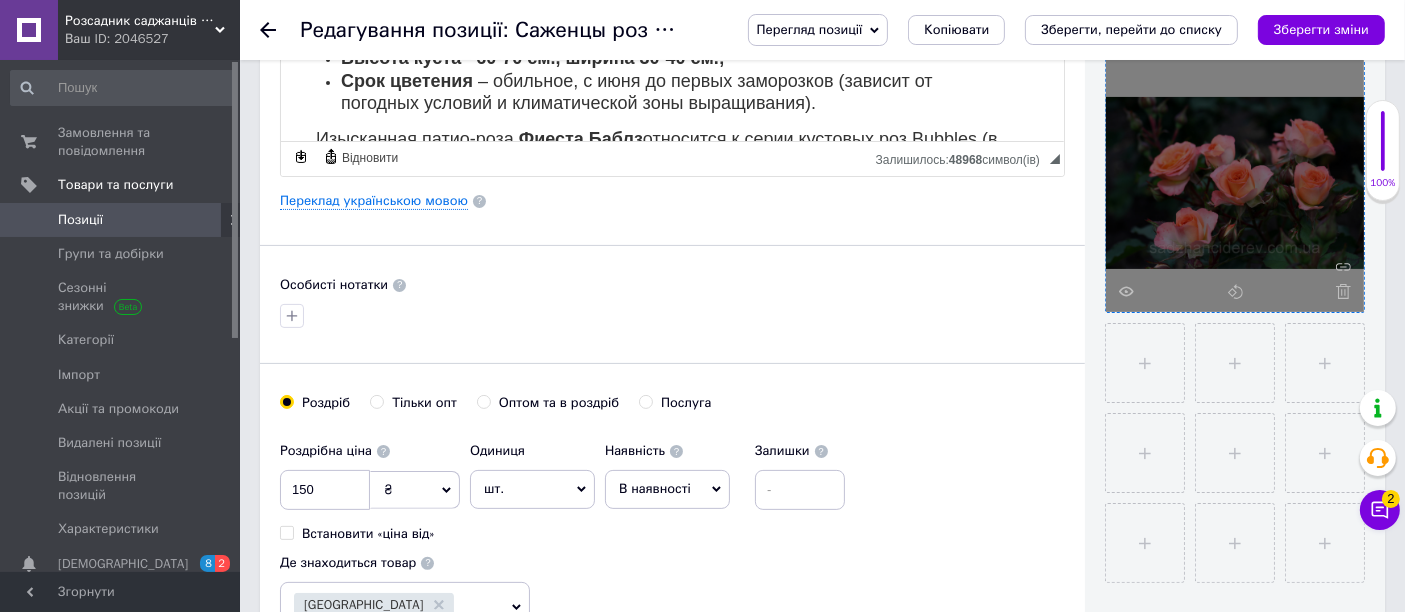 click 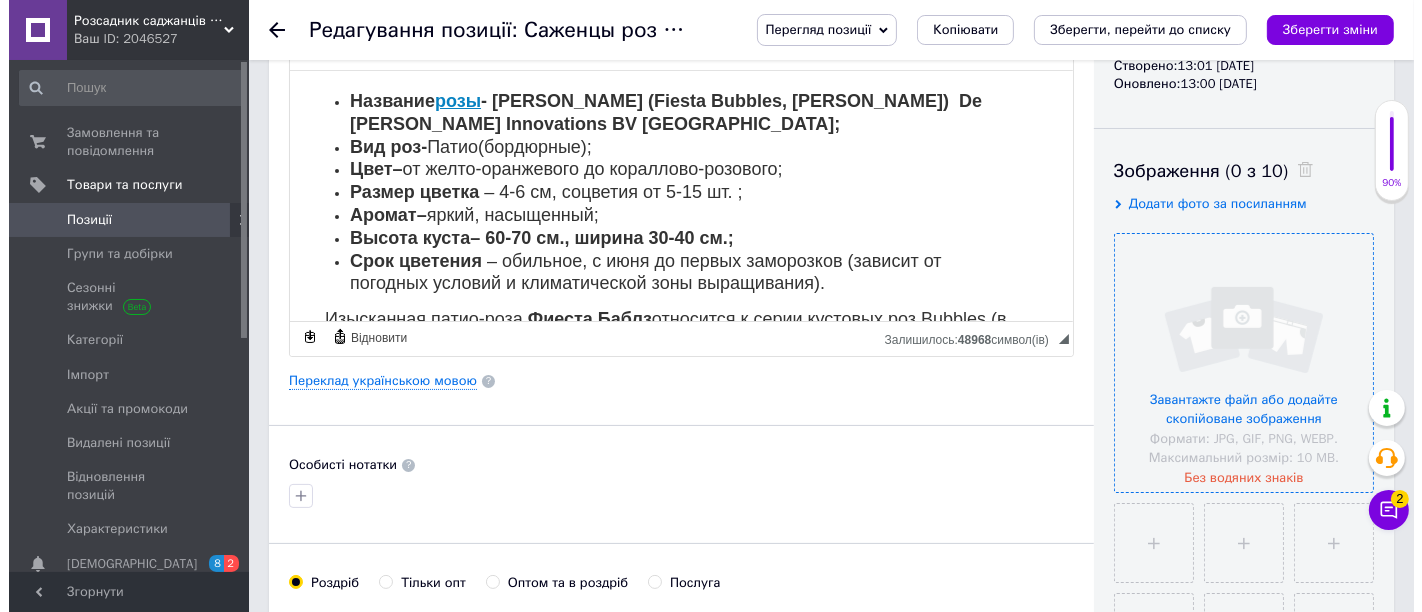 scroll, scrollTop: 111, scrollLeft: 0, axis: vertical 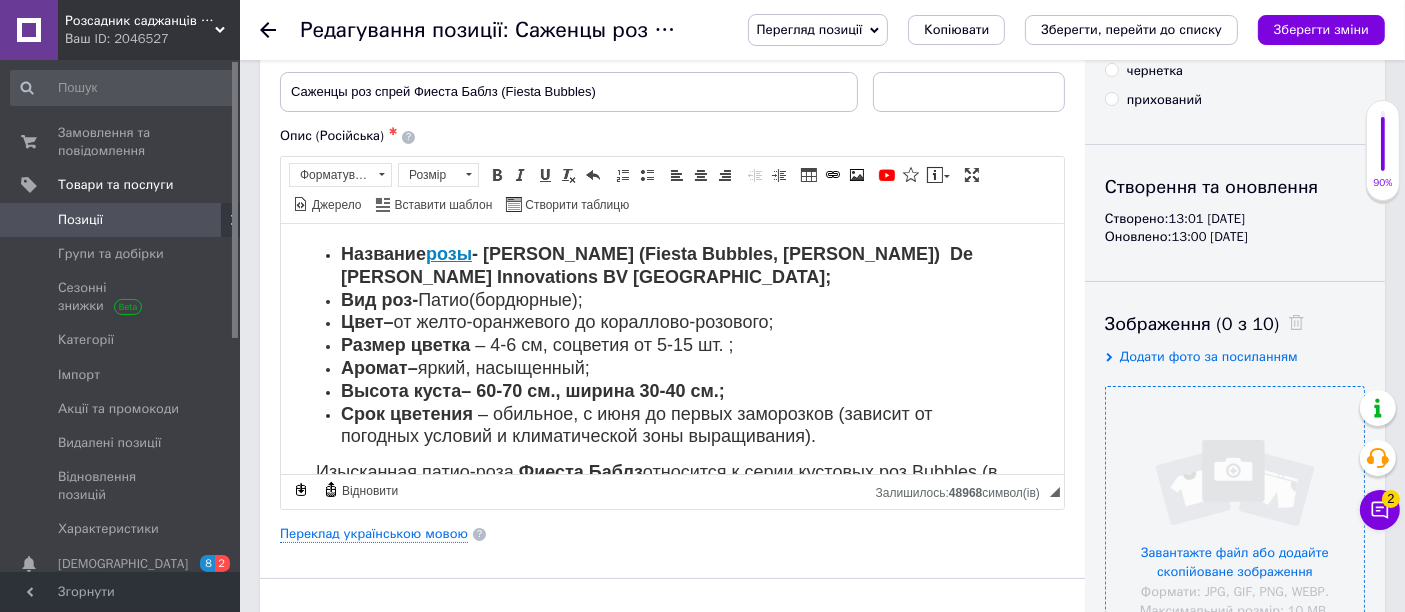 click at bounding box center (1235, 516) 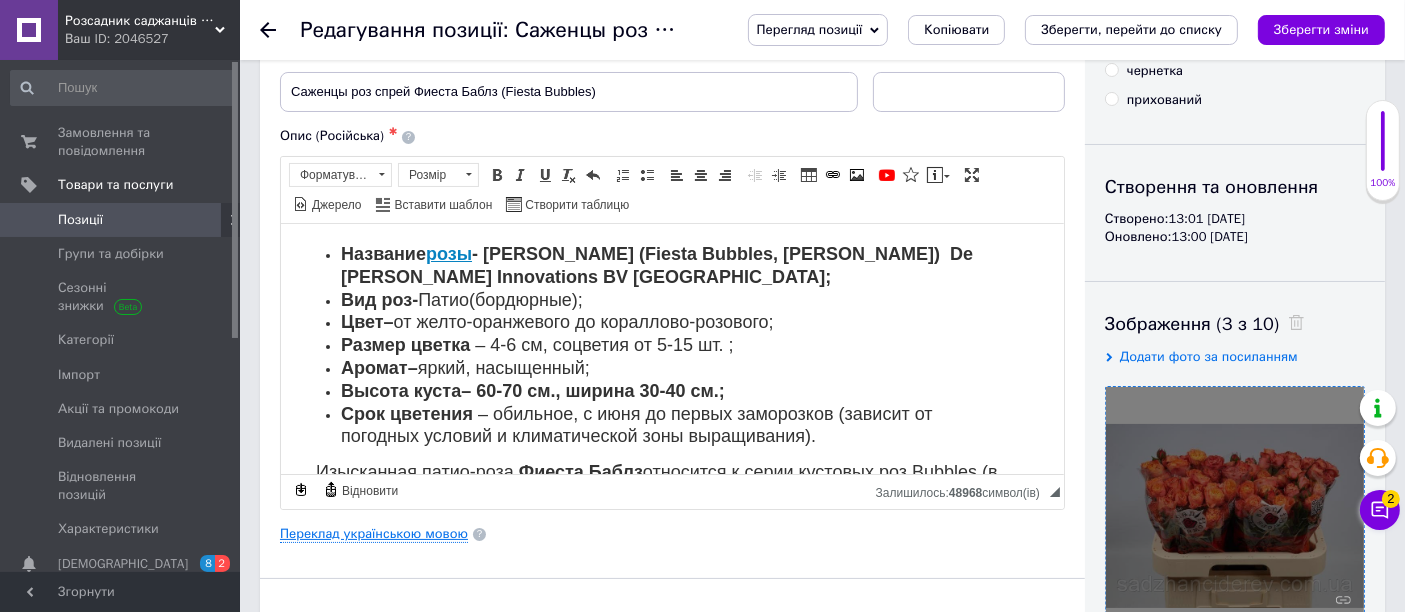 click on "Переклад українською мовою" at bounding box center (374, 534) 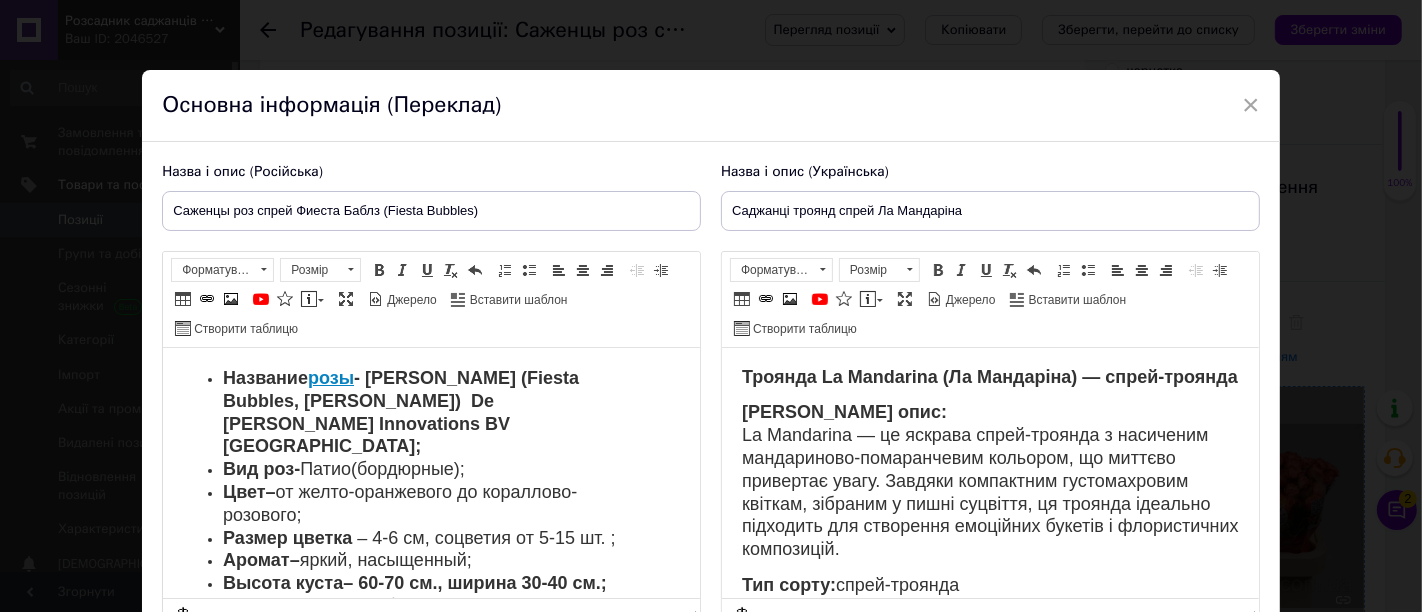 scroll, scrollTop: 0, scrollLeft: 0, axis: both 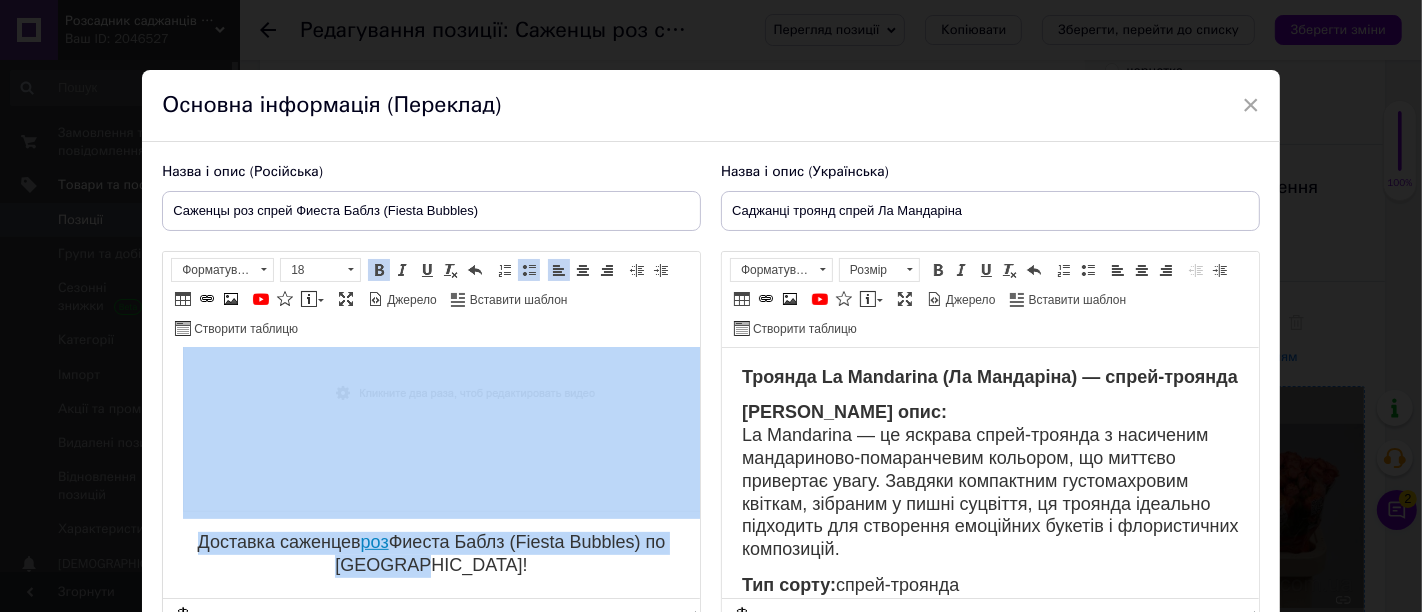 drag, startPoint x: 203, startPoint y: 384, endPoint x: 576, endPoint y: 565, distance: 414.5962 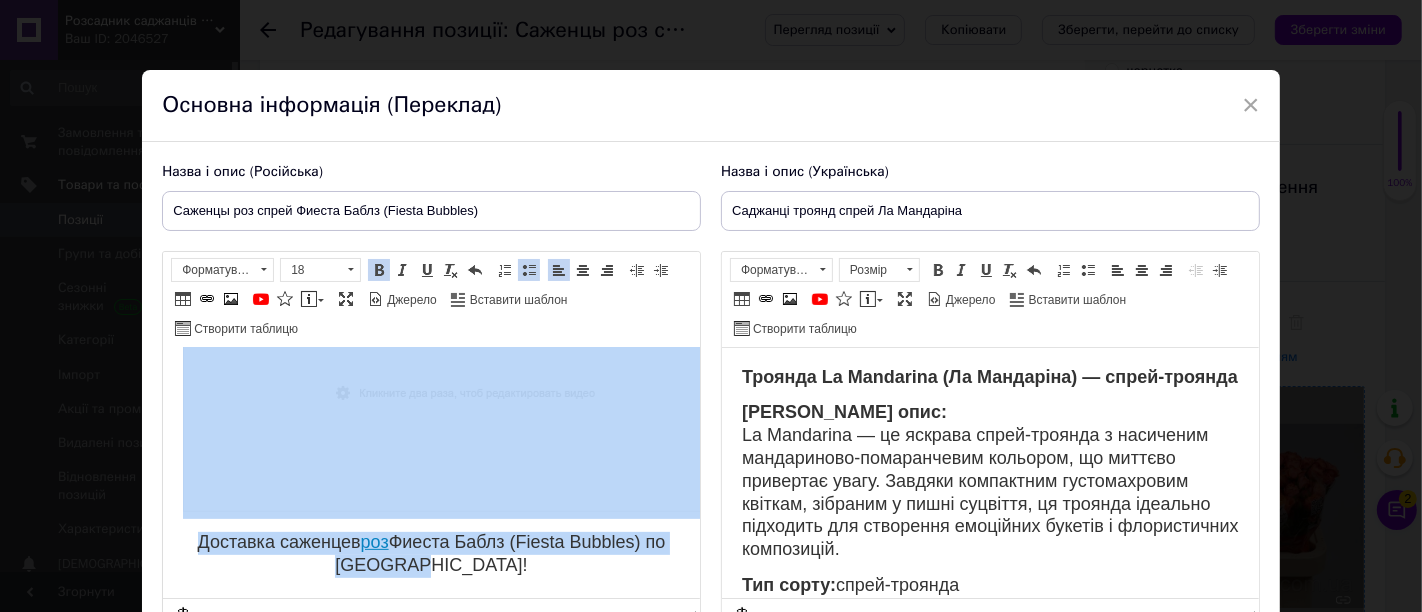 click on "Название  розы  -   Фиеста Баблз ( Fiesta   Bubbles , Фиеста Баблс)  De [PERSON_NAME] Innovations BV Нидерланды ; Вид роз  -  Патио(бордюрные); Цвет  –  от желто-оранжевого до кораллово-розового; Размер цветка   – 4-6 см, соцветия от 5-15 шт. ; Аромат  –   яркий, насыщенный; Высота куста  – 60-70 см., ширина 30-40 см.; Срок цветения   – обильное, с июня до первых заморозков (зависит от погодных условий и климатической зоны выращивания).     Изысканная   патио-роза   Фиеста Баблз  Доставка саженцев  роз  Фиеста Баблз (Fiesta Bubbles) по [GEOGRAPHIC_DATA]!" at bounding box center (431, 100) 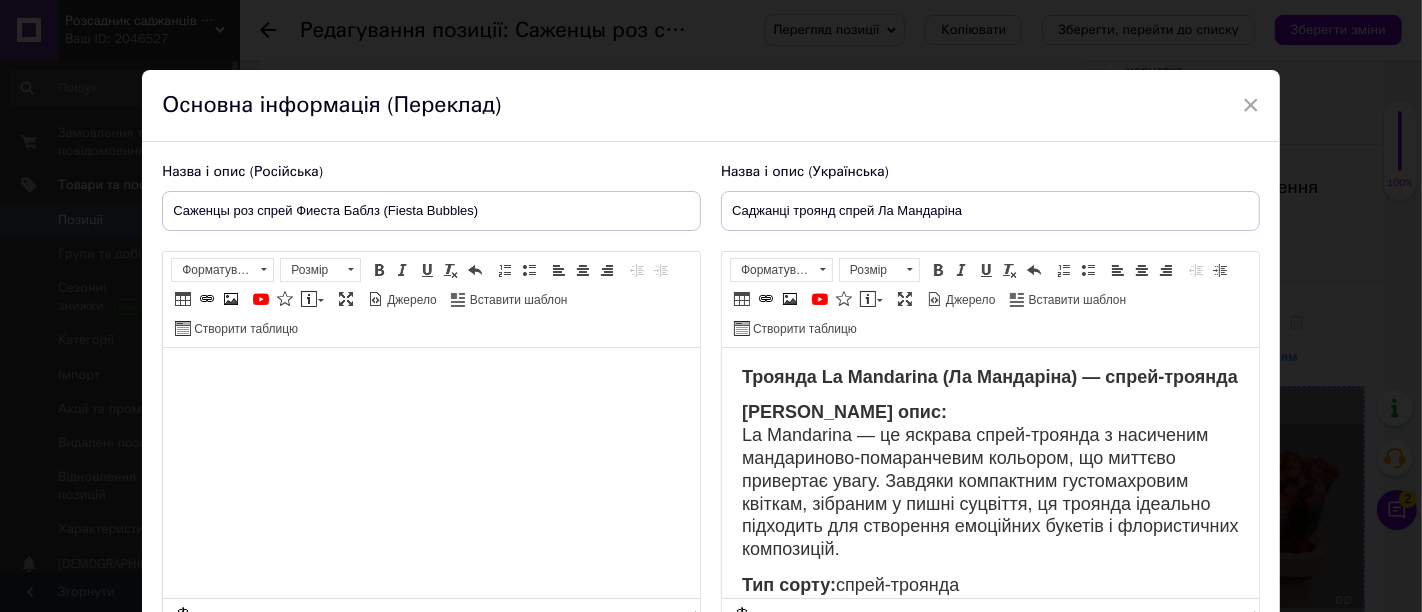 scroll, scrollTop: 200, scrollLeft: 0, axis: vertical 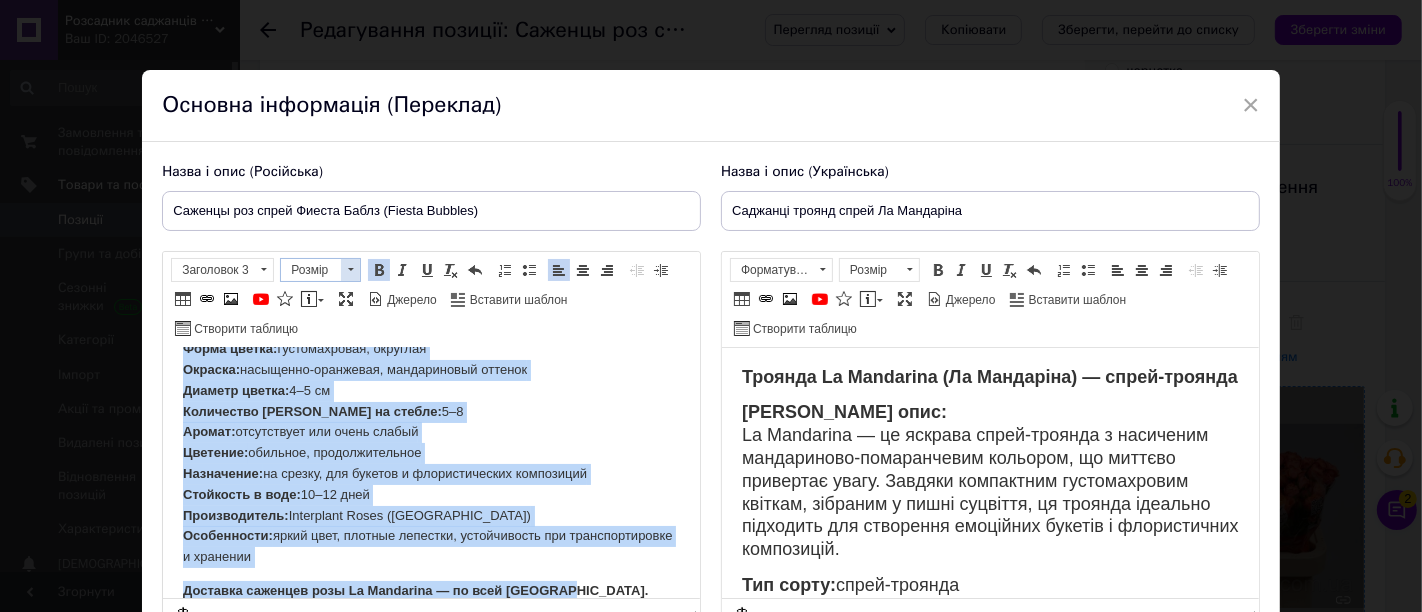 click at bounding box center [350, 270] 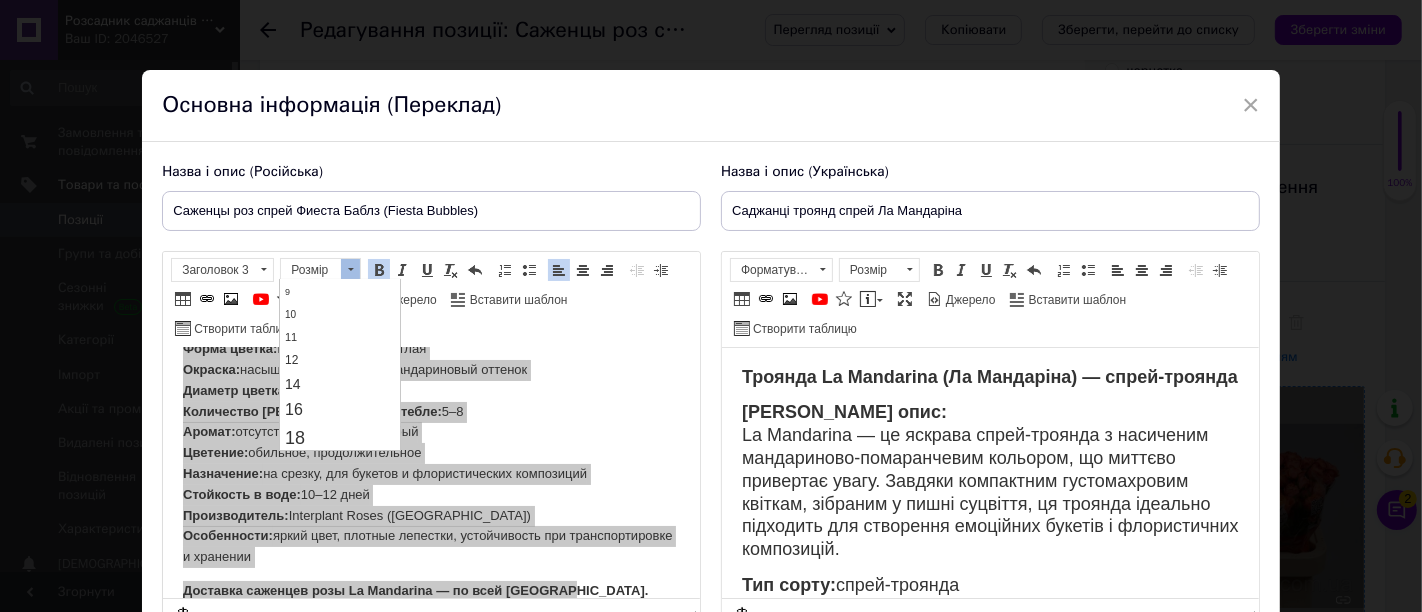 scroll, scrollTop: 222, scrollLeft: 0, axis: vertical 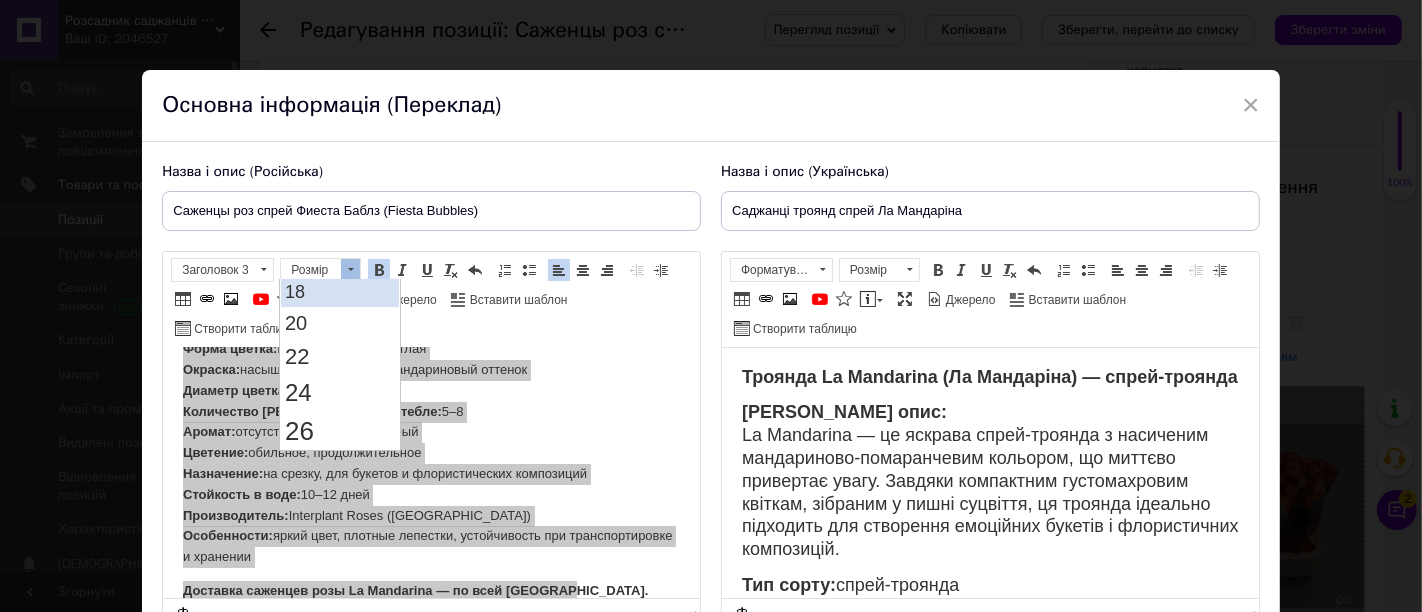 click on "18" at bounding box center [339, 292] 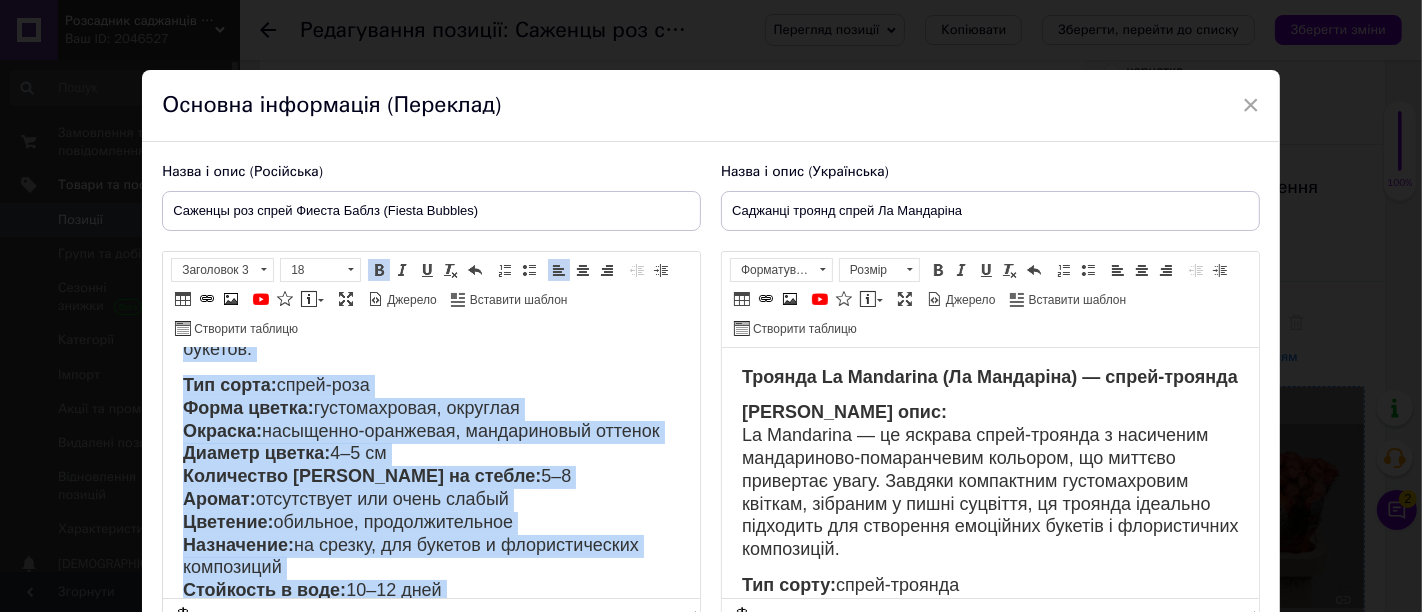 scroll, scrollTop: 0, scrollLeft: 0, axis: both 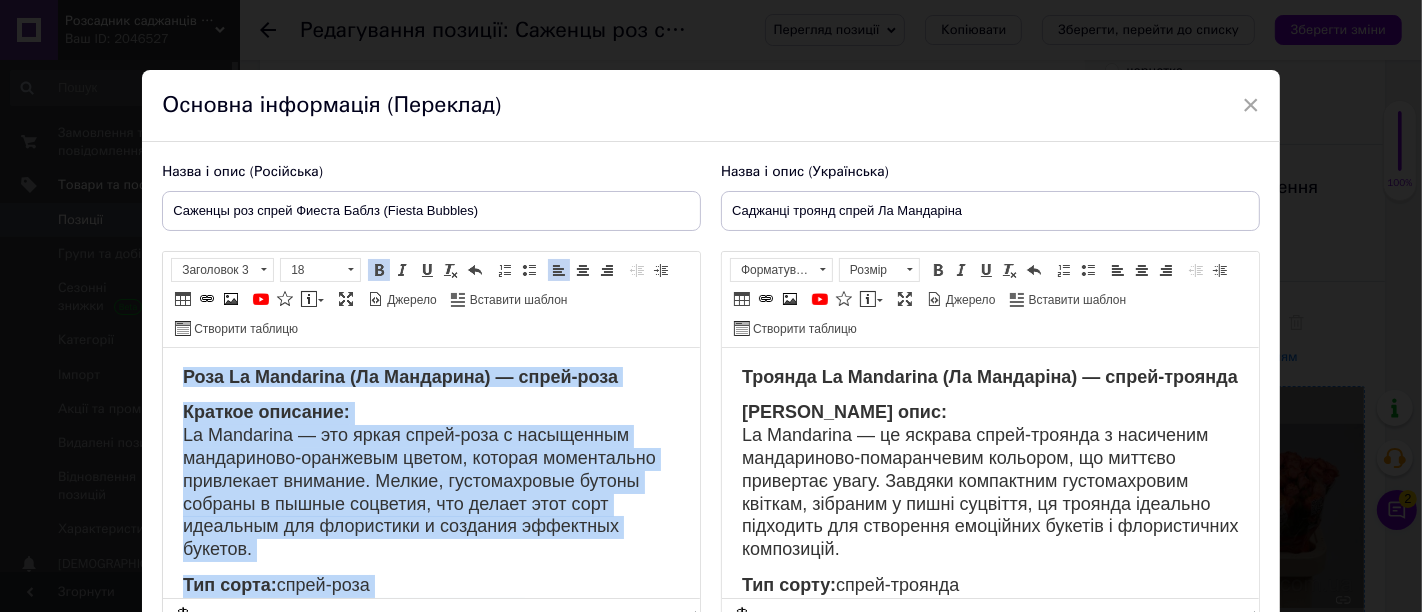 click on "Роза La Mandarina (Ла Мандарина) — спрей-роза Краткое описание: La Mandarina — это яркая спрей-роза с насыщенным мандариново-оранжевым цветом, которая моментально привлекает внимание. Мелкие, густомахровые бутоны собраны в пышные соцветия, что делает этот сорт идеальным для флористики и создания эффектных букетов. Тип сорта:  спрей-роза Форма цветка:  густомахровая, округлая [GEOGRAPHIC_DATA]:  насыщенно-оранжевая, мандариновый оттенок Диаметр цветка:  4–5 см Количество бутонов на стебле:  5–8 Аромат:  отсутствует или очень слабый Цветение:  обильное, продолжительное  10–12 дней" at bounding box center (431, 649) 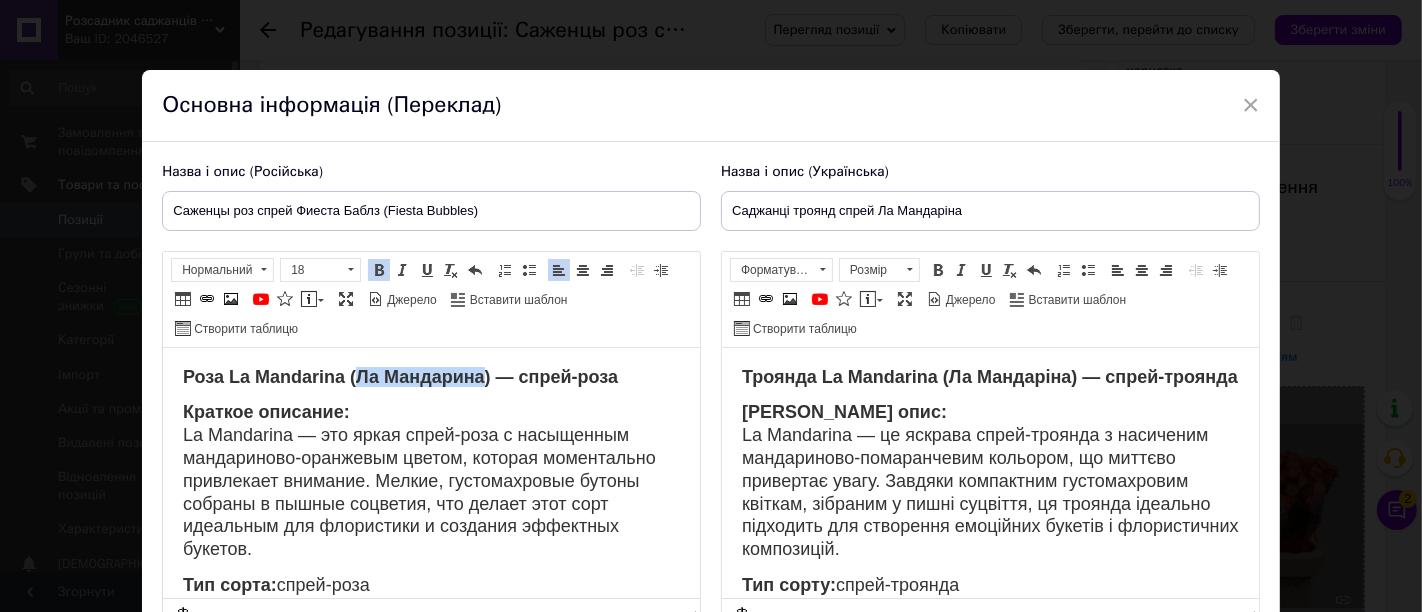 drag, startPoint x: 354, startPoint y: 377, endPoint x: 480, endPoint y: 385, distance: 126.253716 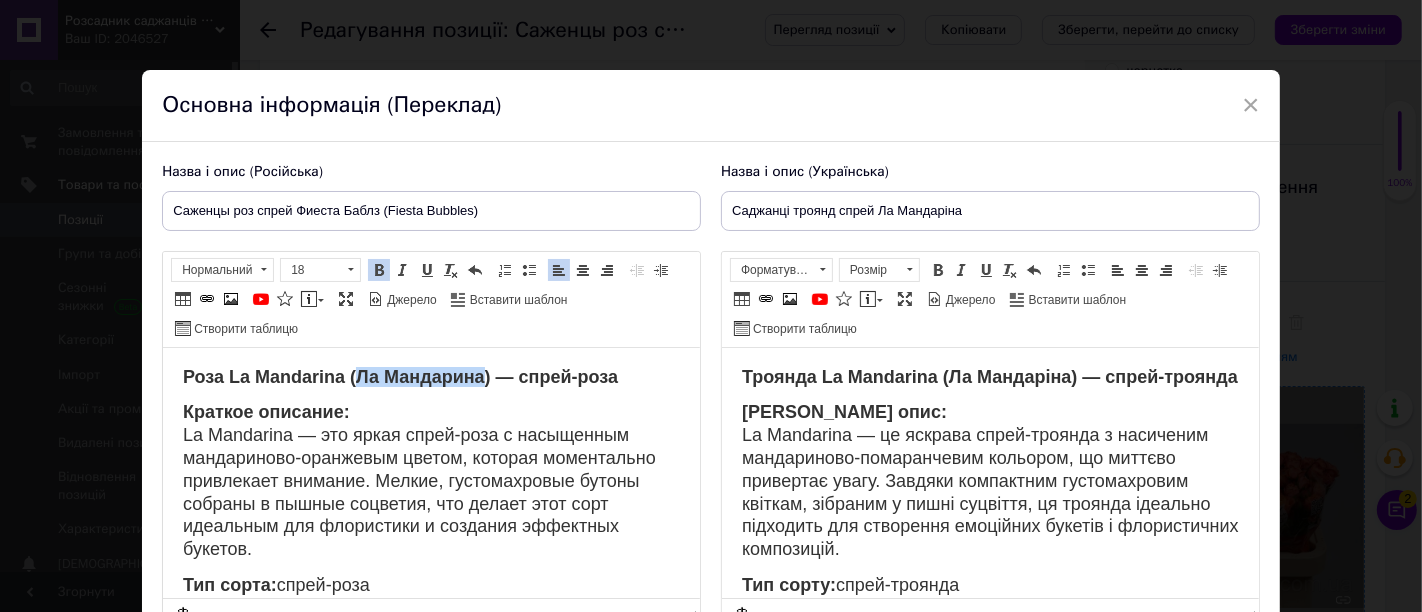 click on "Роза La Mandarina (Ла Мандарина) — спрей-роза" at bounding box center (400, 377) 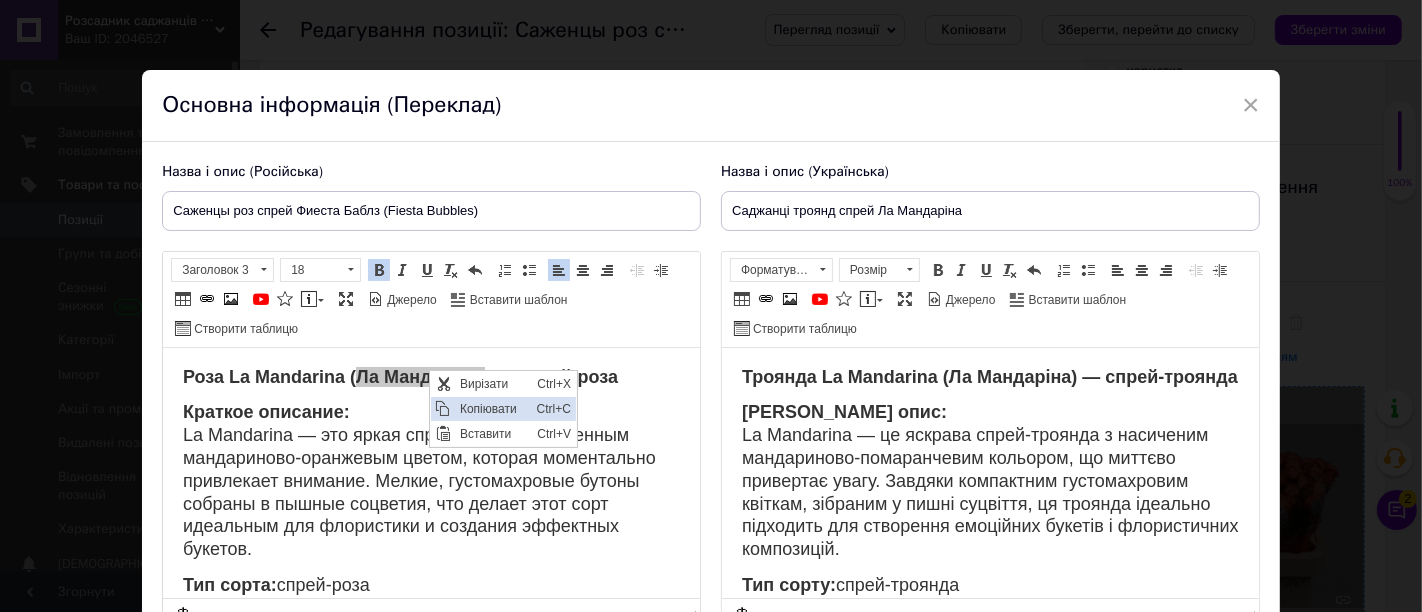 click on "Копіювати" at bounding box center (493, 409) 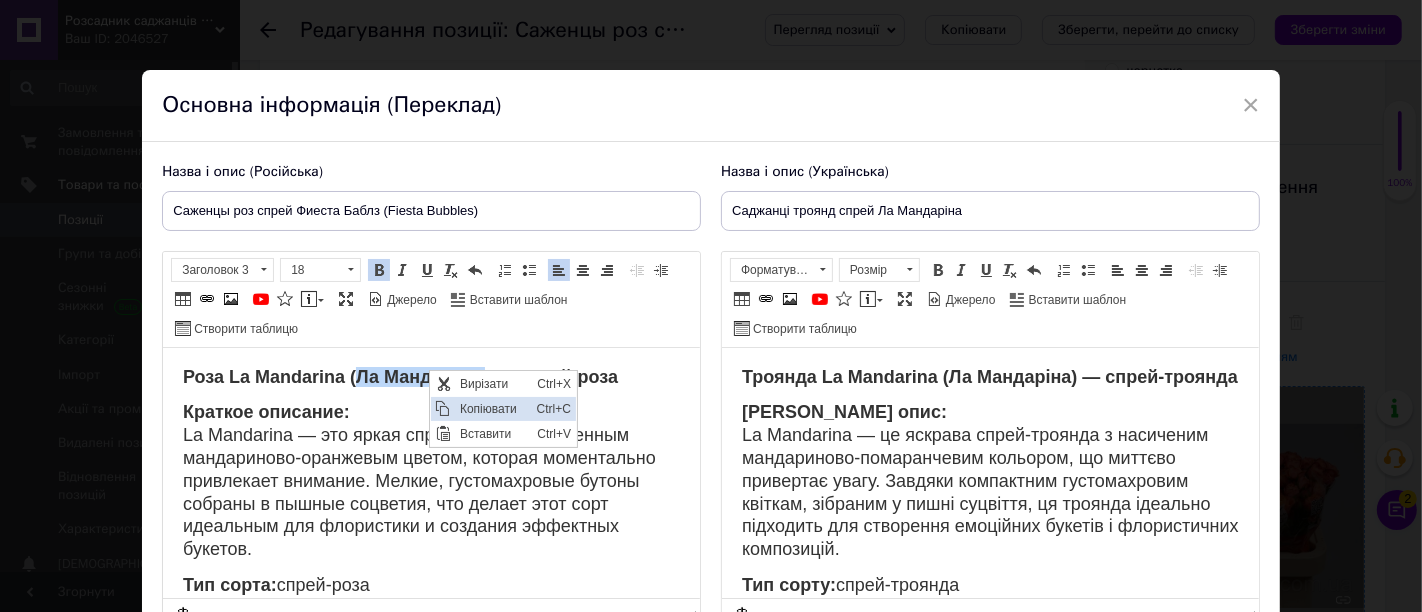 copy on "Ла Мандарина" 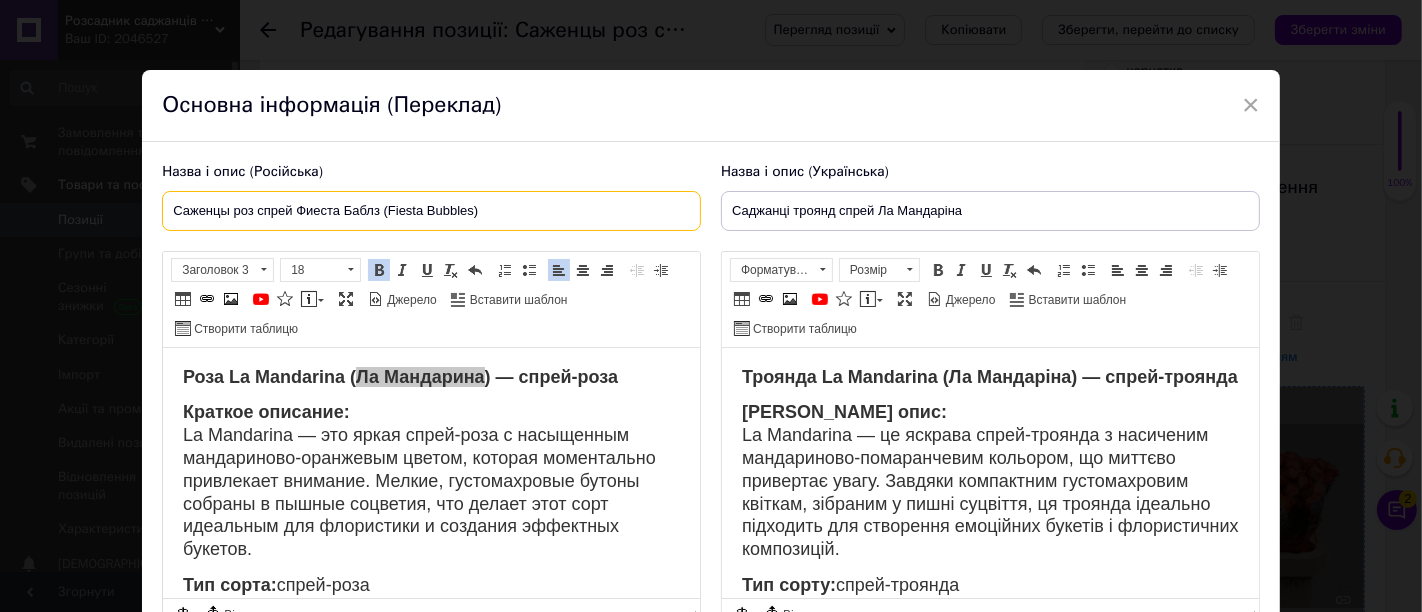 drag, startPoint x: 296, startPoint y: 211, endPoint x: 481, endPoint y: 214, distance: 185.02432 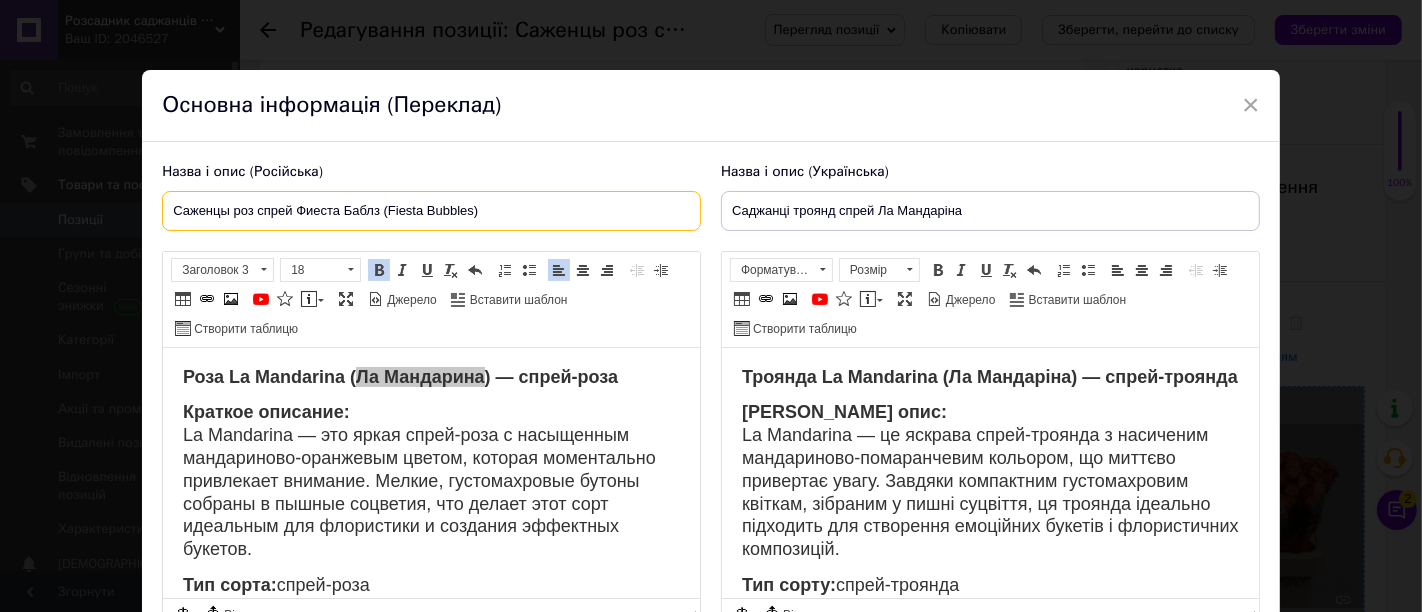 paste on "а [PERSON_NAME]" 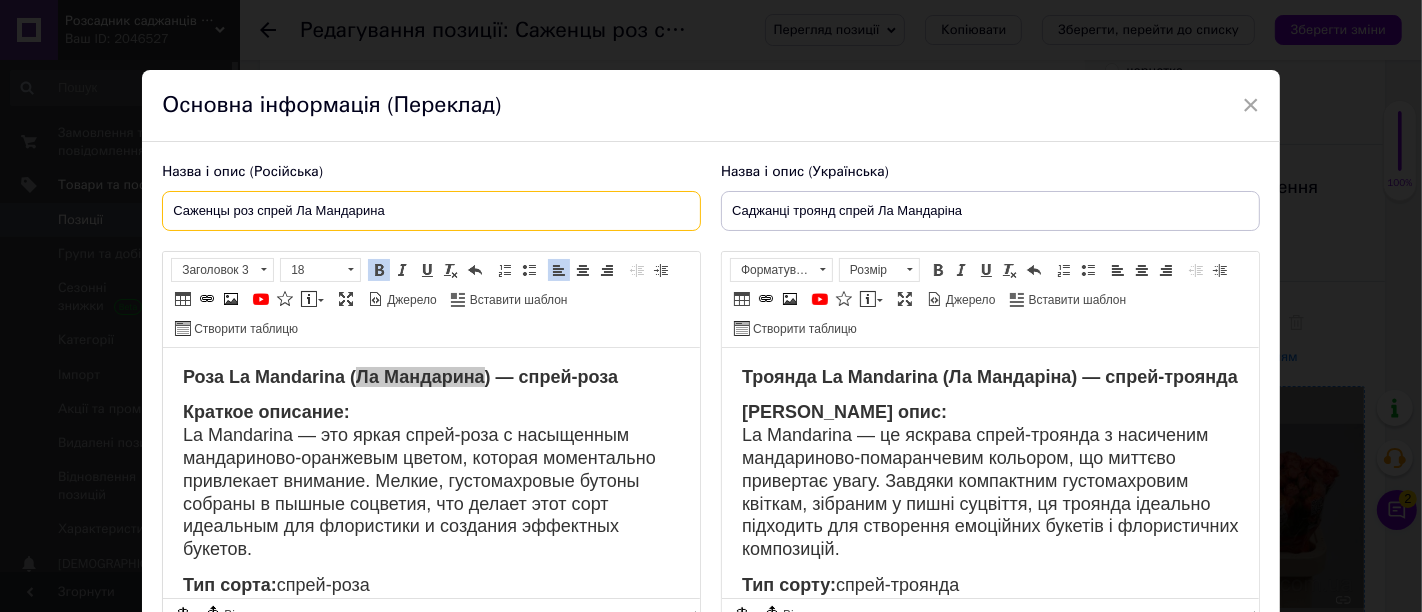 scroll, scrollTop: 182, scrollLeft: 0, axis: vertical 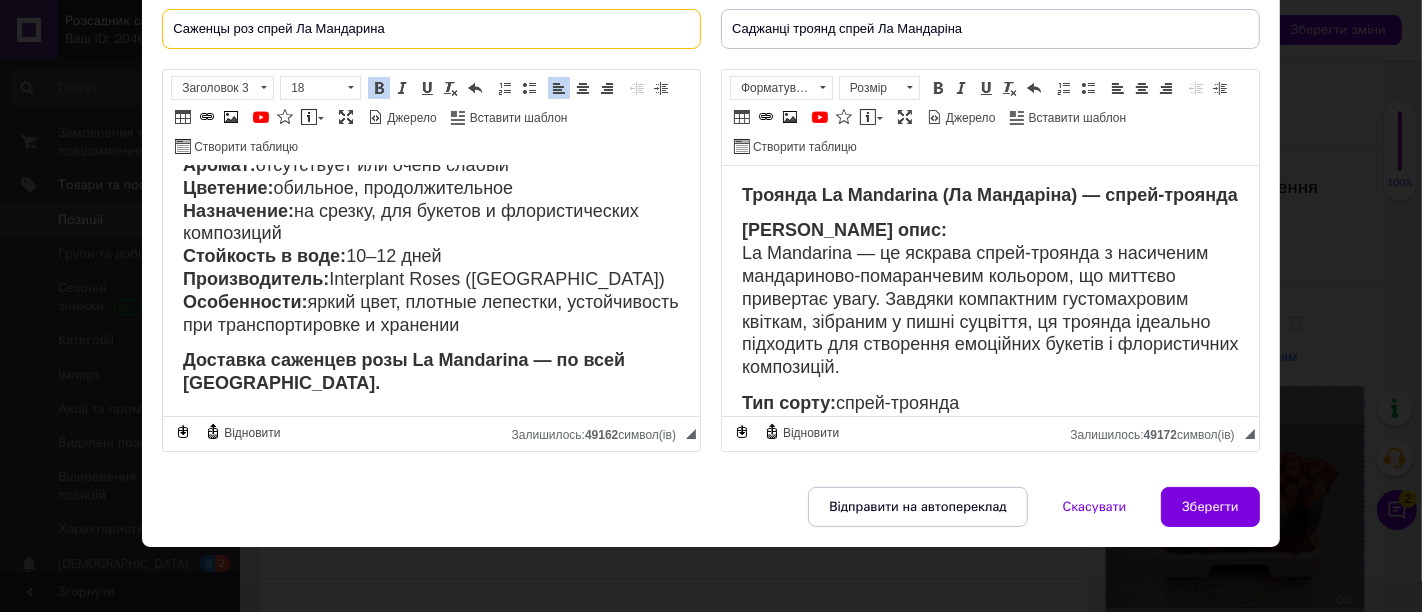 type on "Саженцы роз спрей Ла Мандарина" 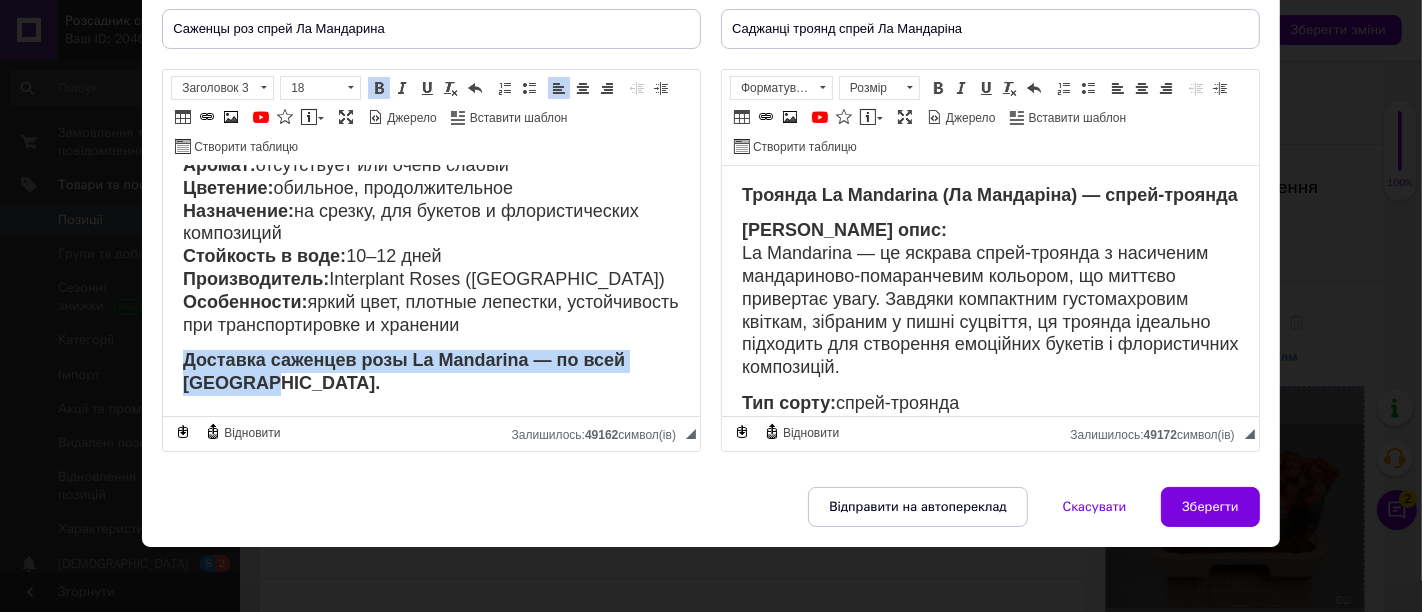 drag, startPoint x: 303, startPoint y: 380, endPoint x: 171, endPoint y: 359, distance: 133.66002 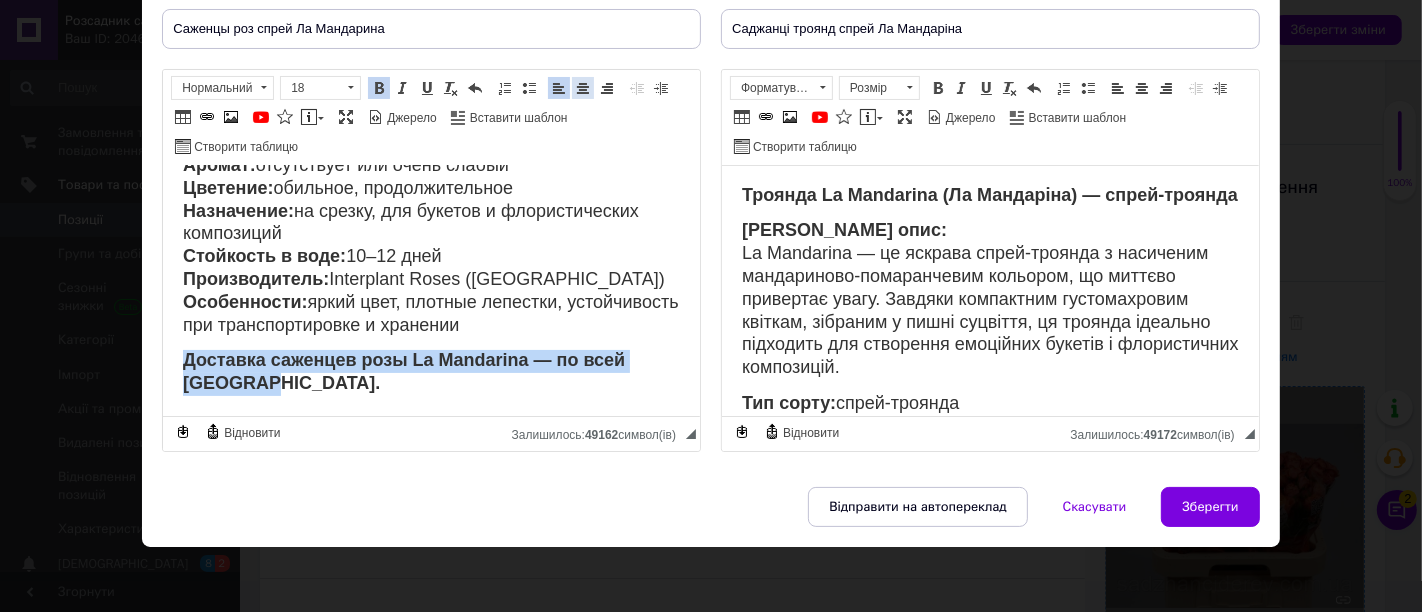 click at bounding box center [583, 88] 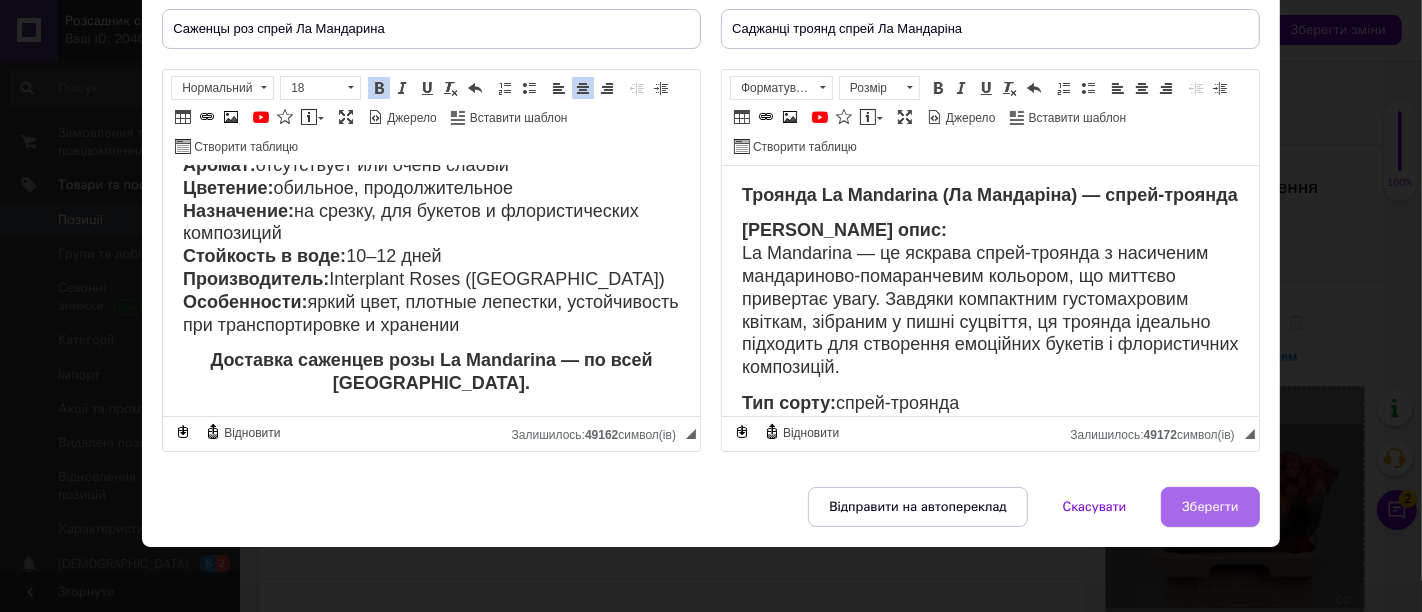 click on "Зберегти" at bounding box center [1210, 507] 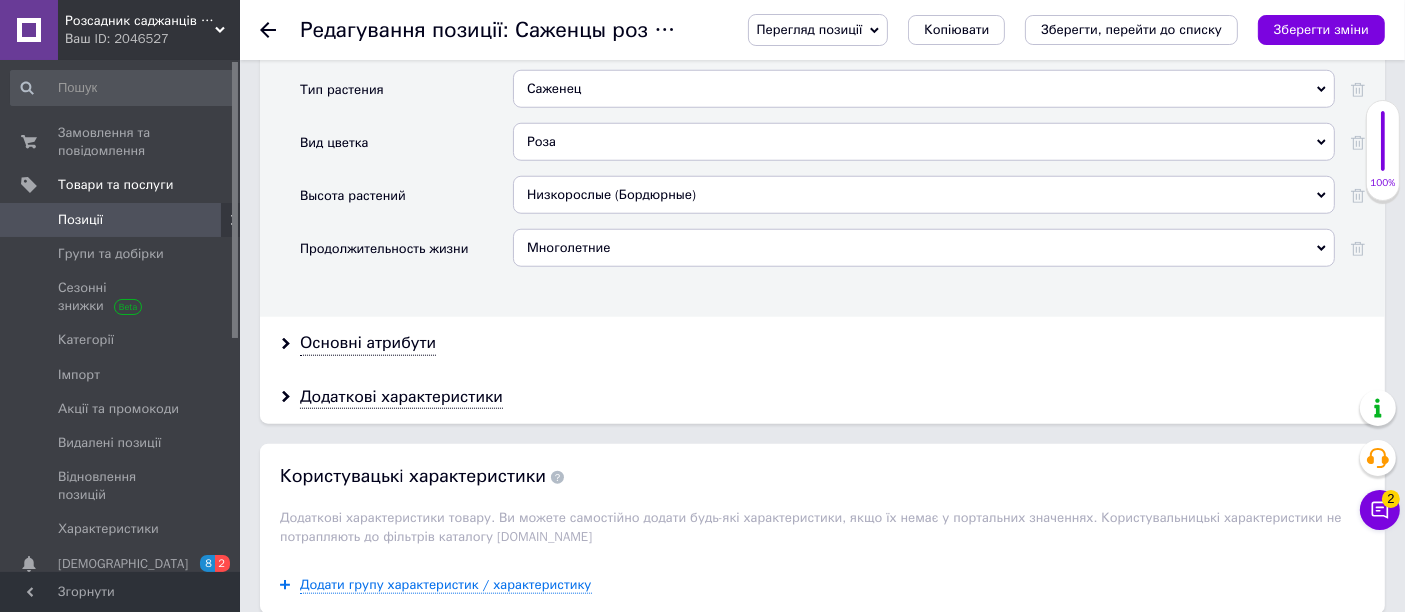 scroll, scrollTop: 1888, scrollLeft: 0, axis: vertical 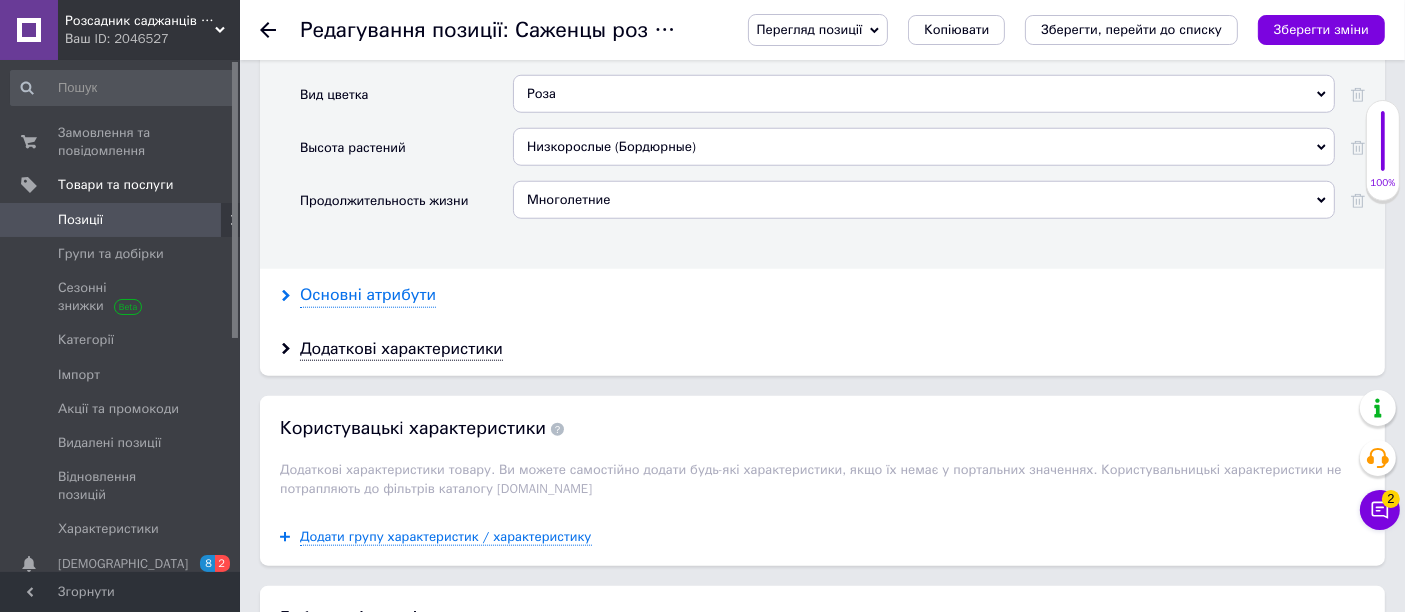 click on "Основні атрибути" at bounding box center (368, 295) 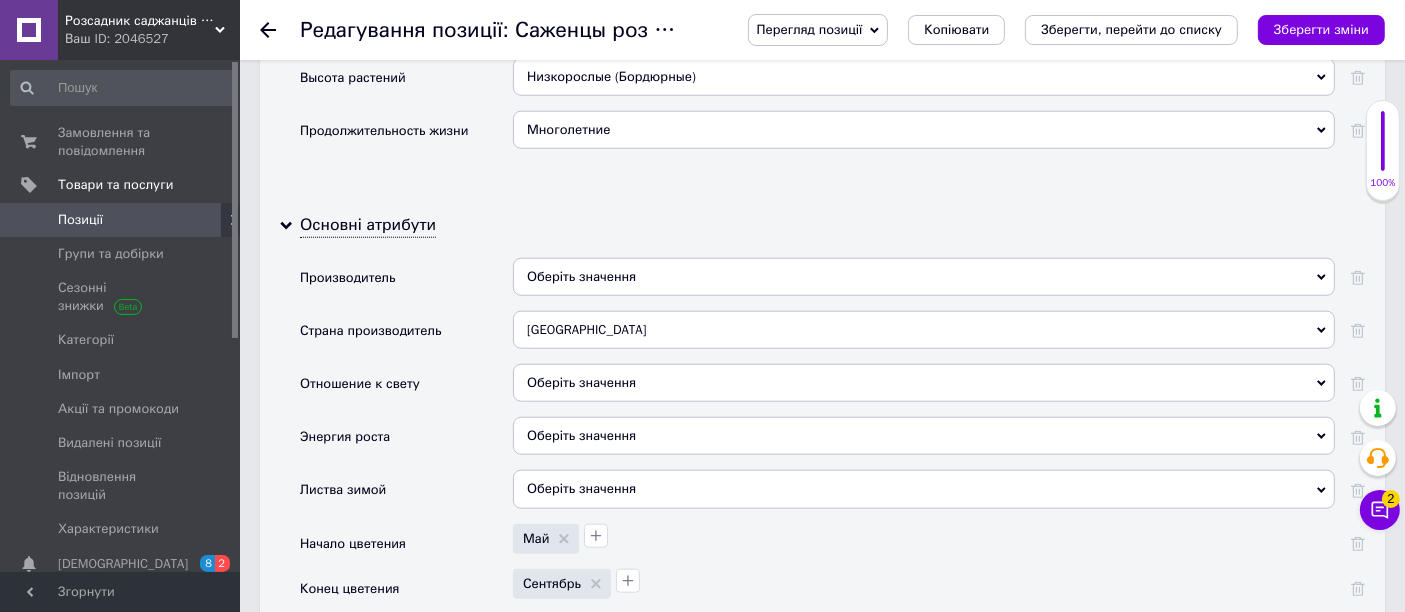 scroll, scrollTop: 1777, scrollLeft: 0, axis: vertical 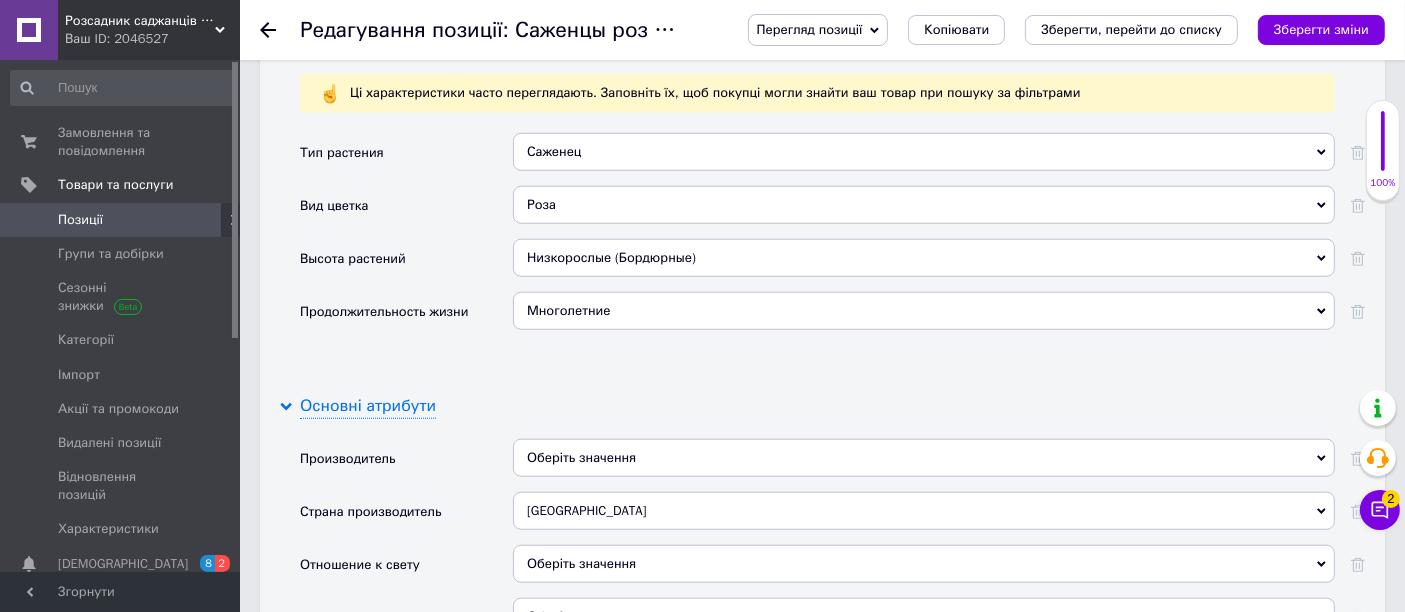 click on "Основні атрибути" at bounding box center [368, 406] 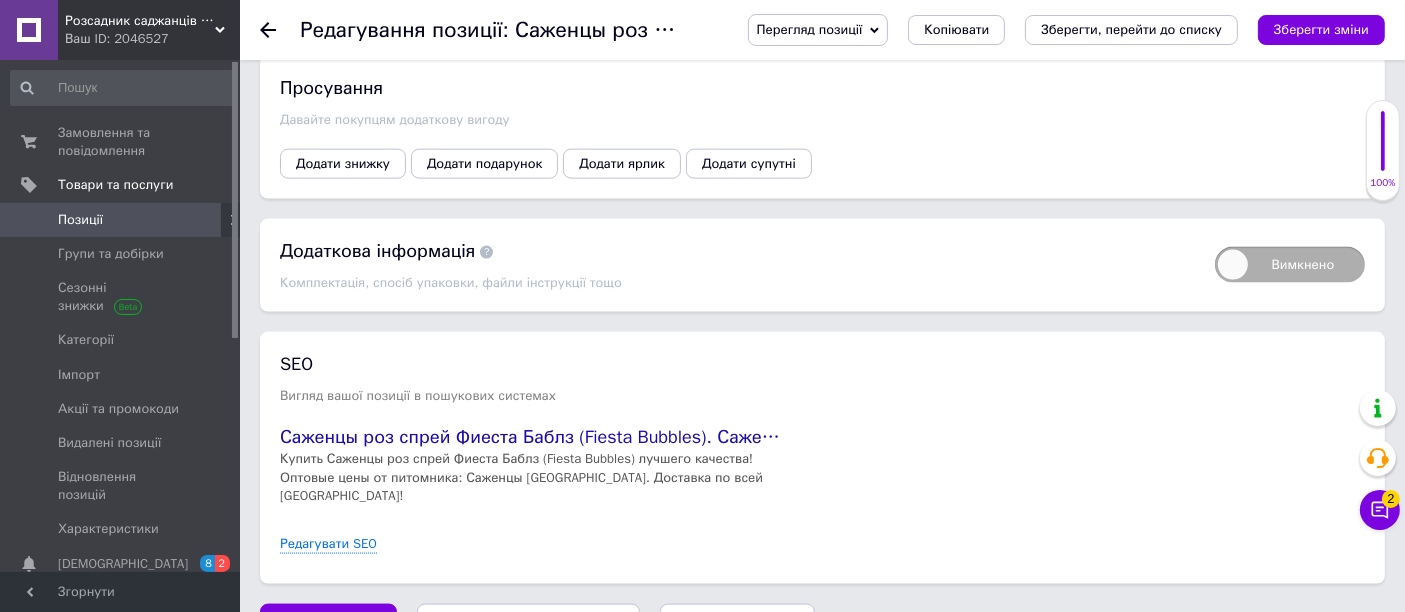 scroll, scrollTop: 2667, scrollLeft: 0, axis: vertical 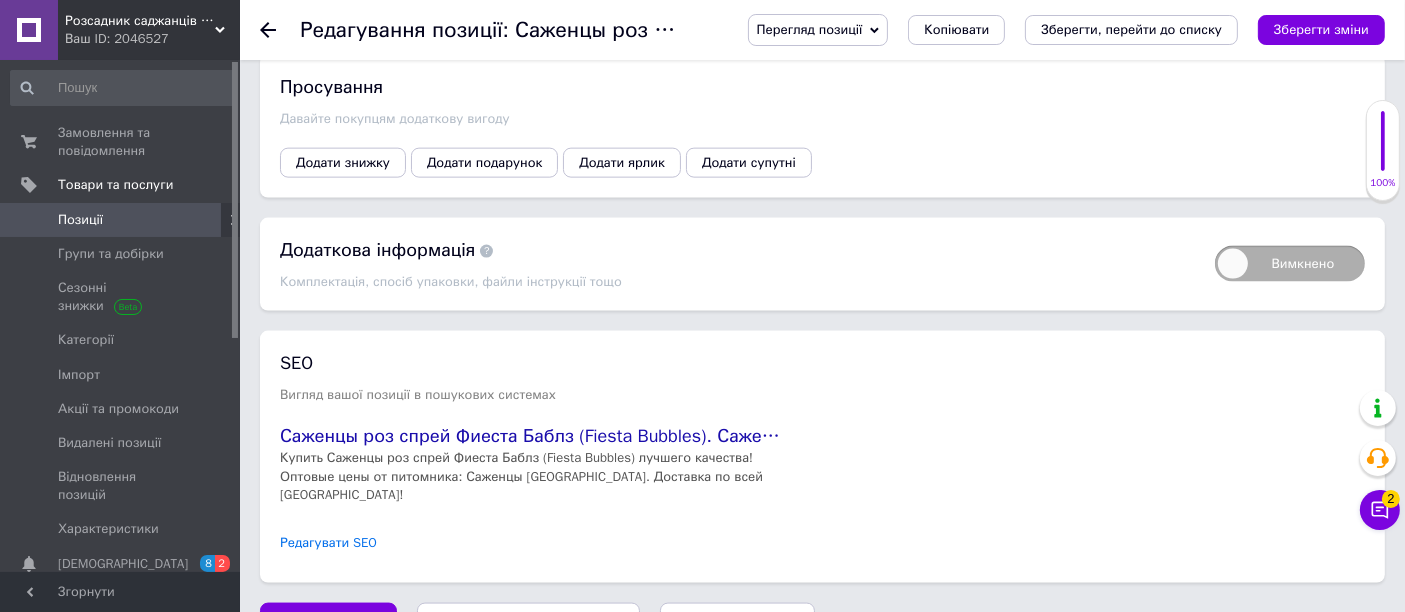 click on "Редагувати SEO" at bounding box center (328, 543) 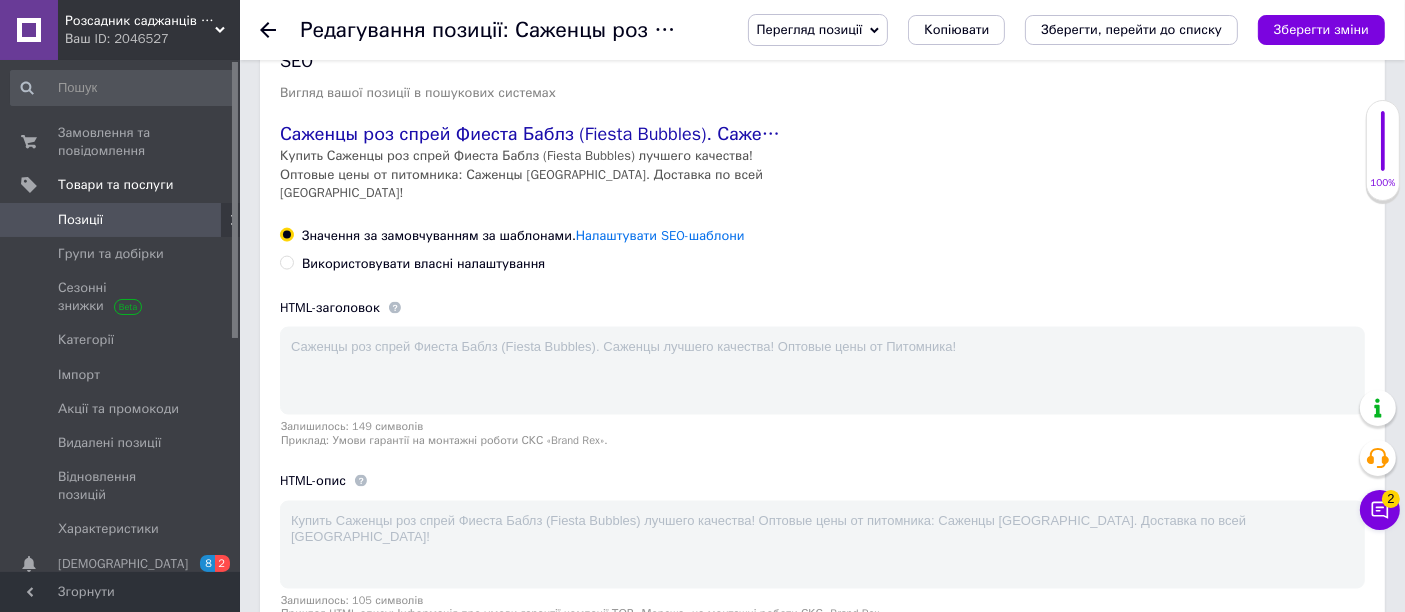 scroll, scrollTop: 2846, scrollLeft: 0, axis: vertical 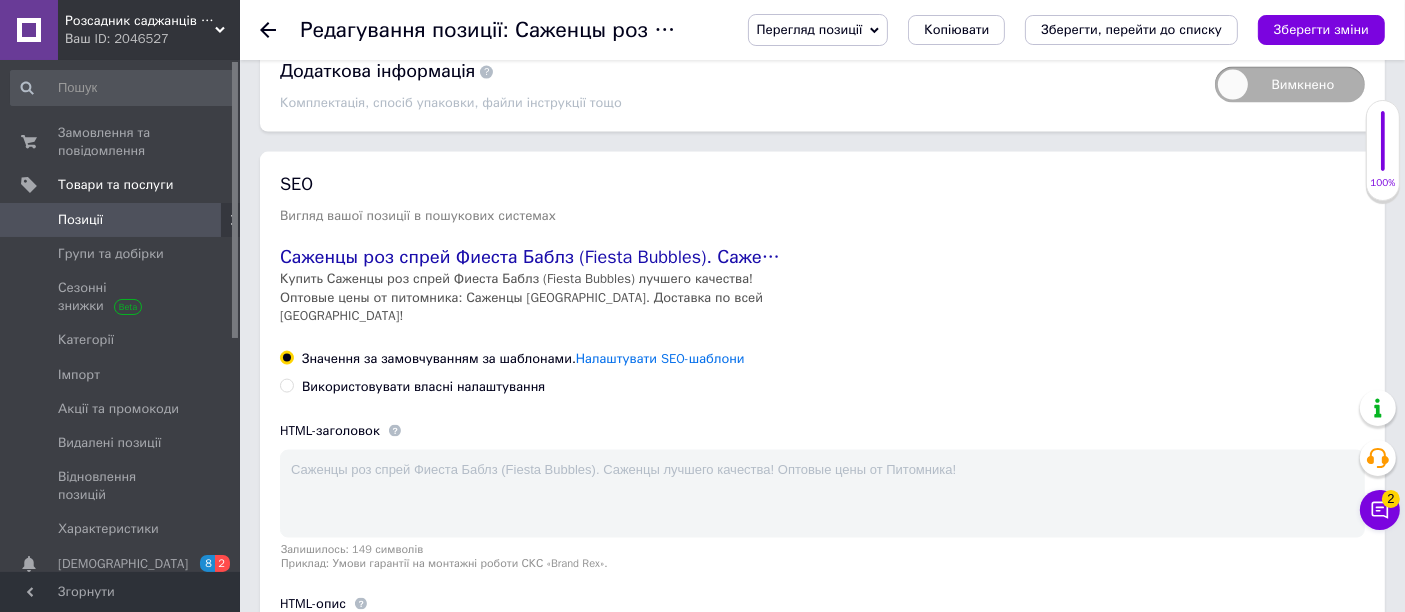 click on "Використовувати власні налаштування" at bounding box center [423, 387] 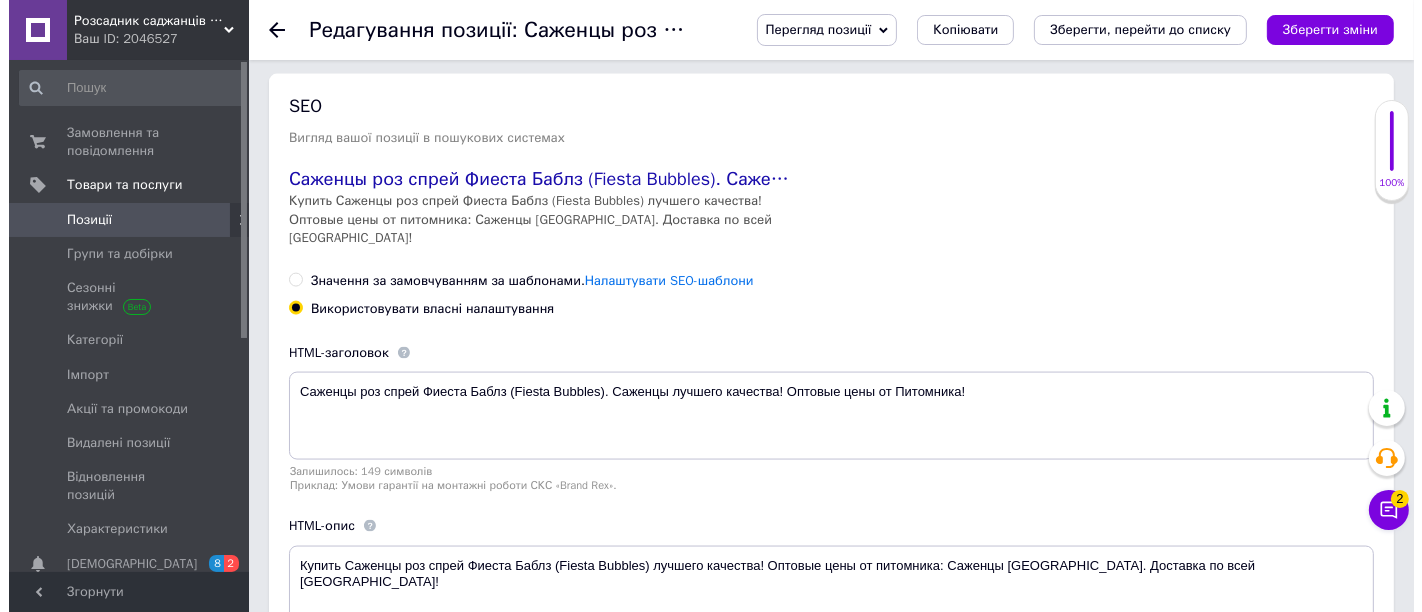 scroll, scrollTop: 3068, scrollLeft: 0, axis: vertical 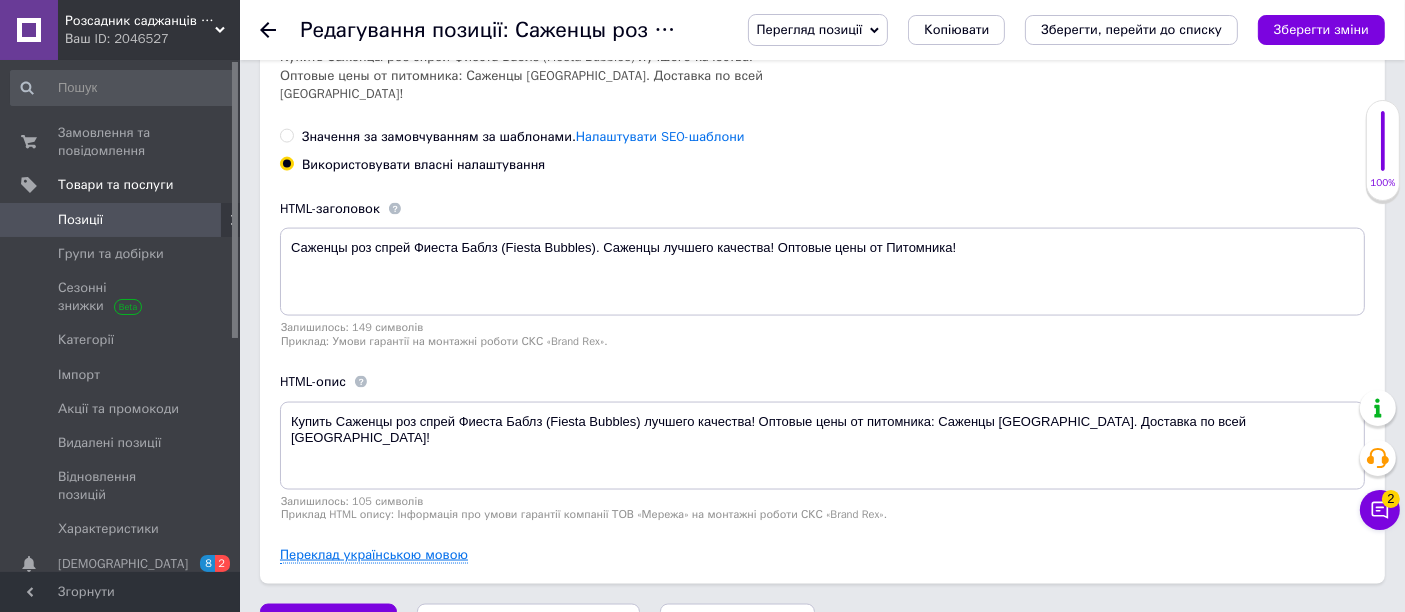 click on "Переклад українською мовою" at bounding box center (374, 555) 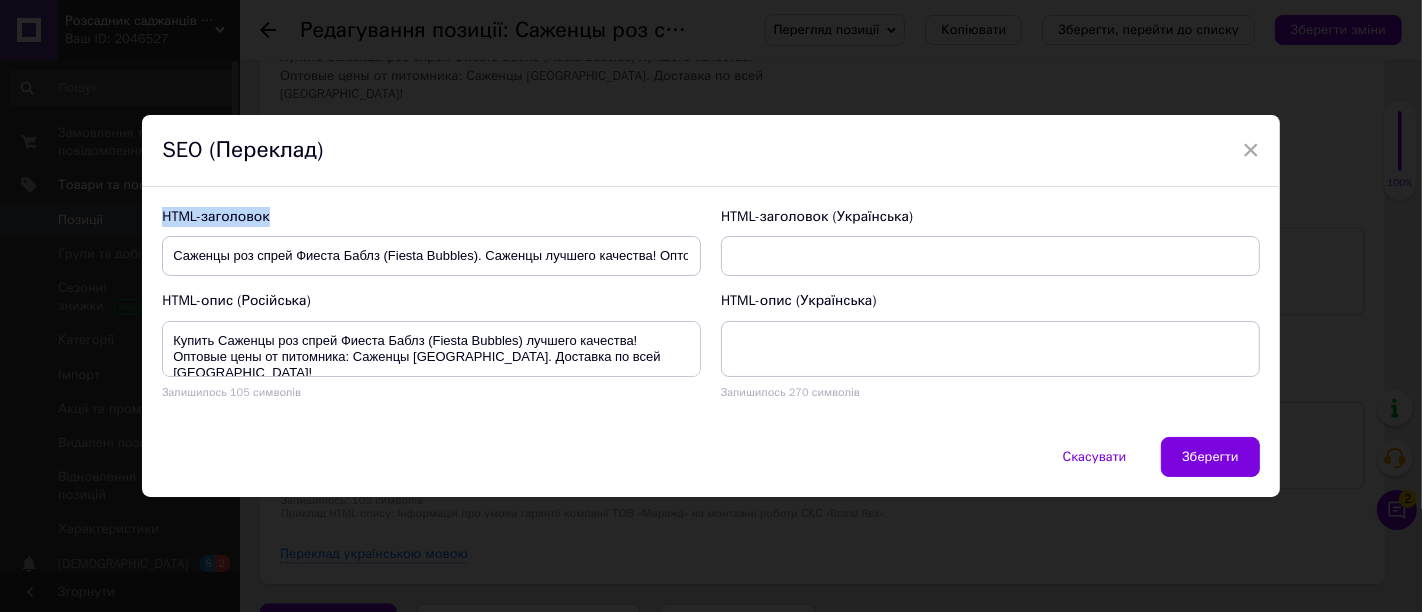 drag, startPoint x: 160, startPoint y: 213, endPoint x: 321, endPoint y: 216, distance: 161.02795 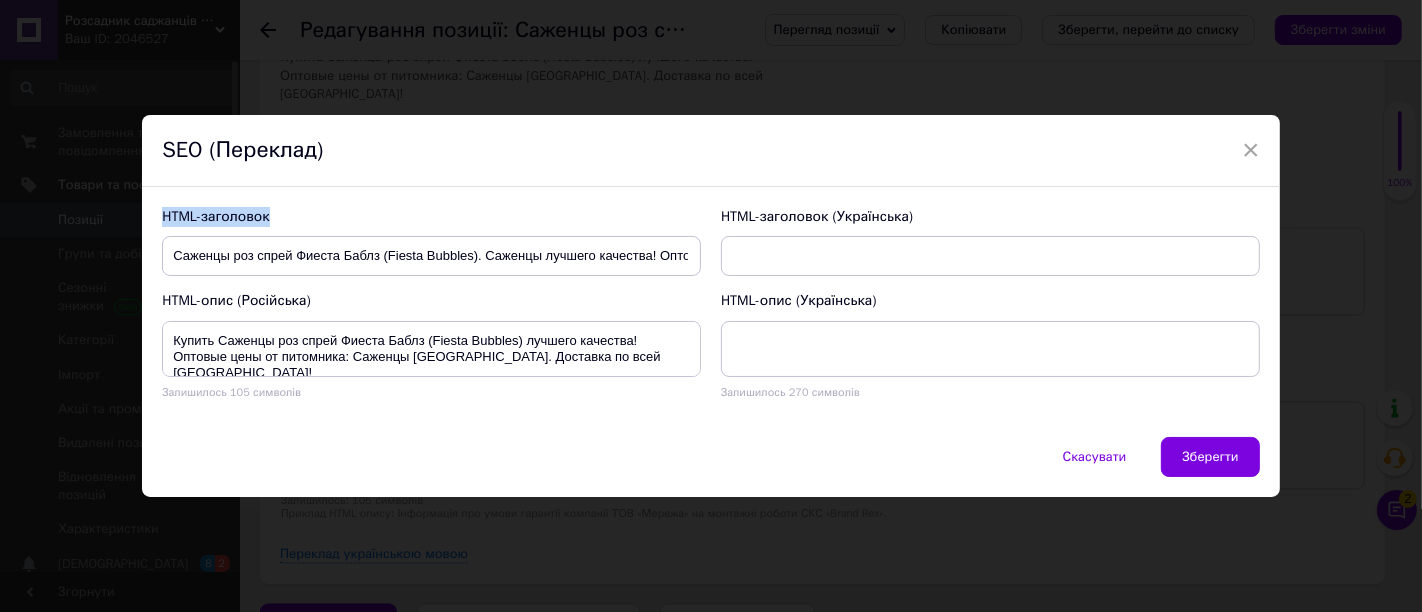 copy on "HTML-заголовок" 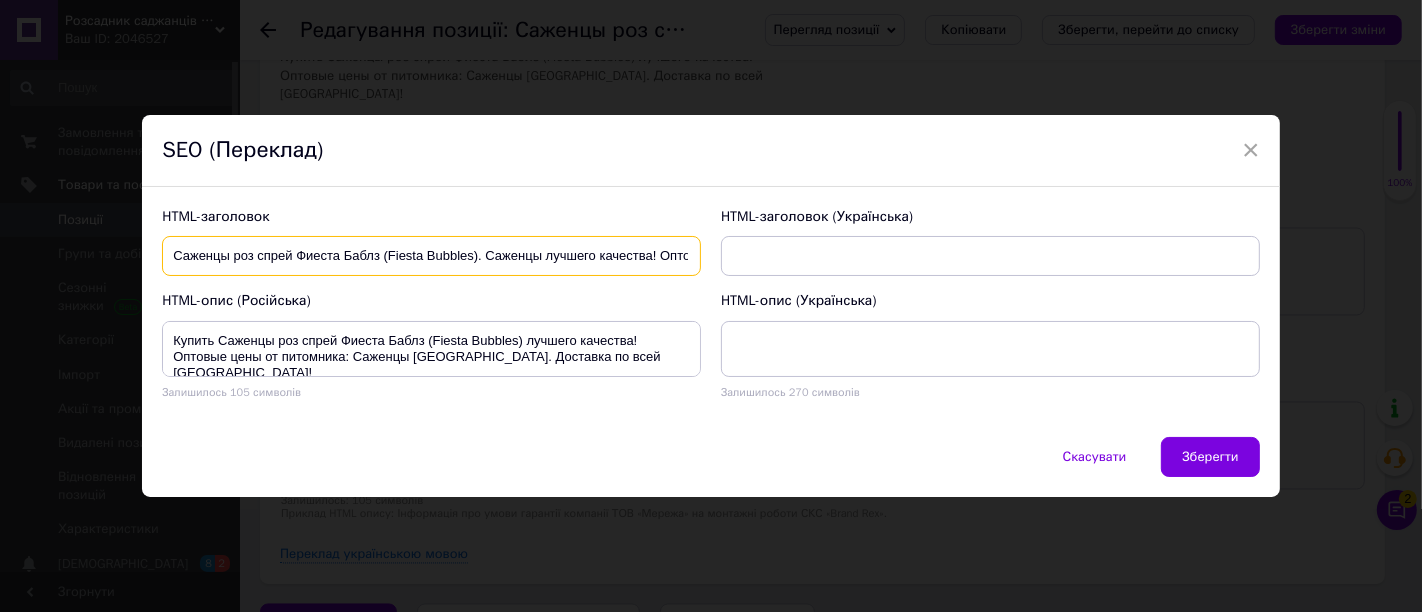 click on "Саженцы роз спрей Фиеста Баблз (Fiesta Bubbles). Саженцы лучшего качества! Оптовые цены от Питомника!" at bounding box center (431, 256) 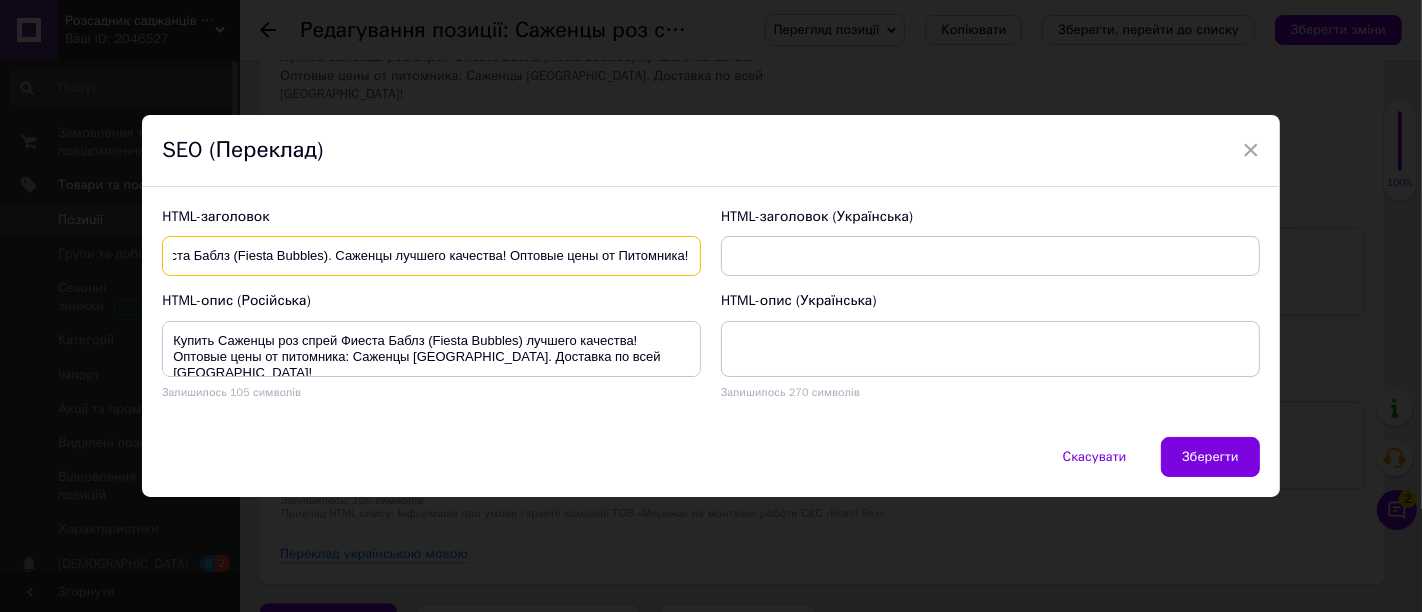 drag, startPoint x: 166, startPoint y: 252, endPoint x: 752, endPoint y: 258, distance: 586.0307 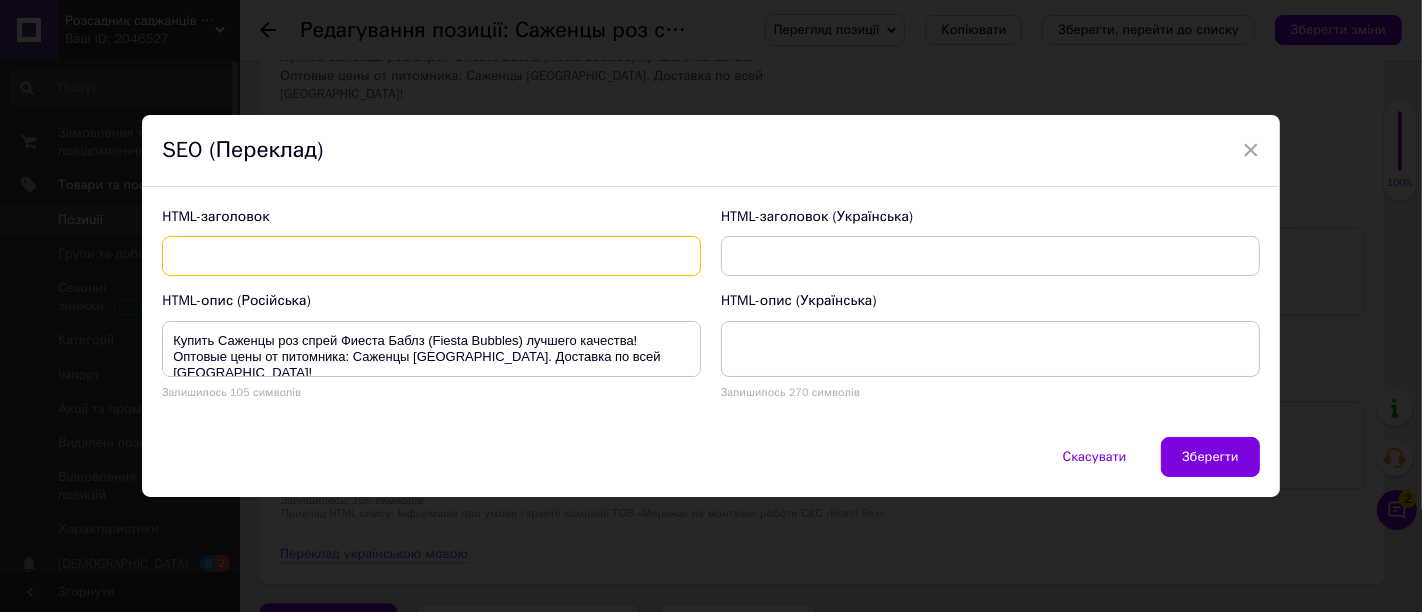scroll, scrollTop: 0, scrollLeft: 0, axis: both 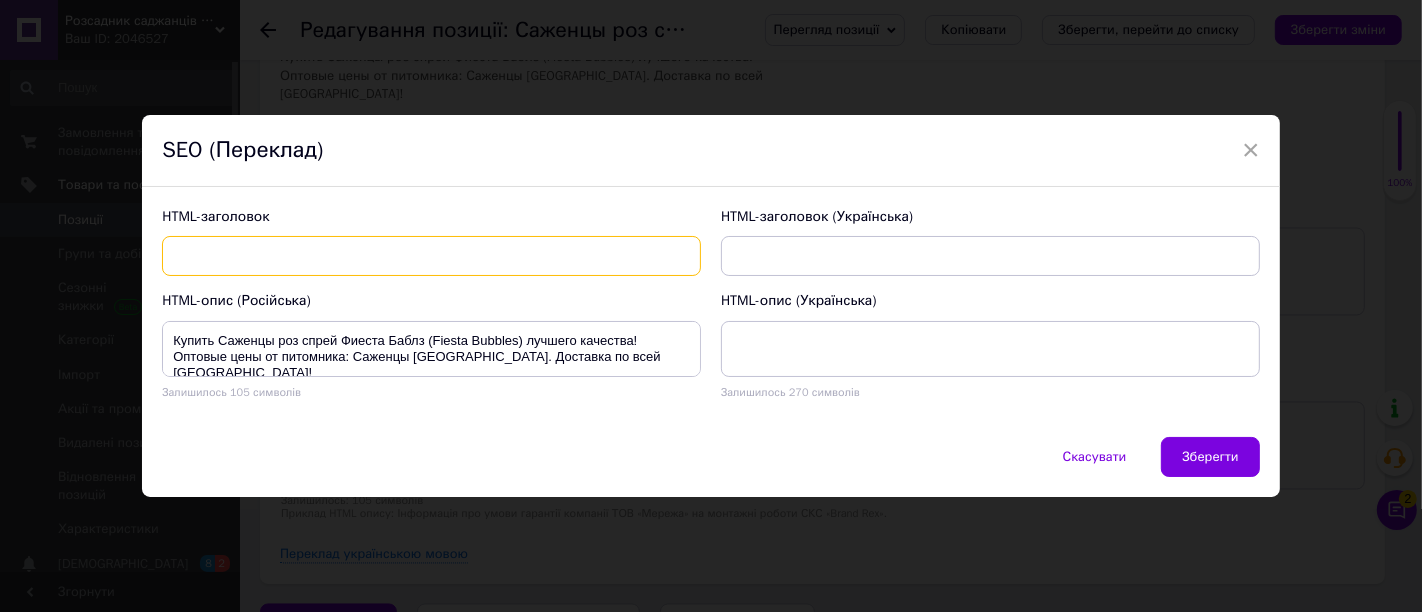 paste on "Спрей-роза La Mandarina — насыщенно-оранжевая роза для срезки" 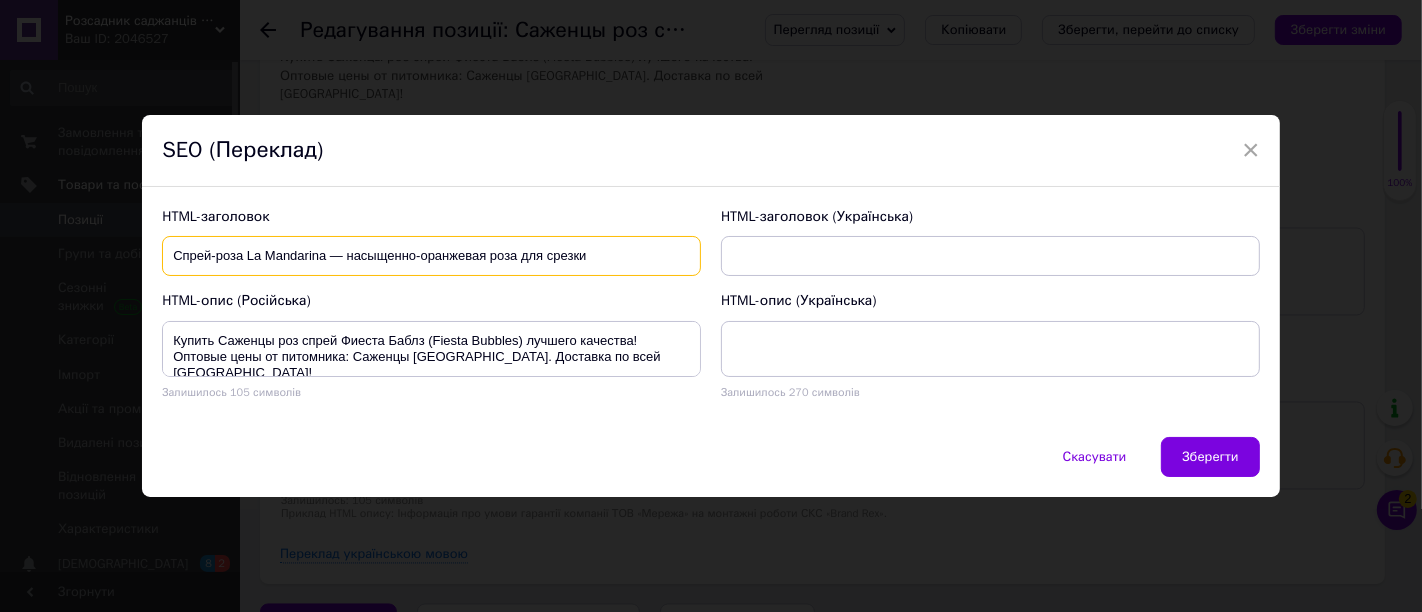 type on "Спрей-роза La Mandarina — насыщенно-оранжевая роза для срезки" 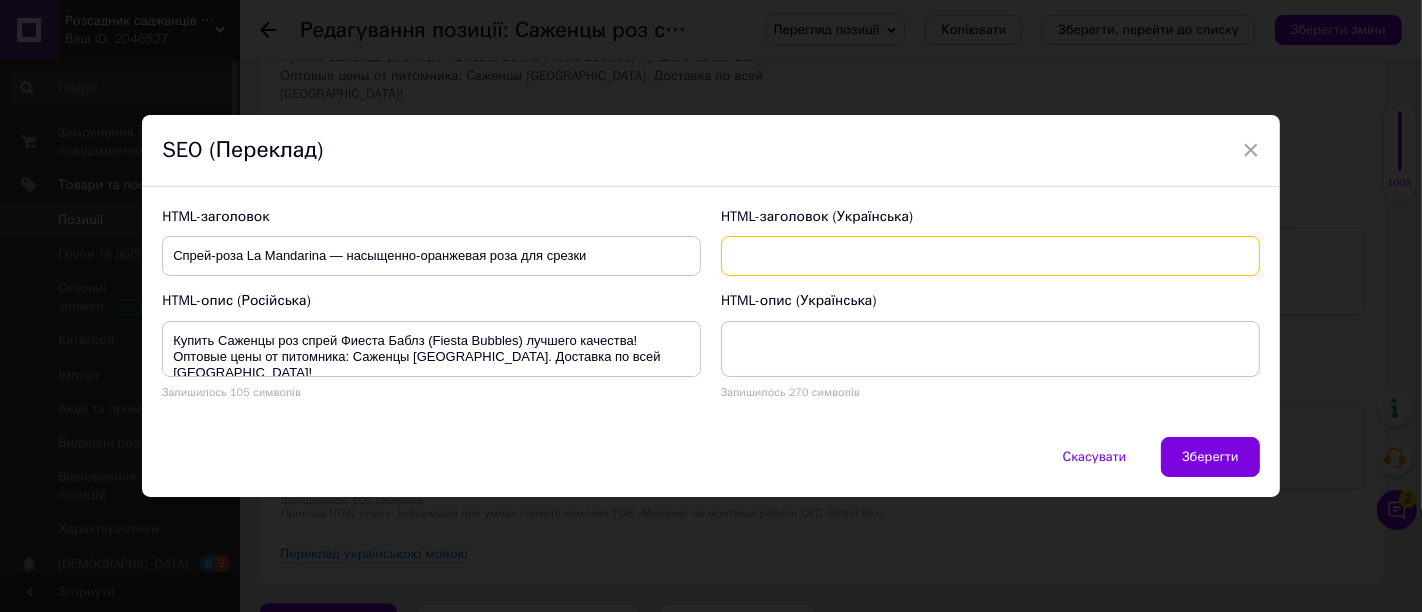 click at bounding box center (990, 256) 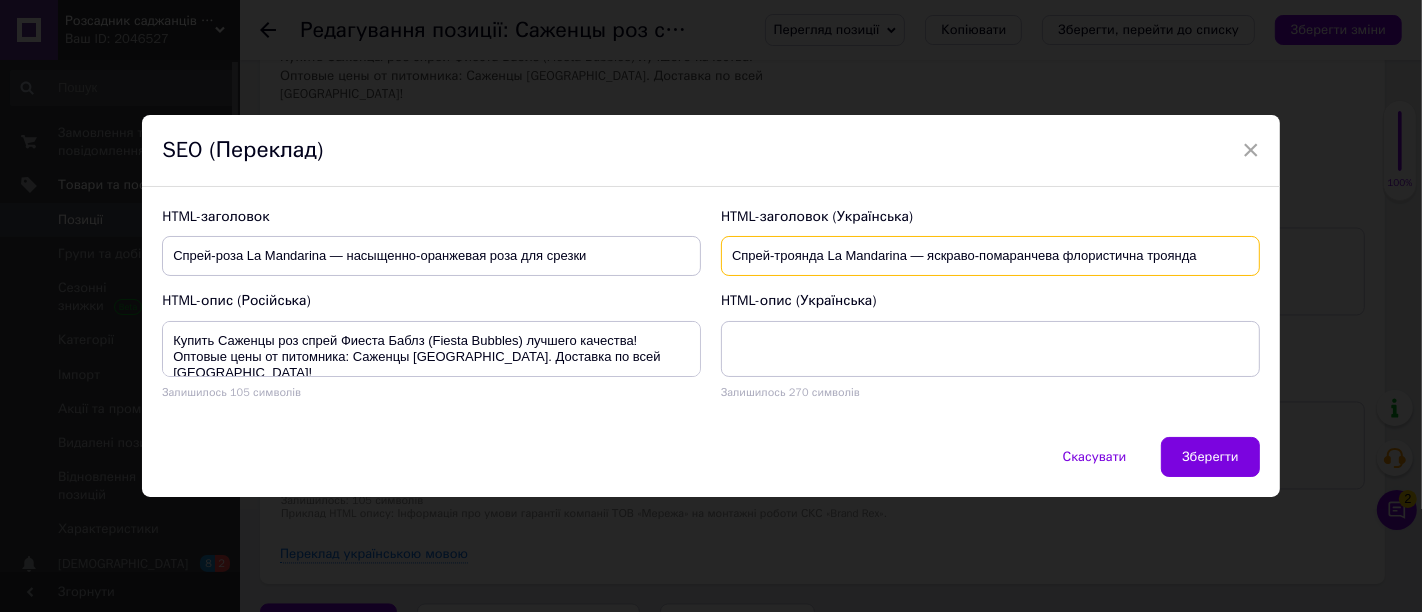 type on "Спрей-троянда La Mandarina — яскраво-помаранчева флористична троянда" 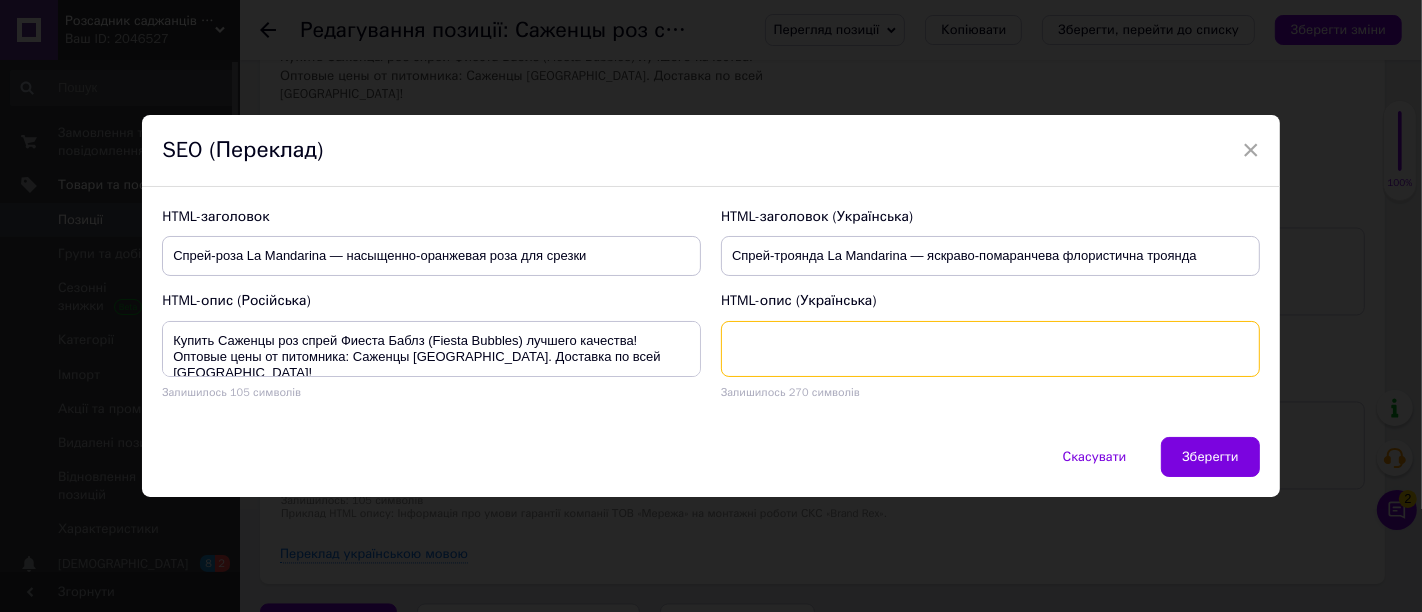 click at bounding box center (990, 349) 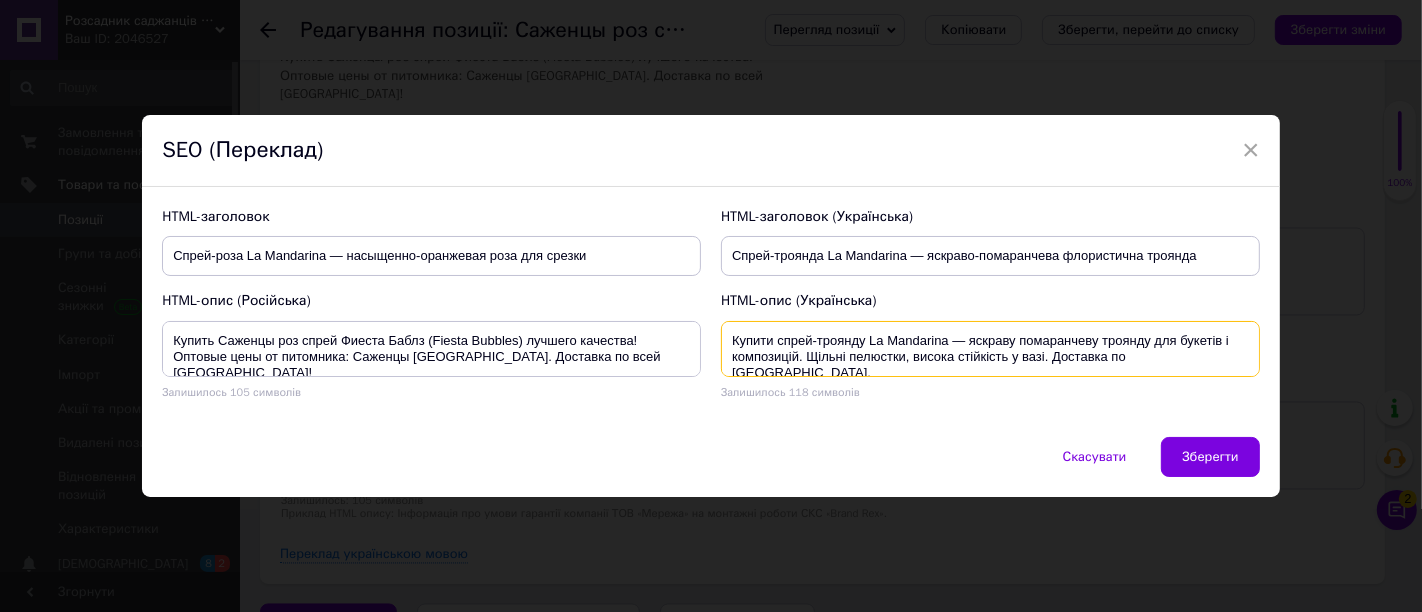 type on "Купити спрей-троянду La Mandarina — яскраву помаранчеву троянду для букетів і композицій. Щільні пелюстки, висока стійкість у вазі. Доставка по [GEOGRAPHIC_DATA]." 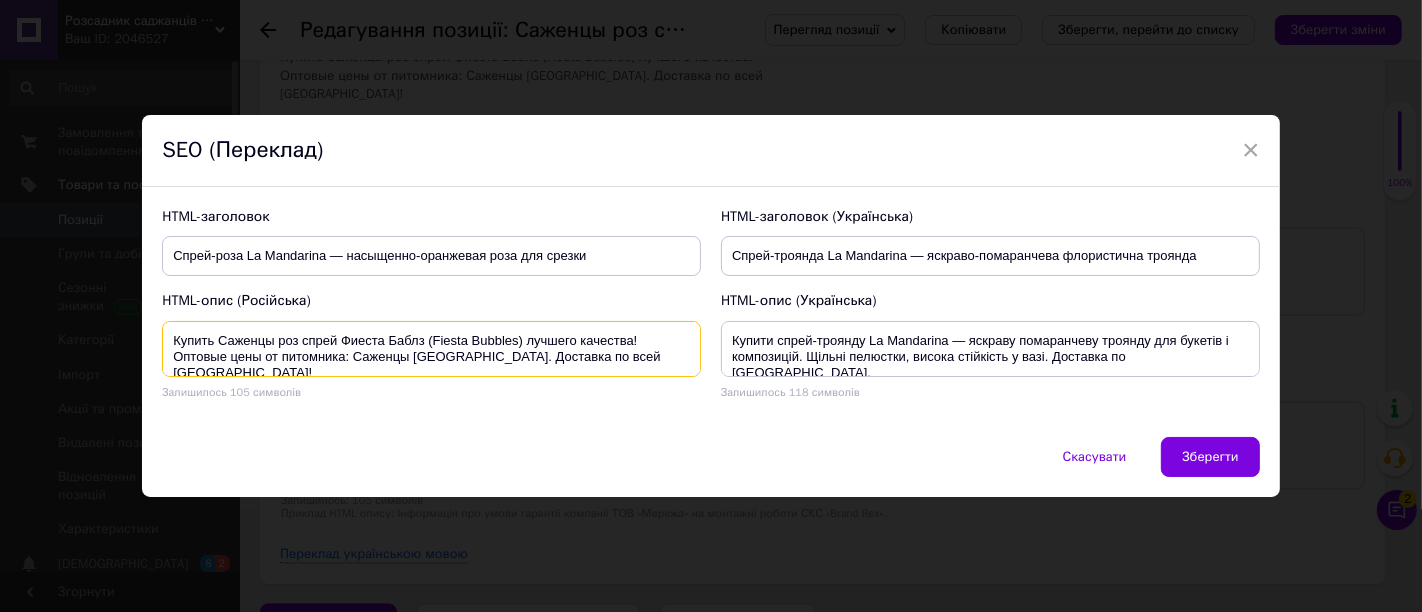 drag, startPoint x: 654, startPoint y: 352, endPoint x: 0, endPoint y: 242, distance: 663.1862 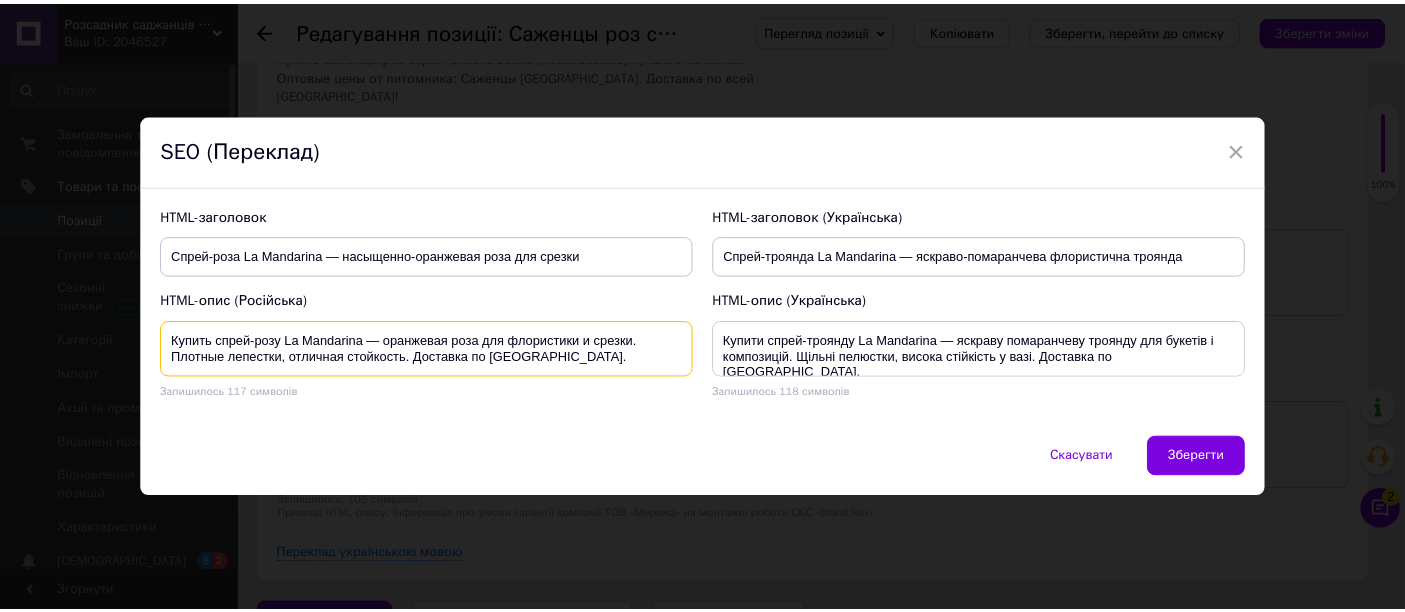 scroll, scrollTop: 0, scrollLeft: 0, axis: both 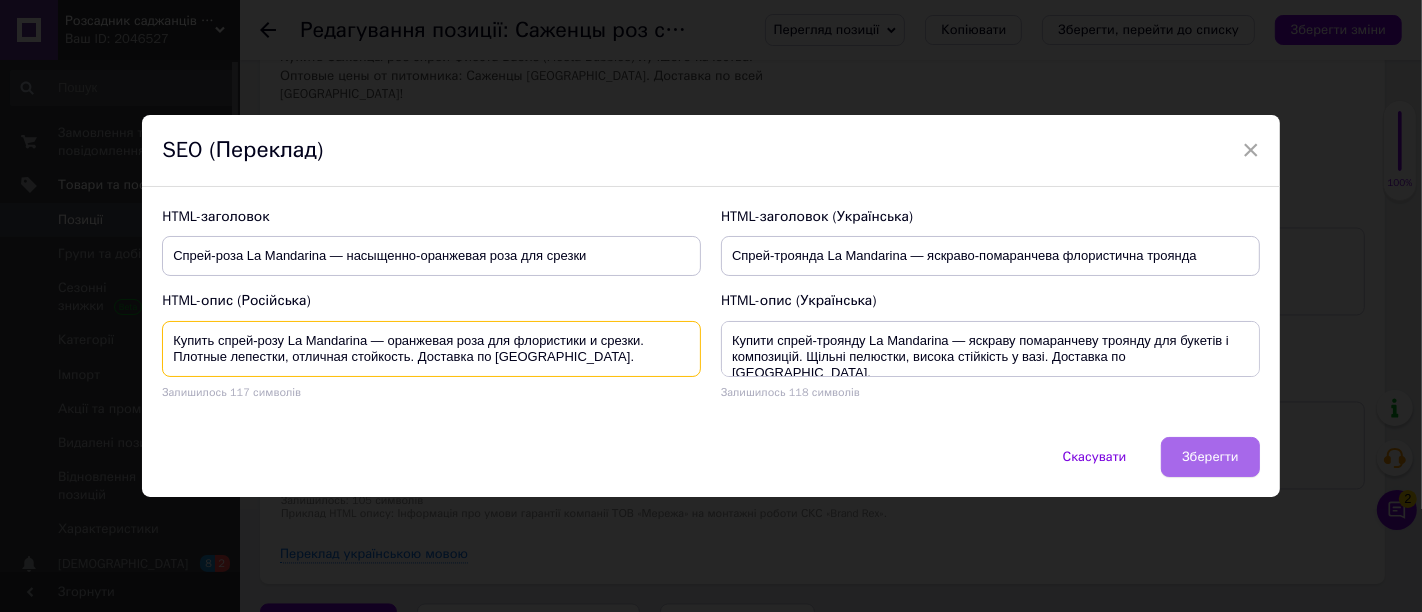 type on "Купить спрей-розу La Mandarina — оранжевая роза для флористики и срезки. Плотные лепестки, отличная стойкость. Доставка по [GEOGRAPHIC_DATA]." 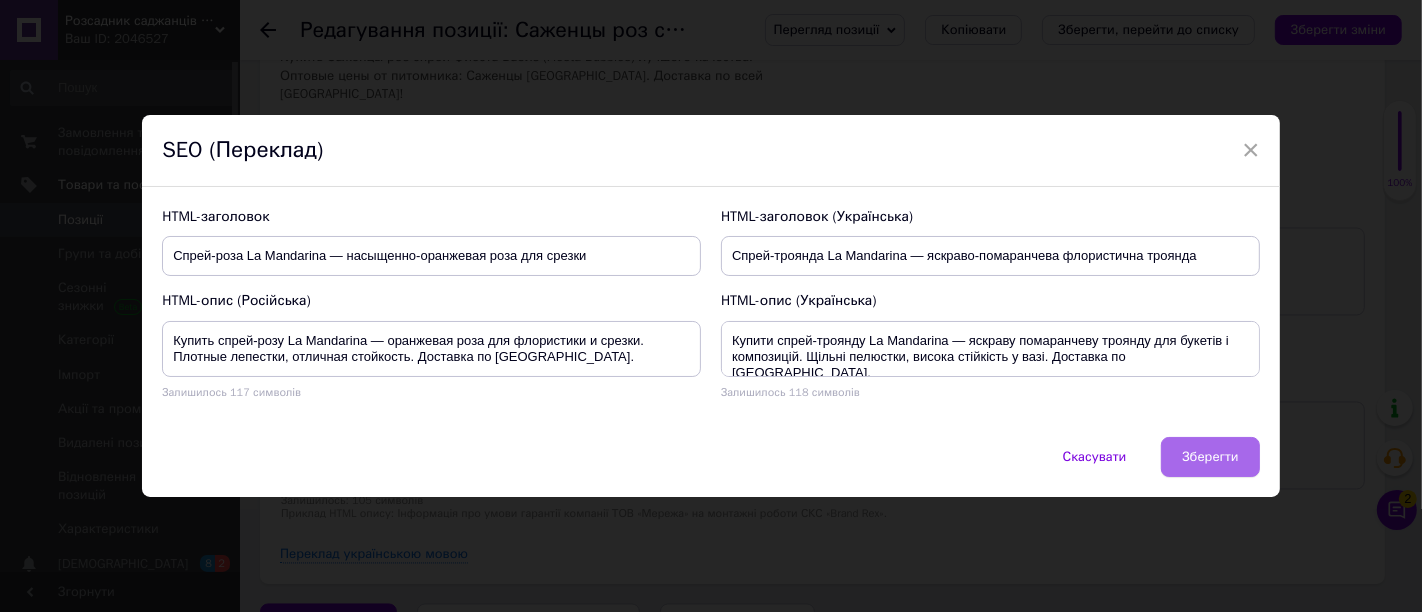 click on "Зберегти" at bounding box center [1210, 457] 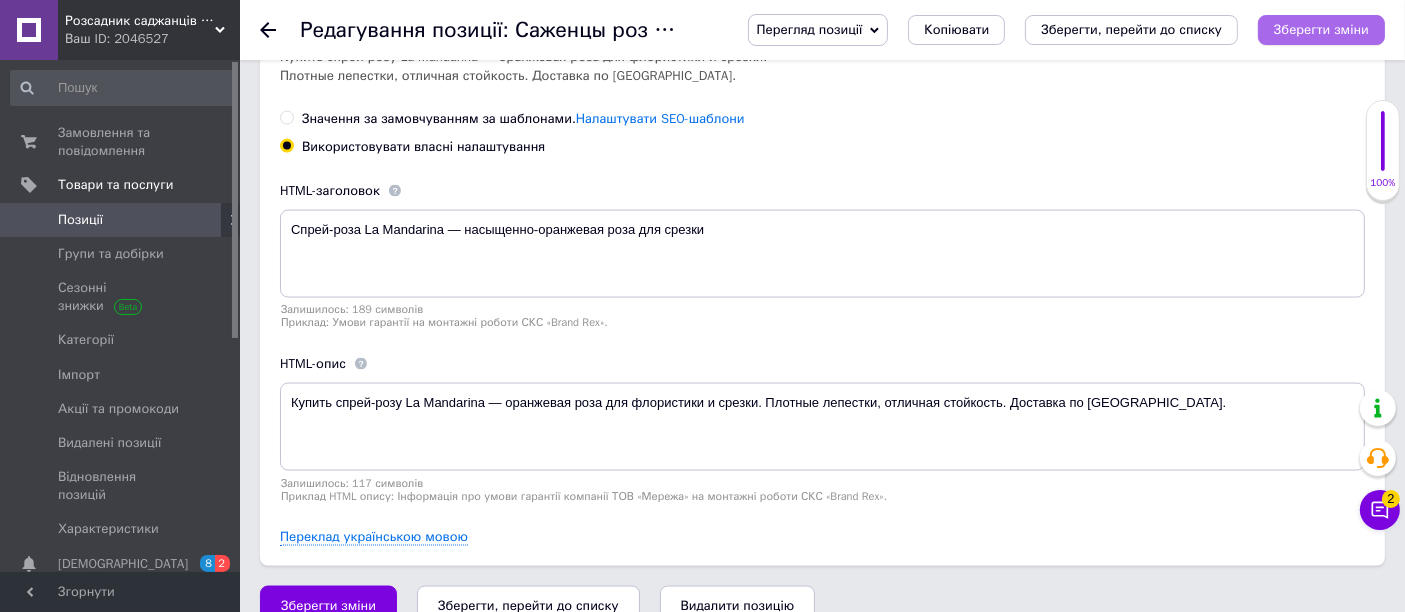 click on "Зберегти зміни" at bounding box center [1321, 29] 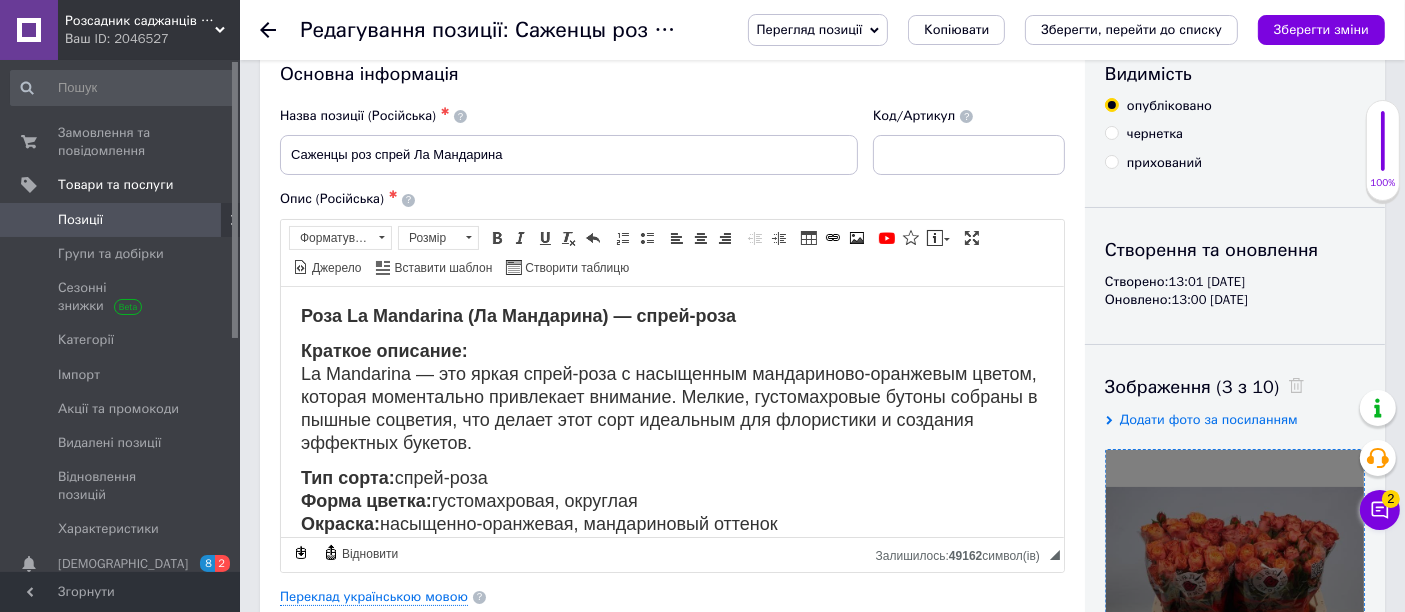 scroll, scrollTop: 0, scrollLeft: 0, axis: both 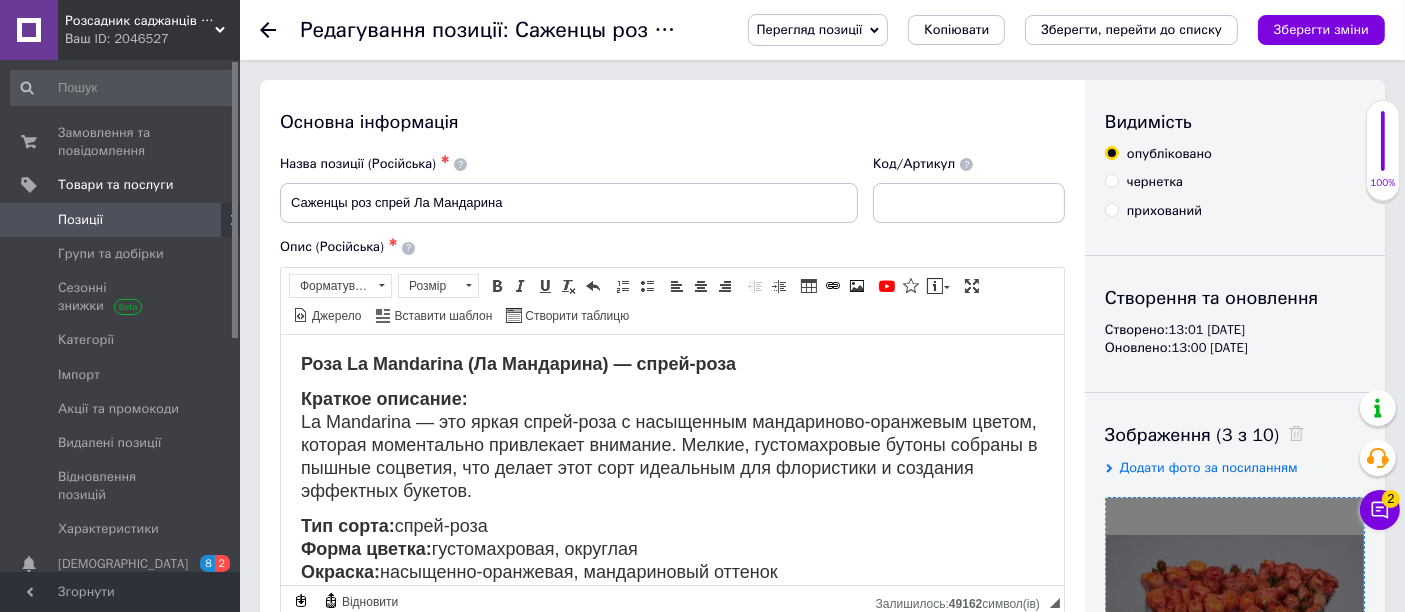click on "Перегляд позиції Зберегти та переглянути на сайті Зберегти та переглянути на маркетплейсі Копіювати Зберегти, перейти до списку Зберегти зміни" at bounding box center [1046, 30] 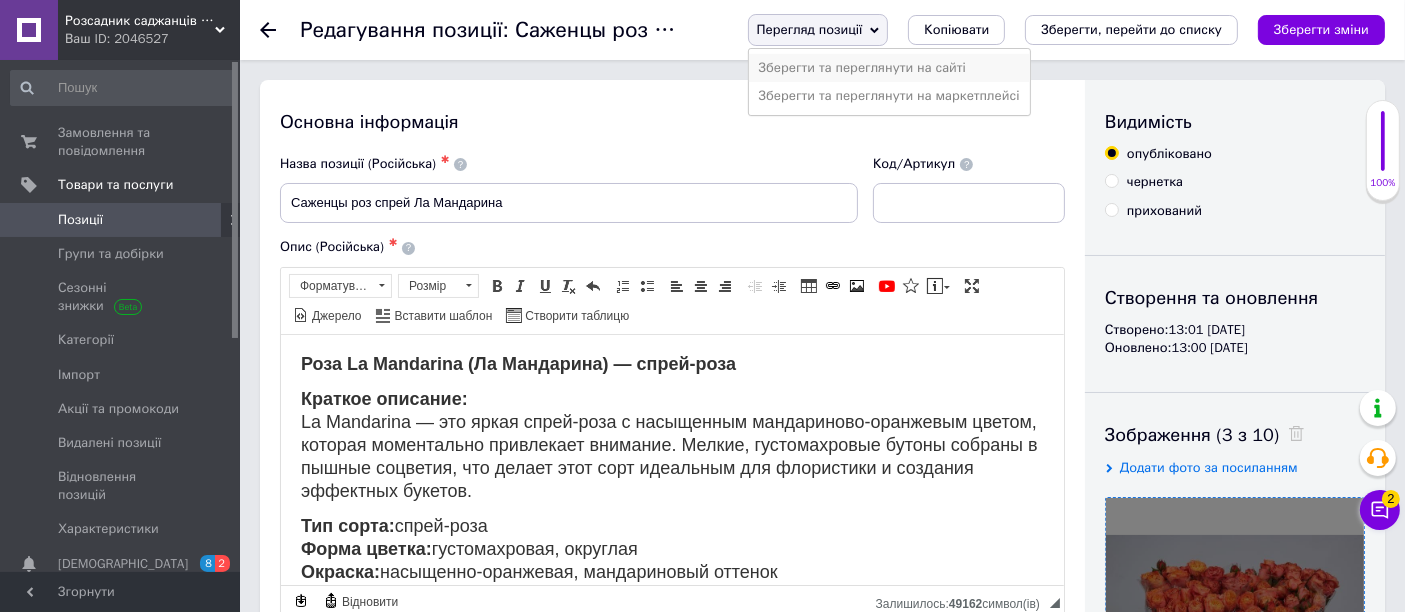 click on "Зберегти та переглянути на сайті" at bounding box center [889, 68] 